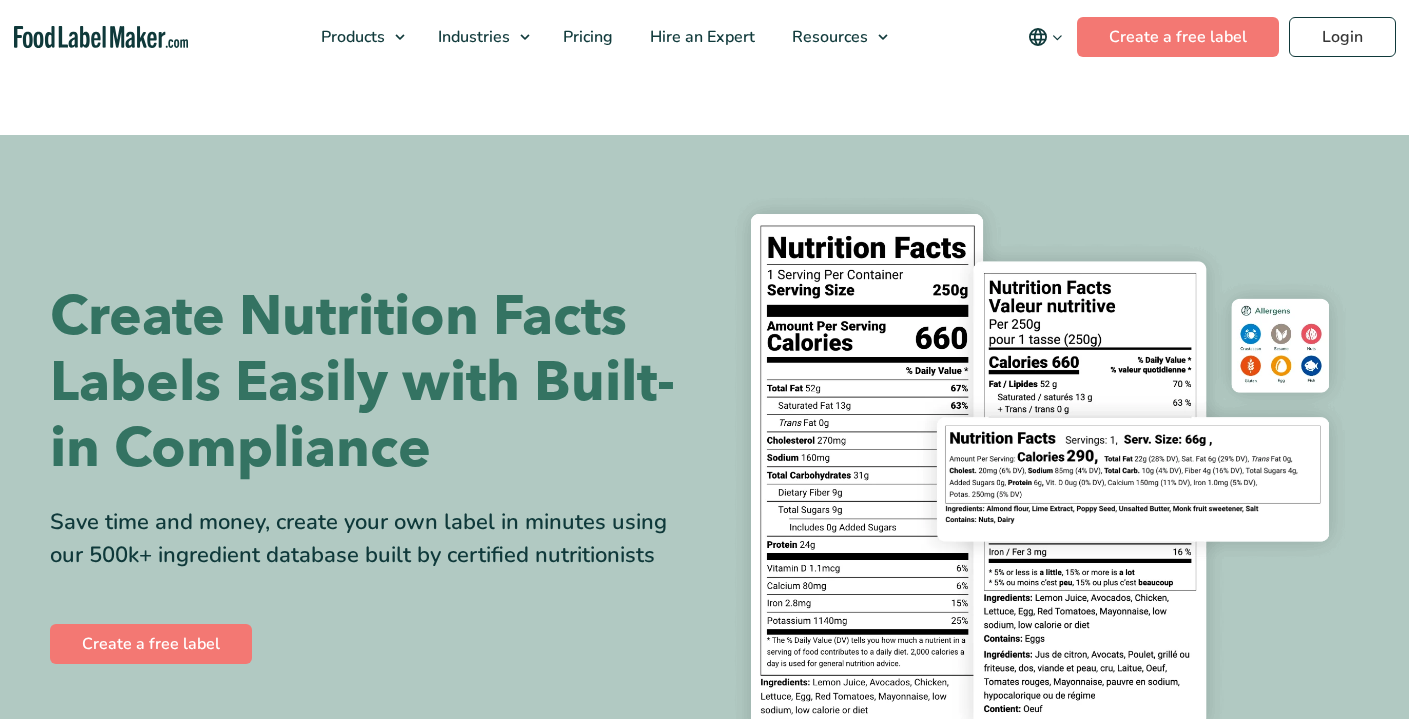 scroll, scrollTop: 0, scrollLeft: 0, axis: both 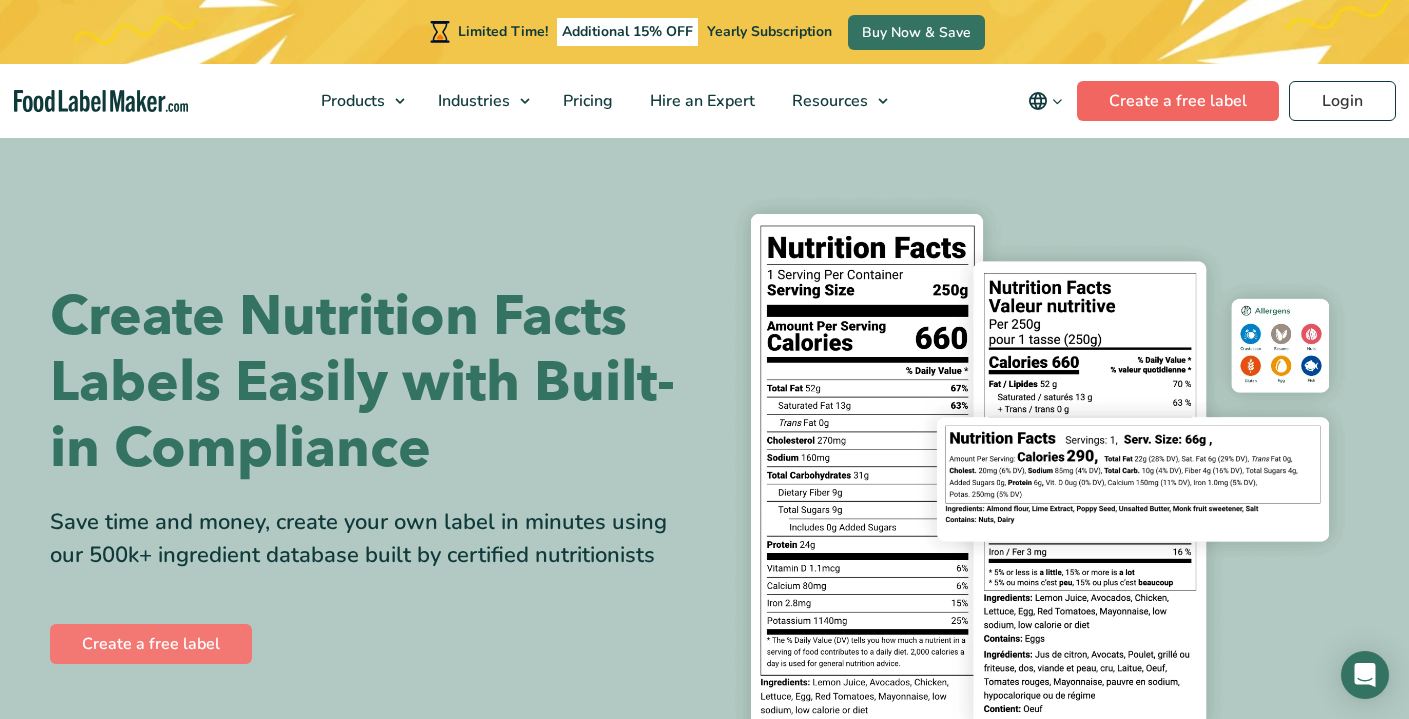 click on "Create a free label" at bounding box center [1178, 101] 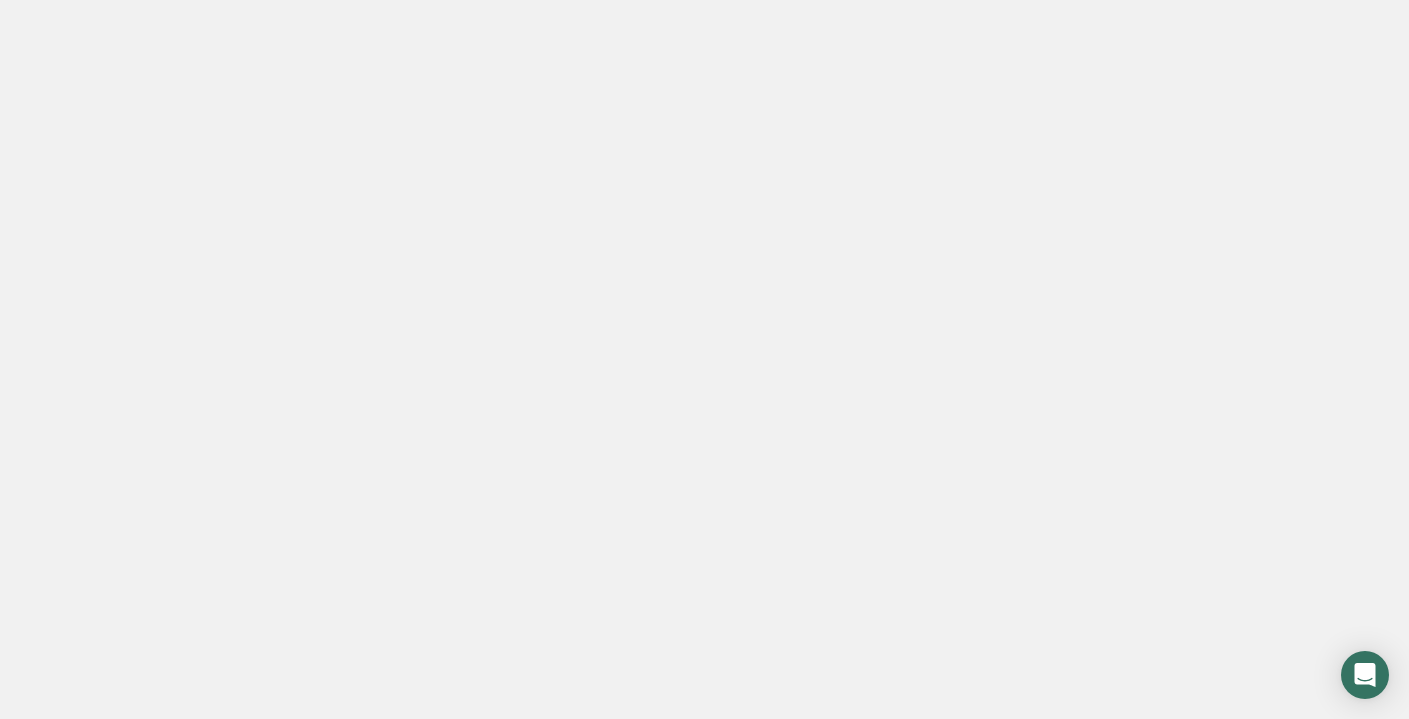 scroll, scrollTop: 0, scrollLeft: 0, axis: both 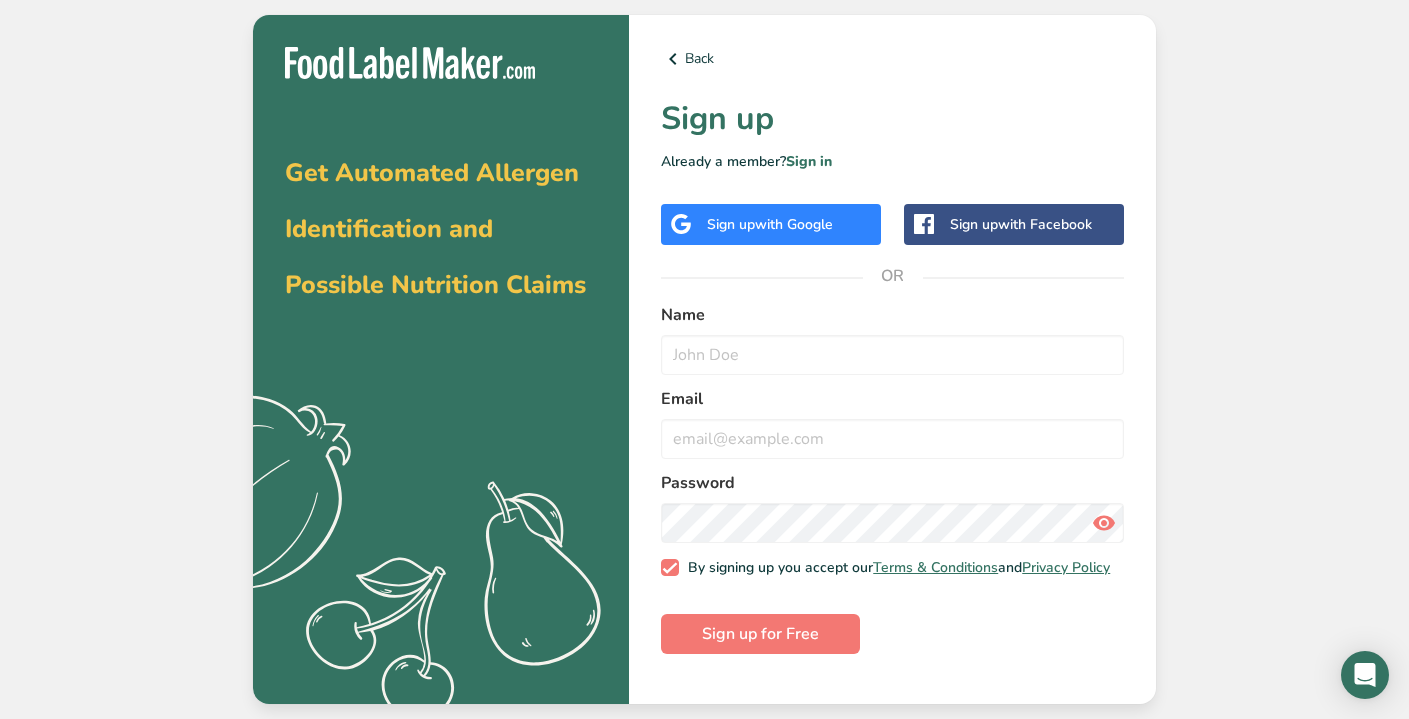 click on "with Google" at bounding box center (794, 224) 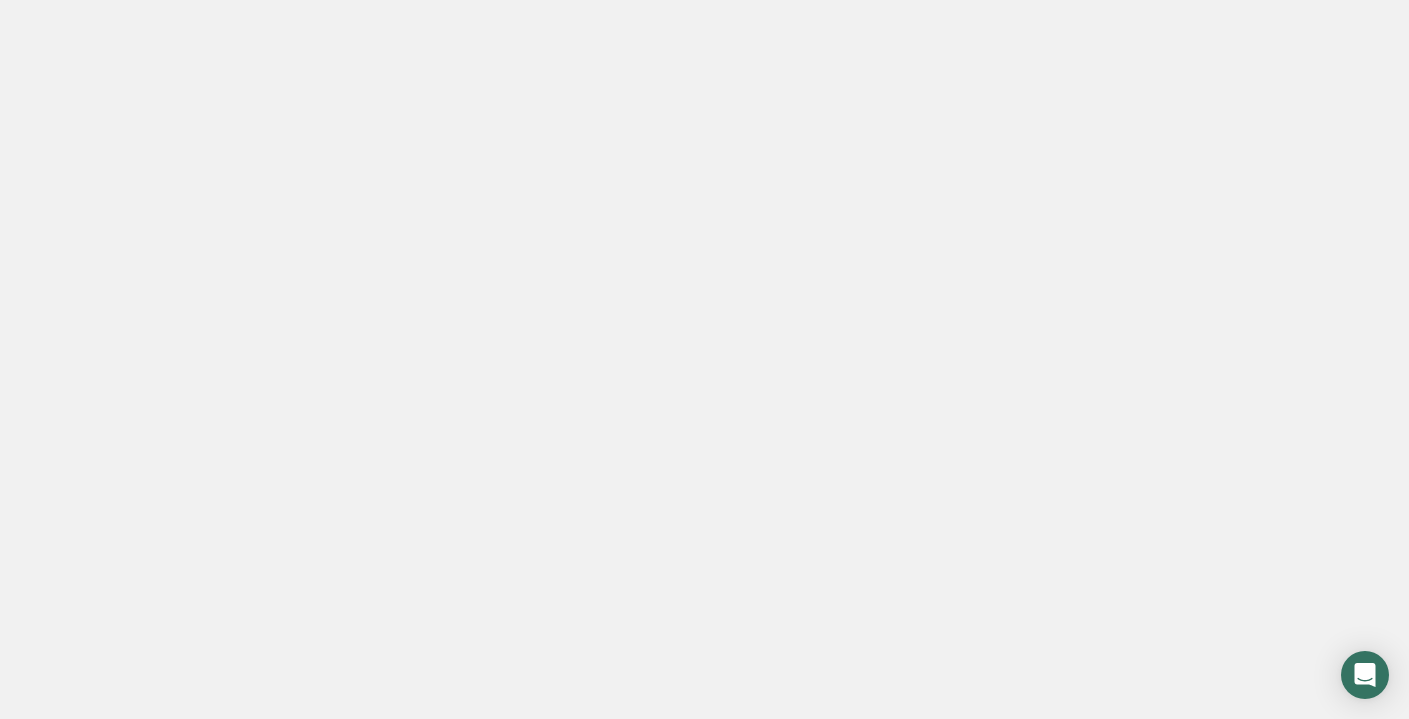 scroll, scrollTop: 0, scrollLeft: 0, axis: both 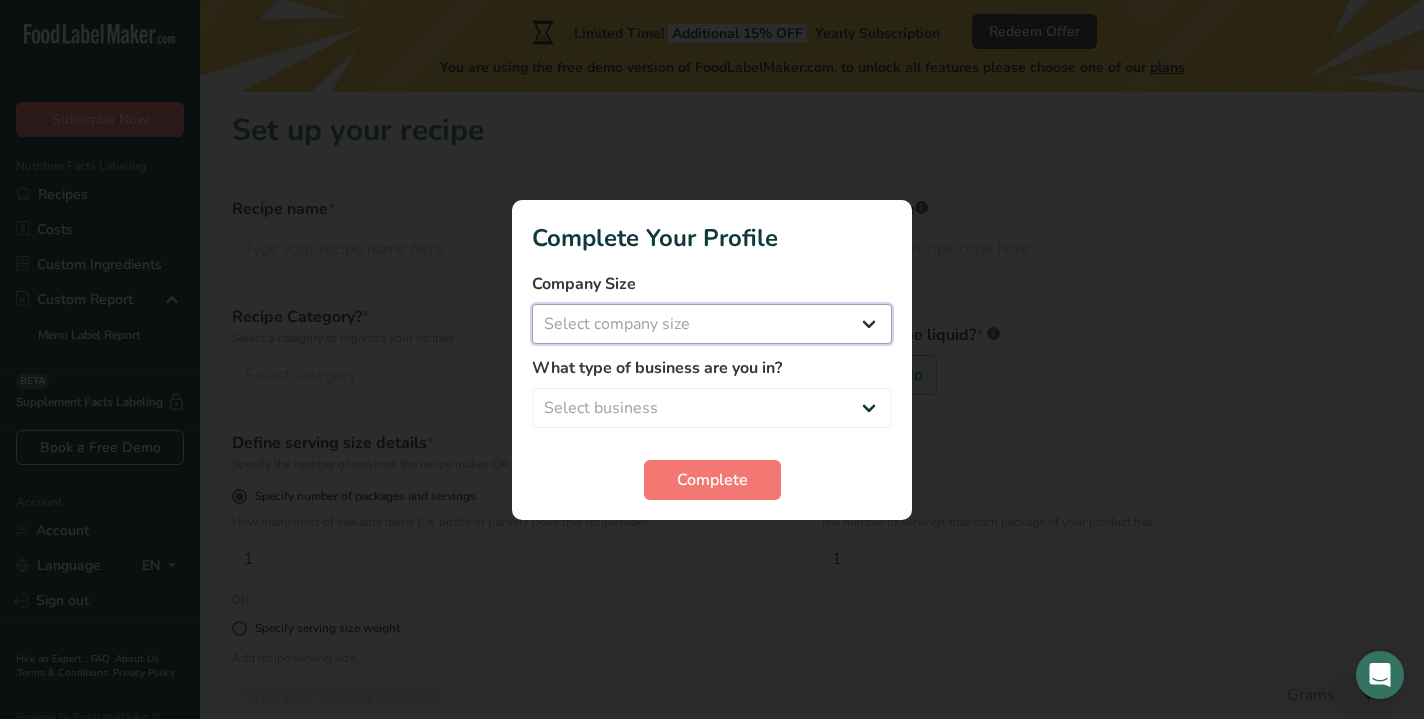 select on "1" 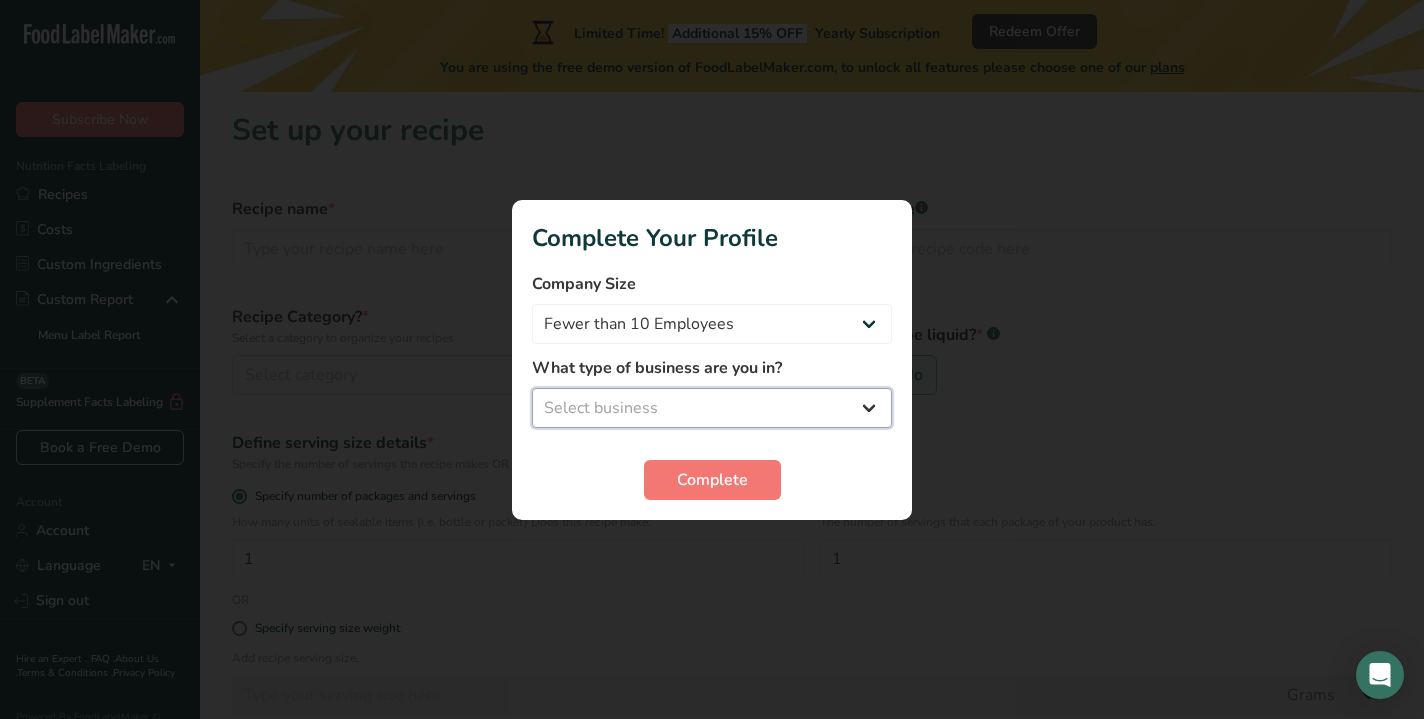 select on "5" 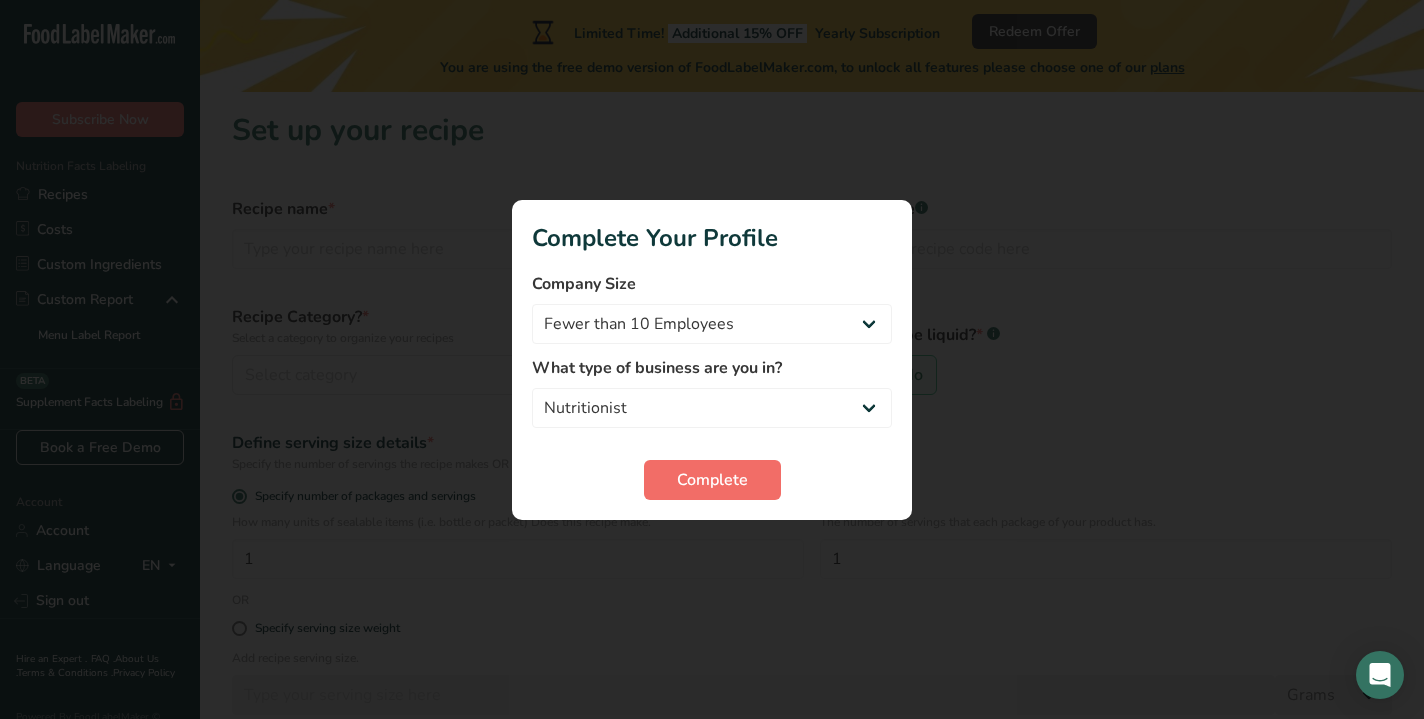 click on "Complete" at bounding box center (712, 480) 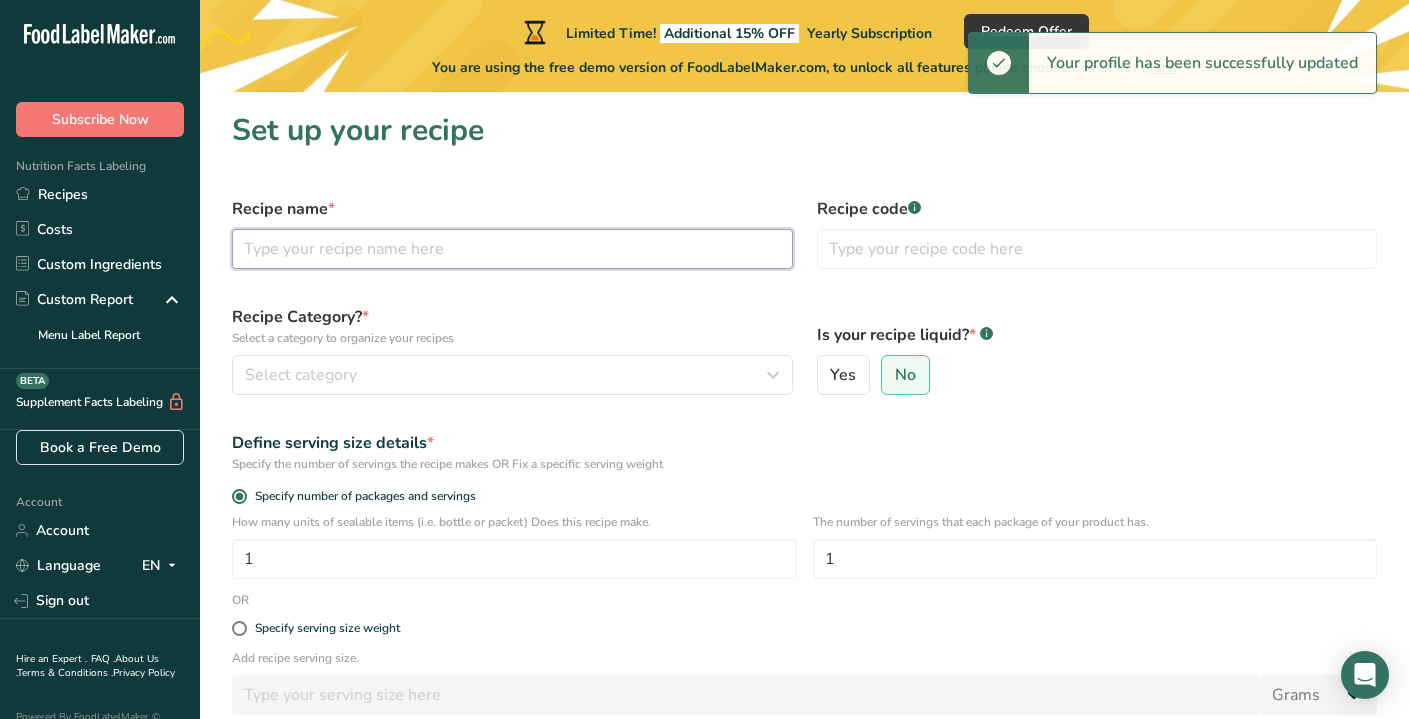 click at bounding box center (512, 249) 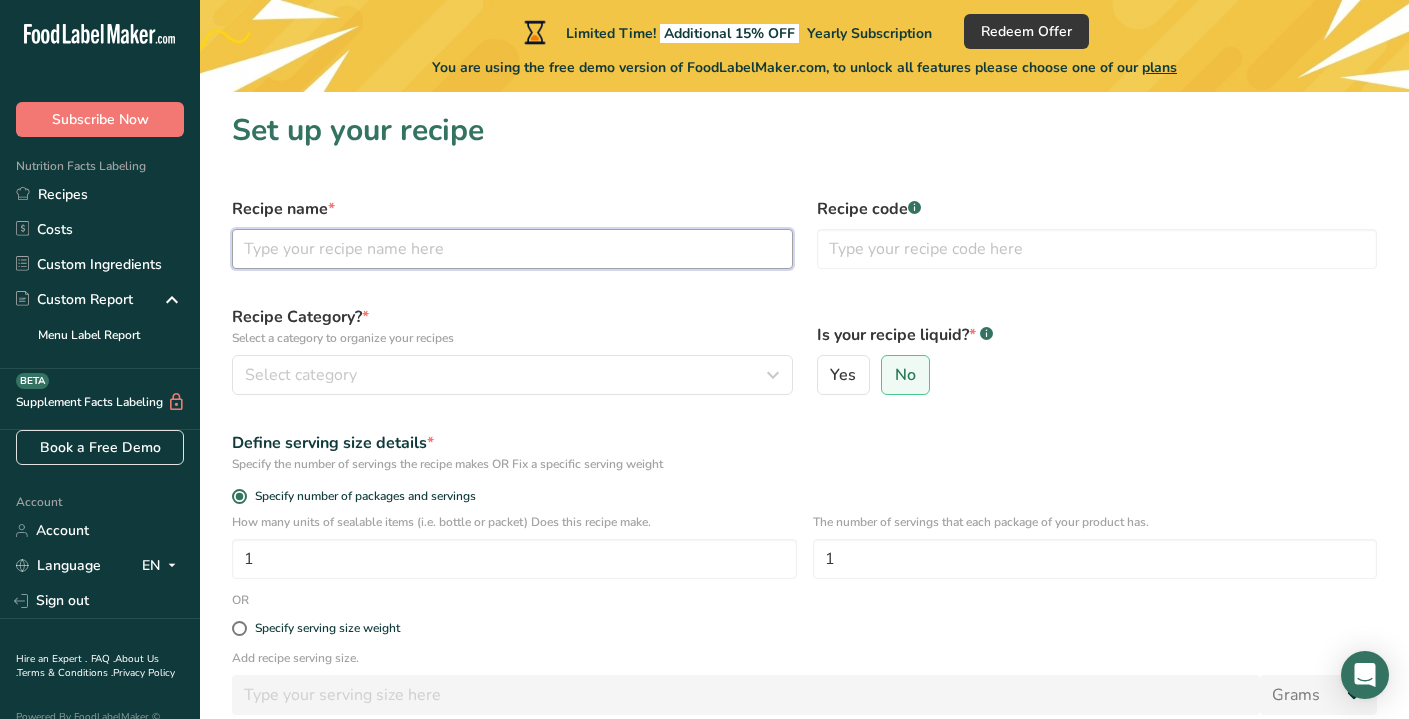 type on "g" 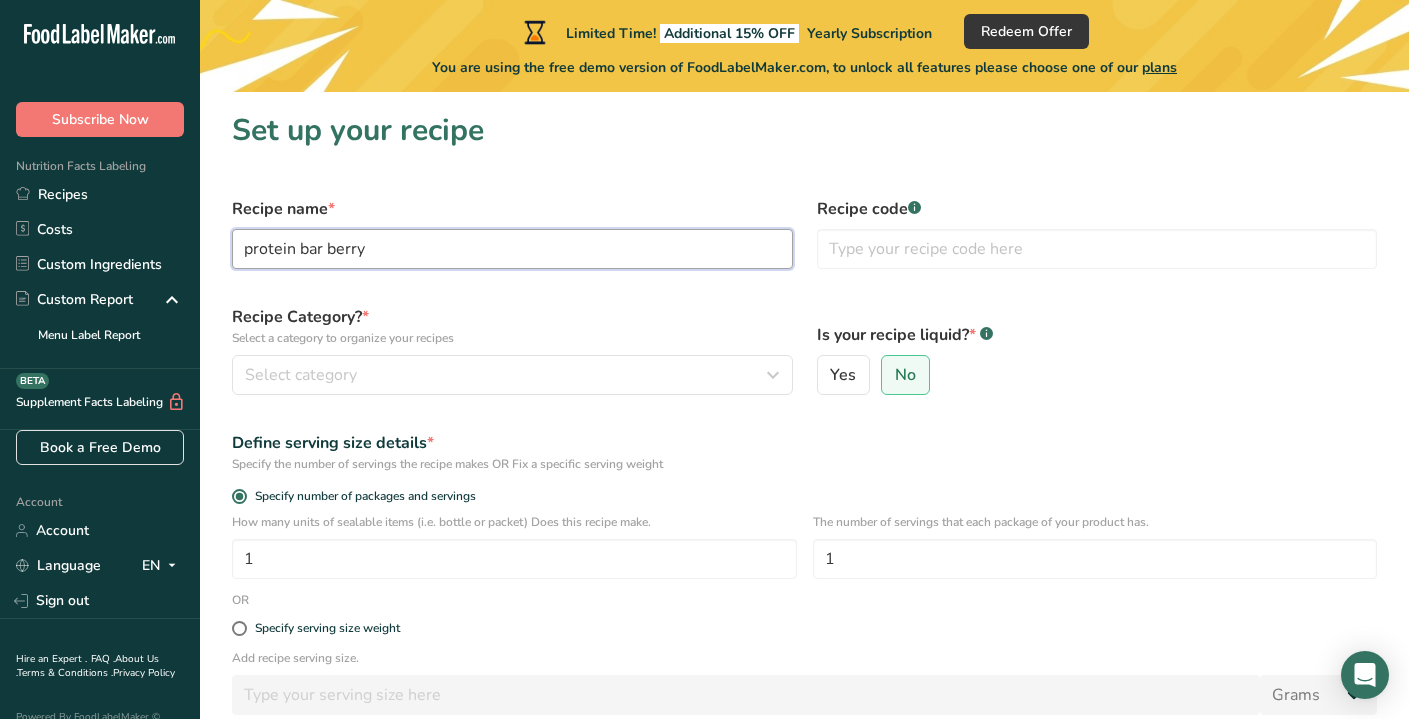 type on "protein bar berry" 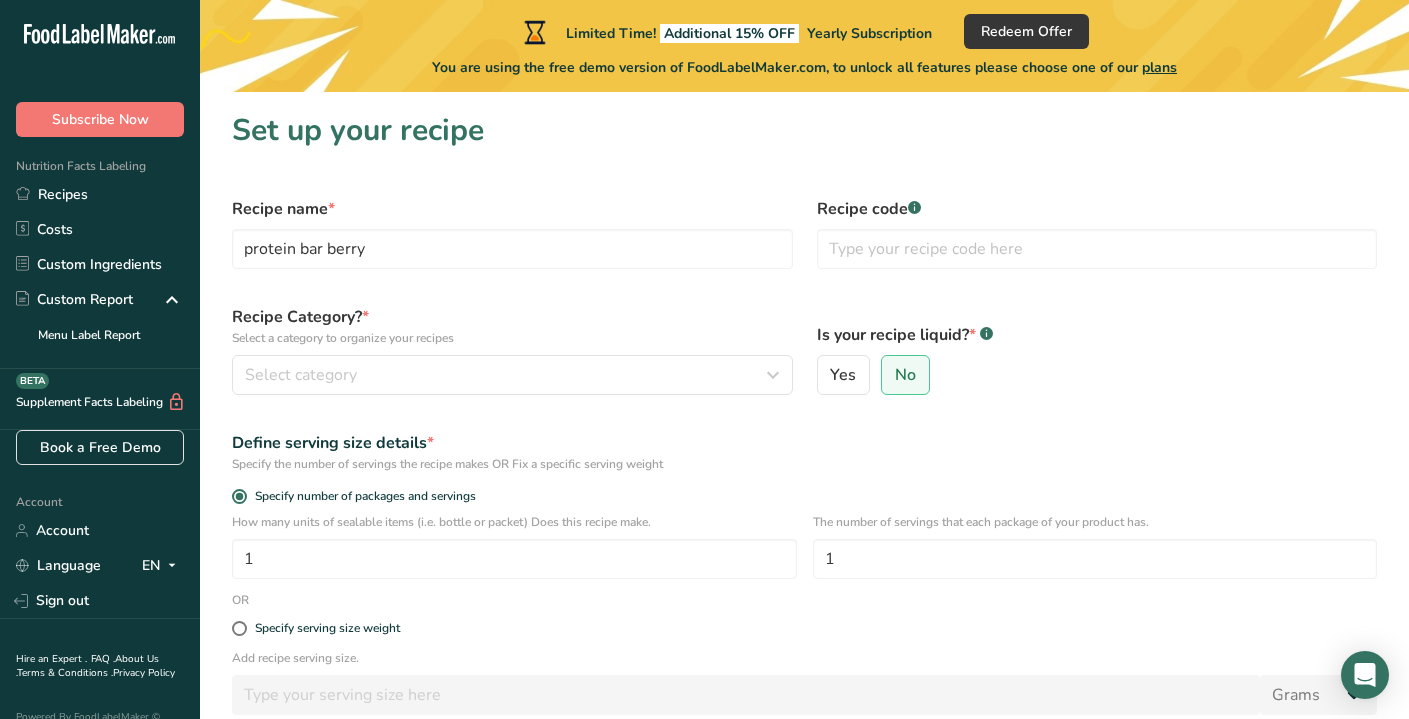 click on "Select a category to organize your recipes" at bounding box center [512, 338] 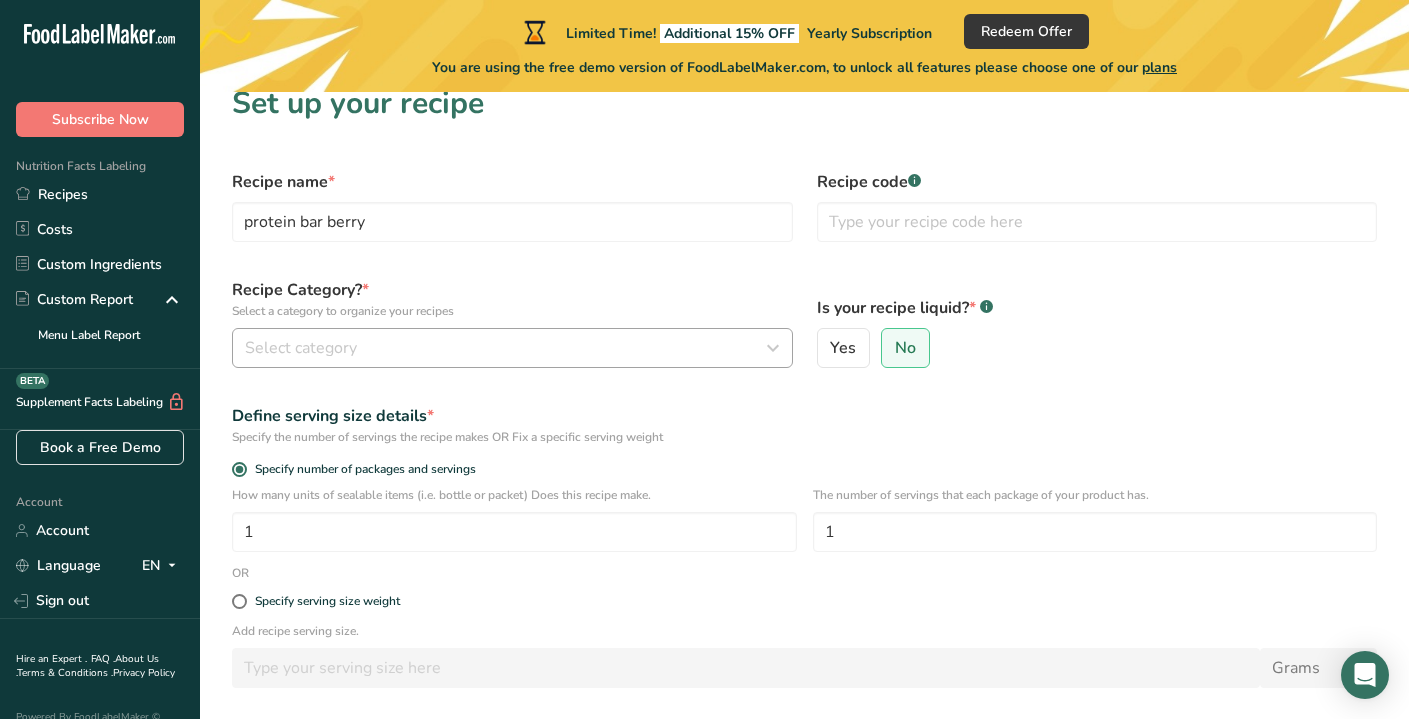scroll, scrollTop: 27, scrollLeft: 0, axis: vertical 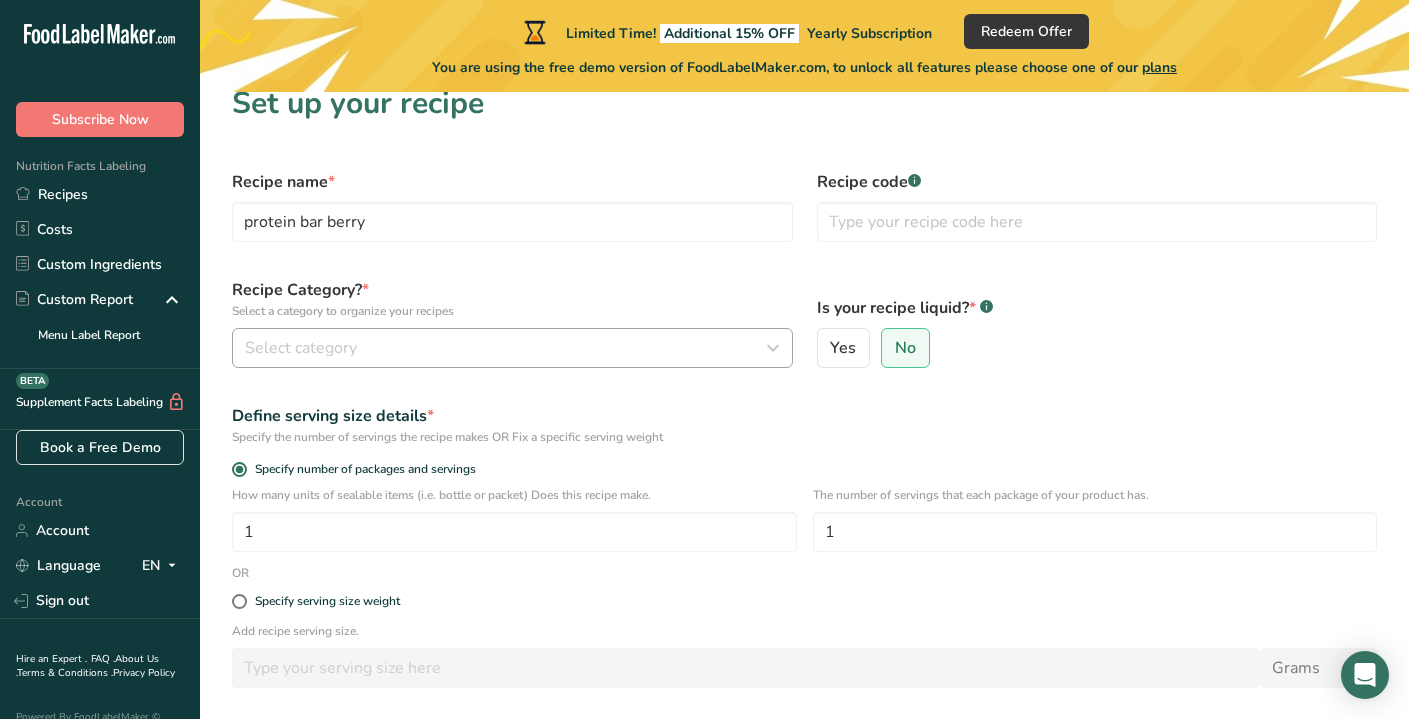 click on "Select category" at bounding box center (506, 348) 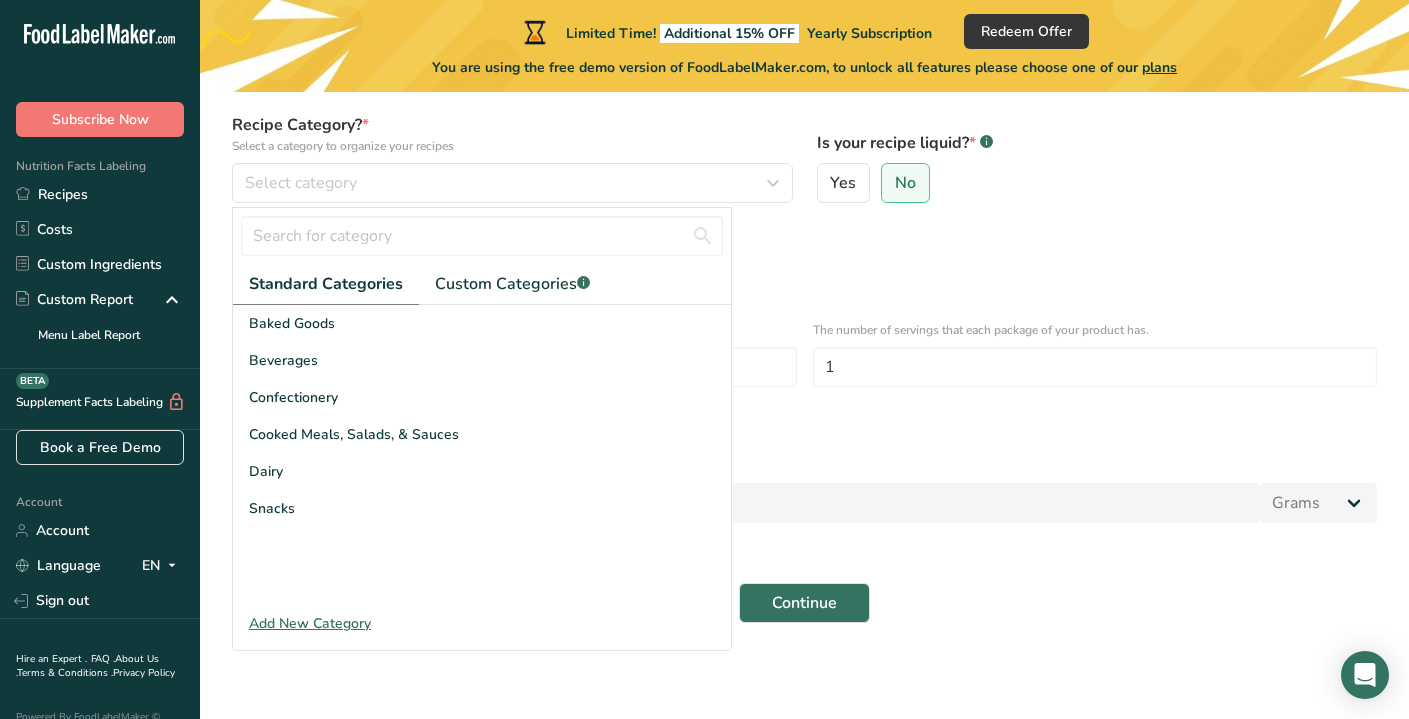 scroll, scrollTop: 192, scrollLeft: 0, axis: vertical 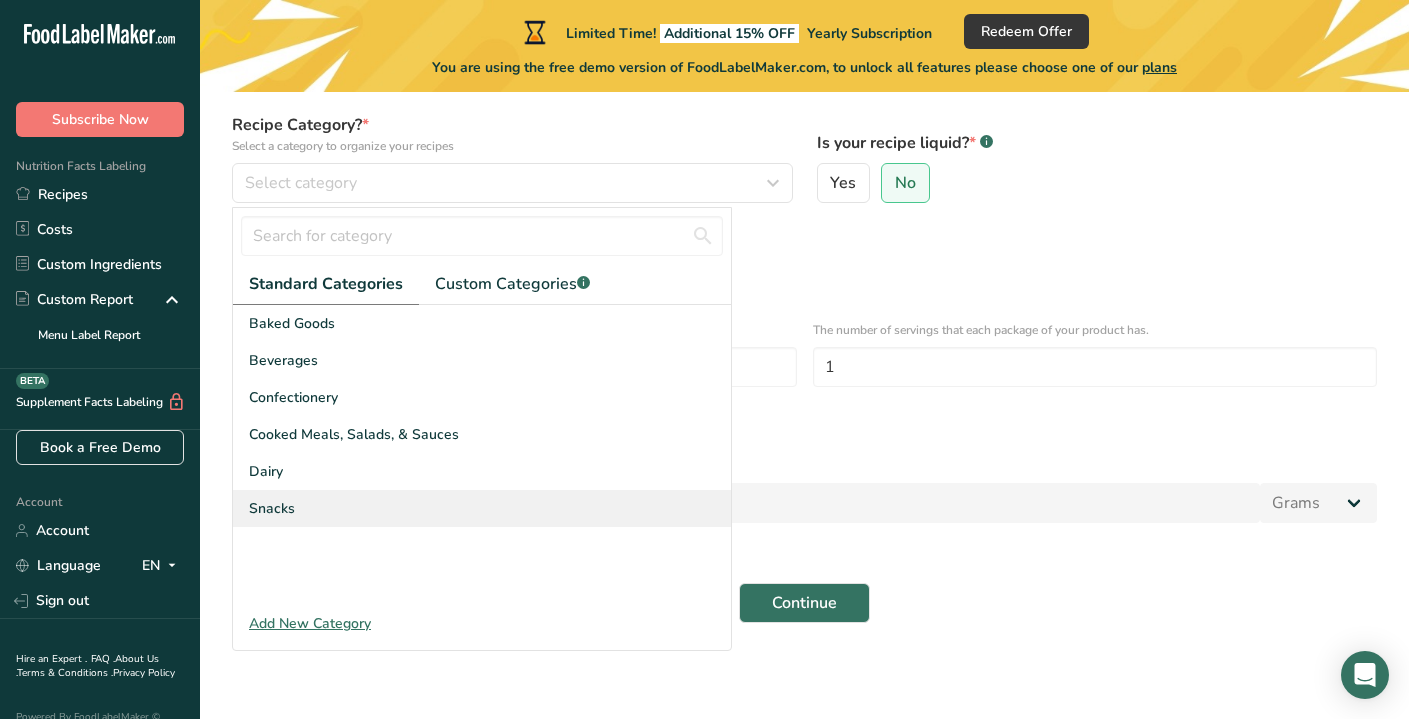 click on "Snacks" at bounding box center [272, 508] 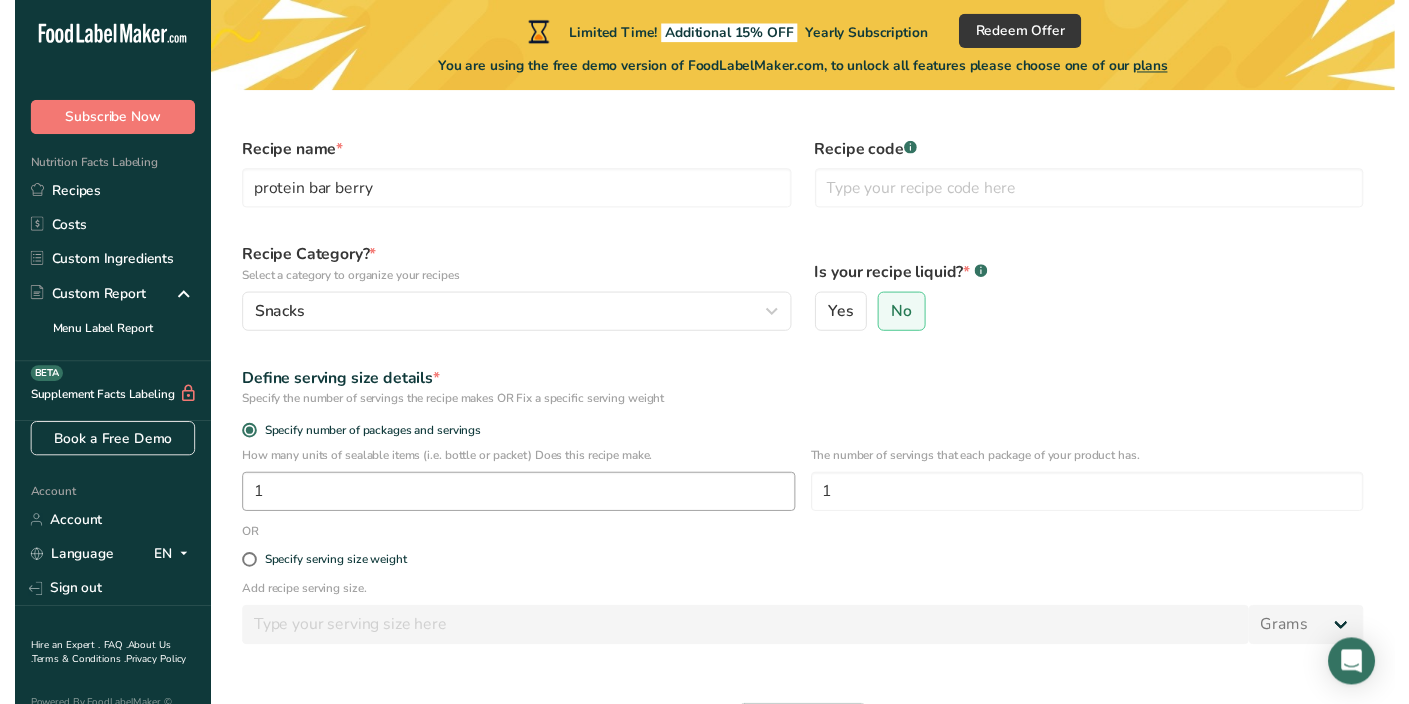 scroll, scrollTop: 31, scrollLeft: 0, axis: vertical 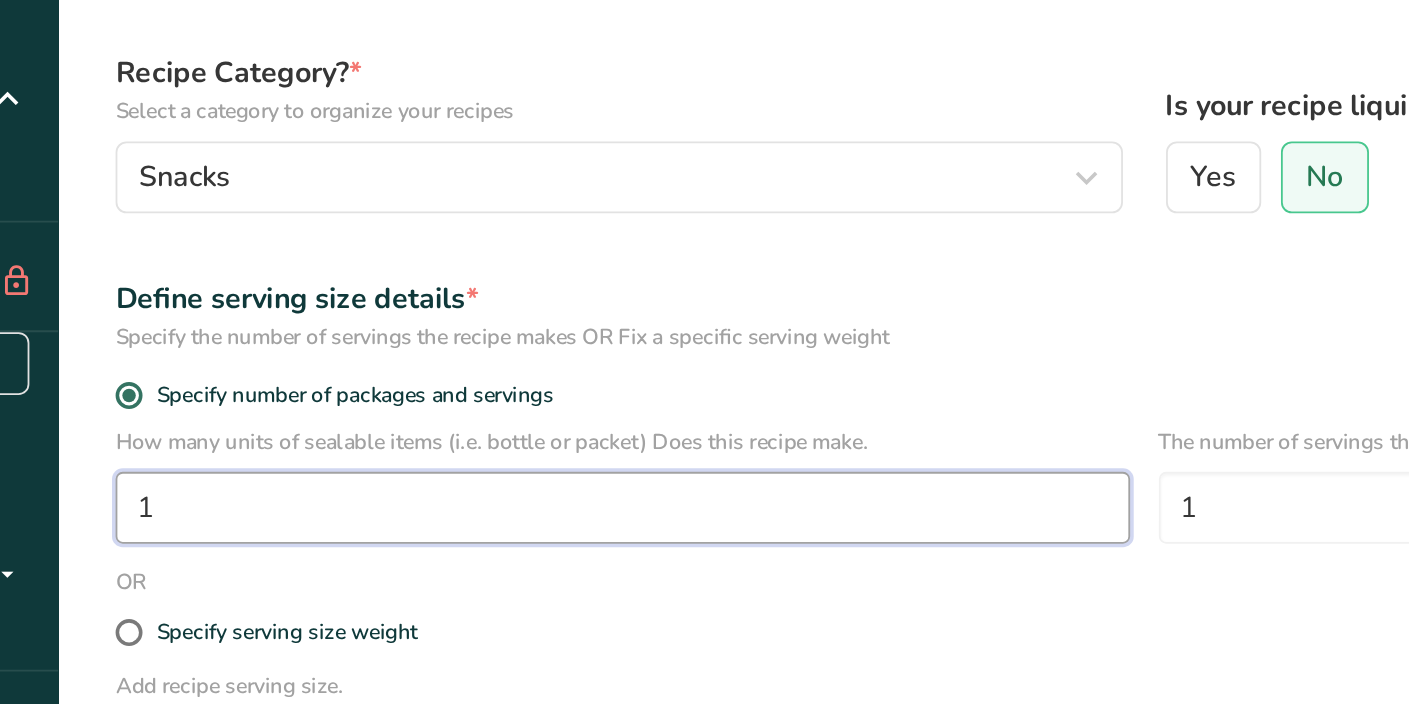click on "1" at bounding box center (514, 528) 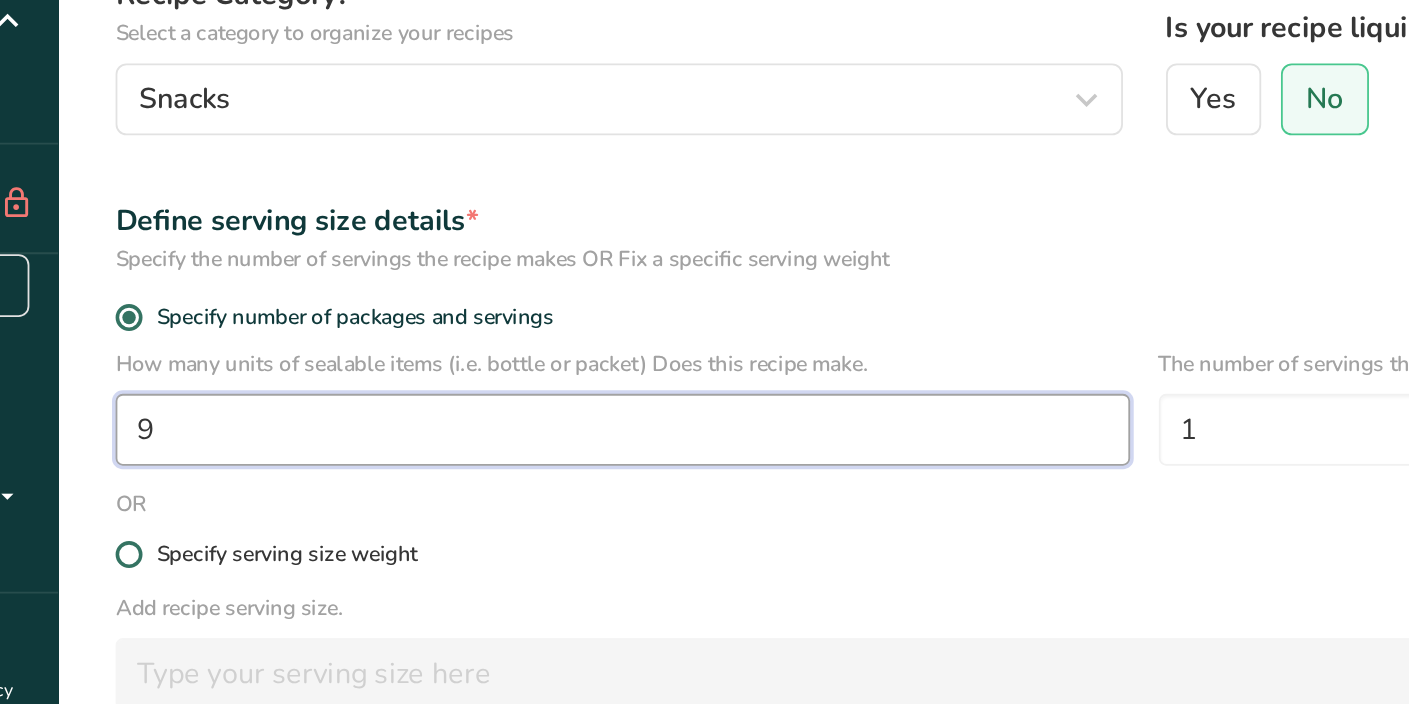 type on "9" 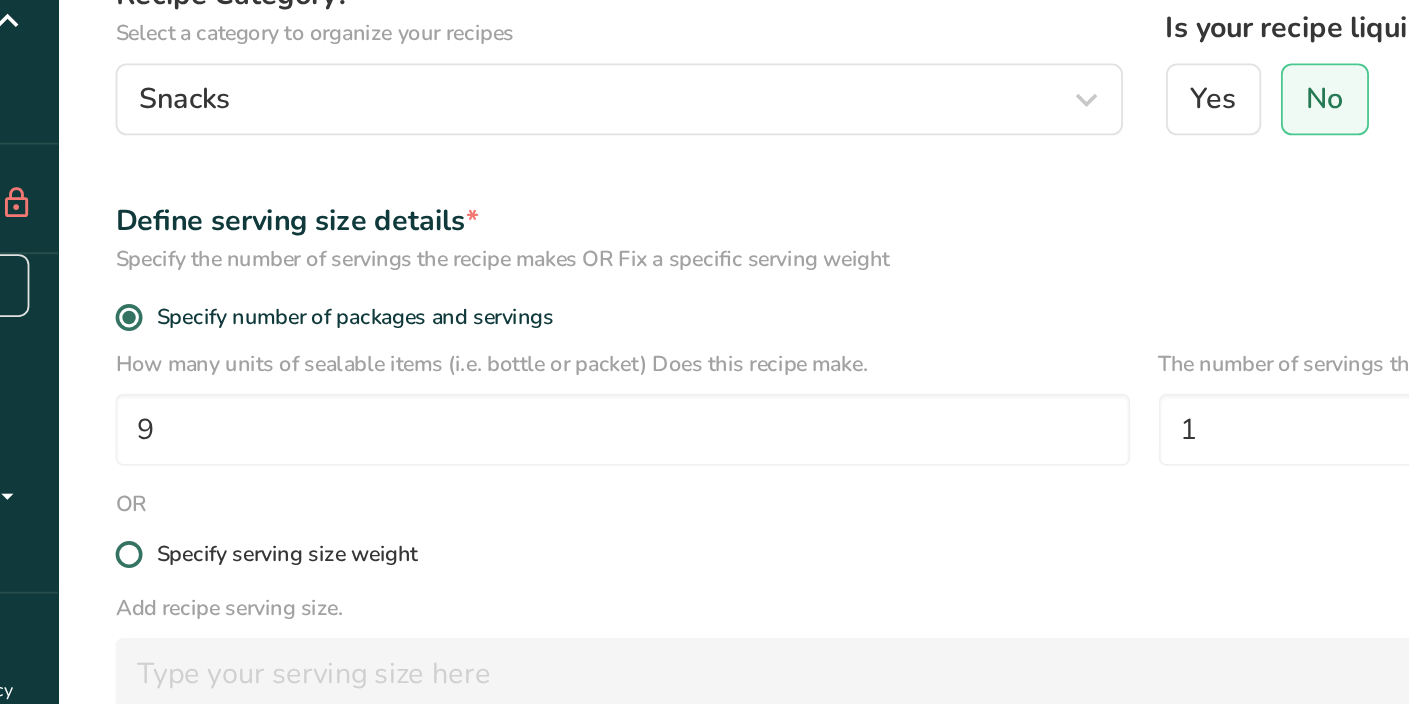 click at bounding box center [239, 597] 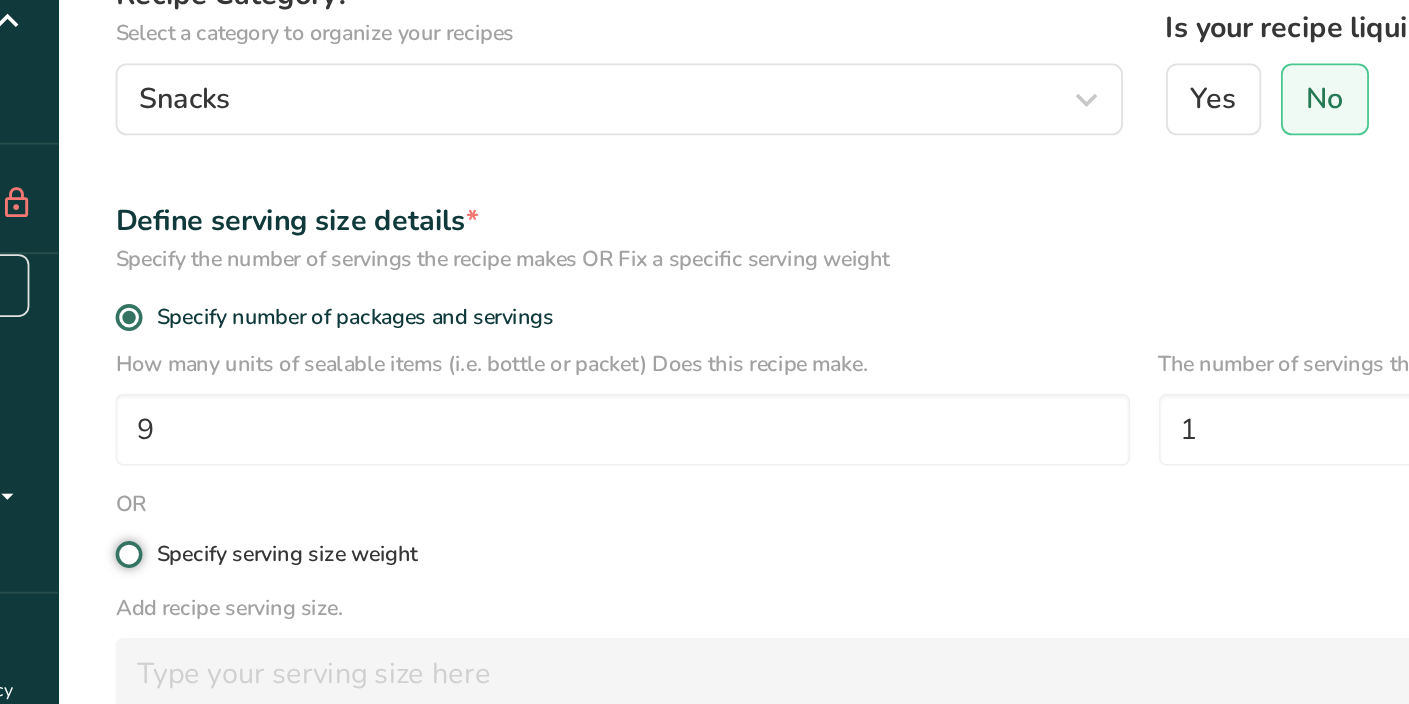 radio on "true" 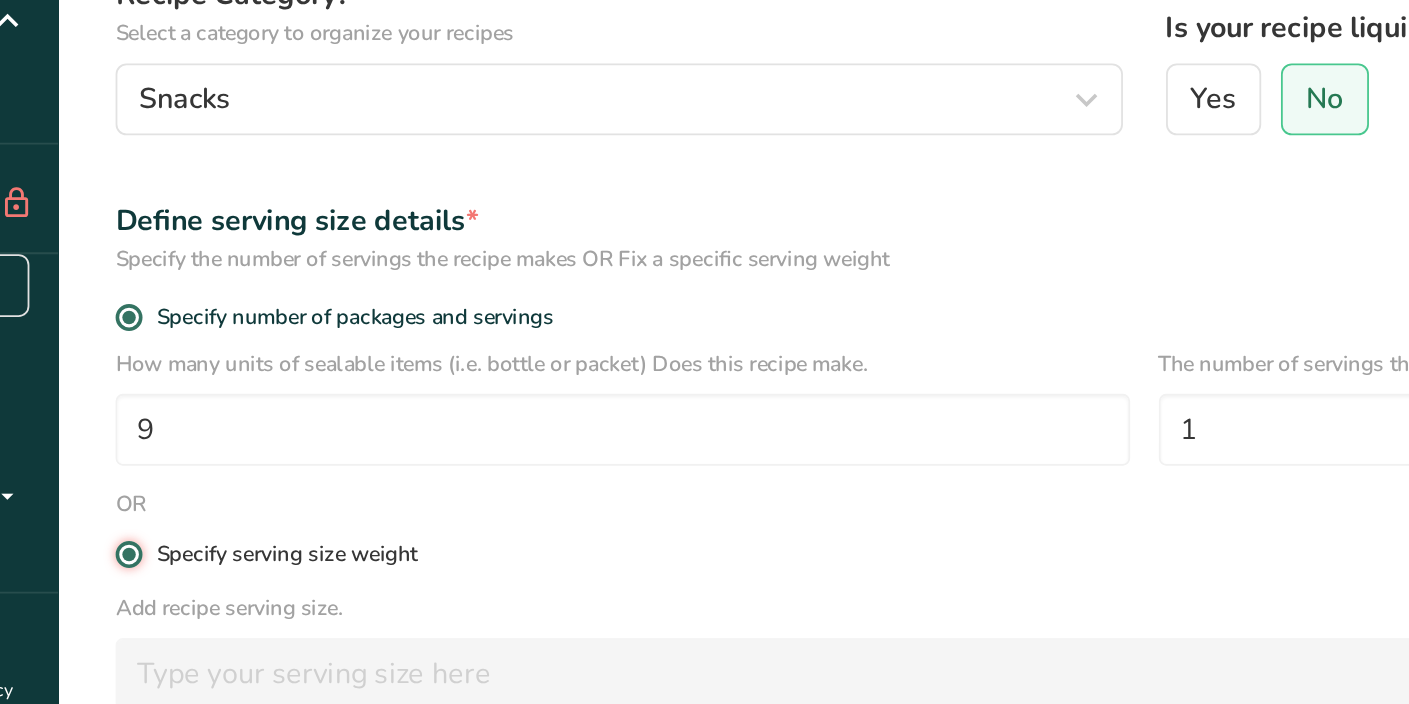 radio on "false" 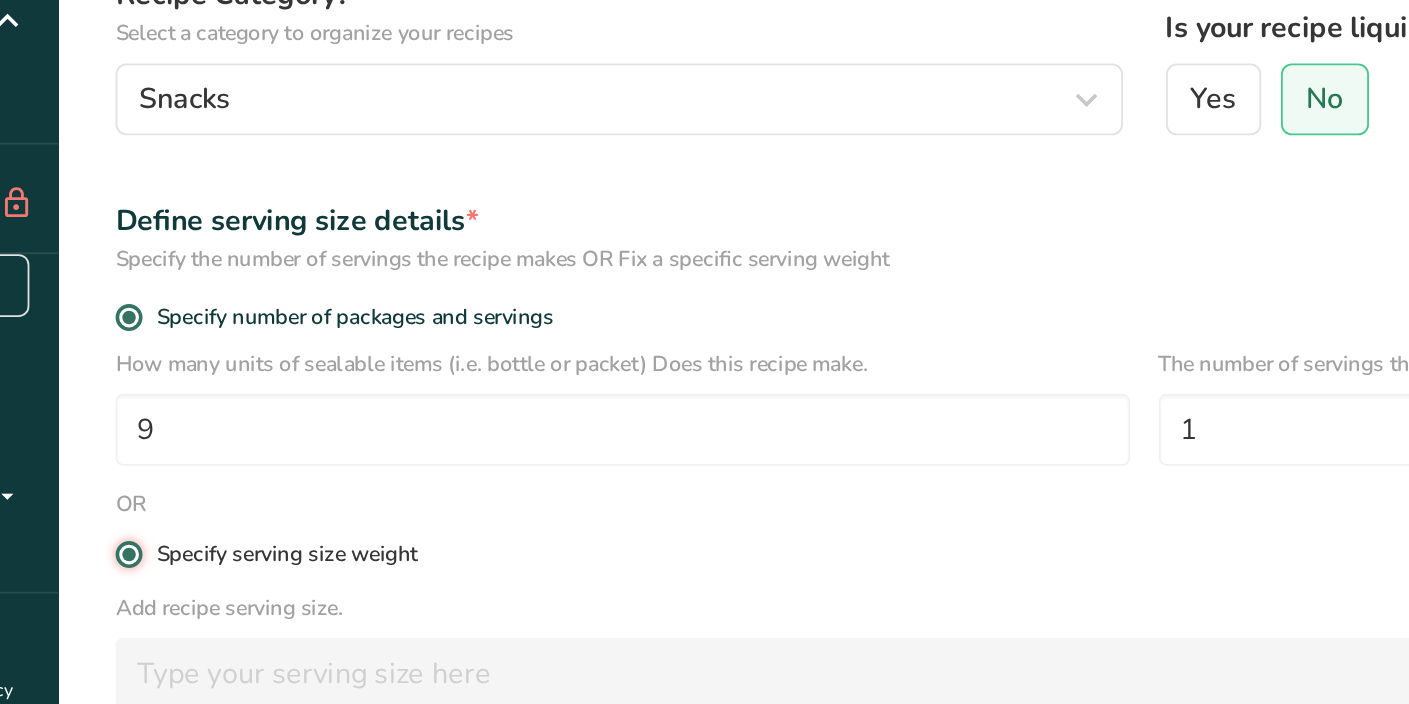 type 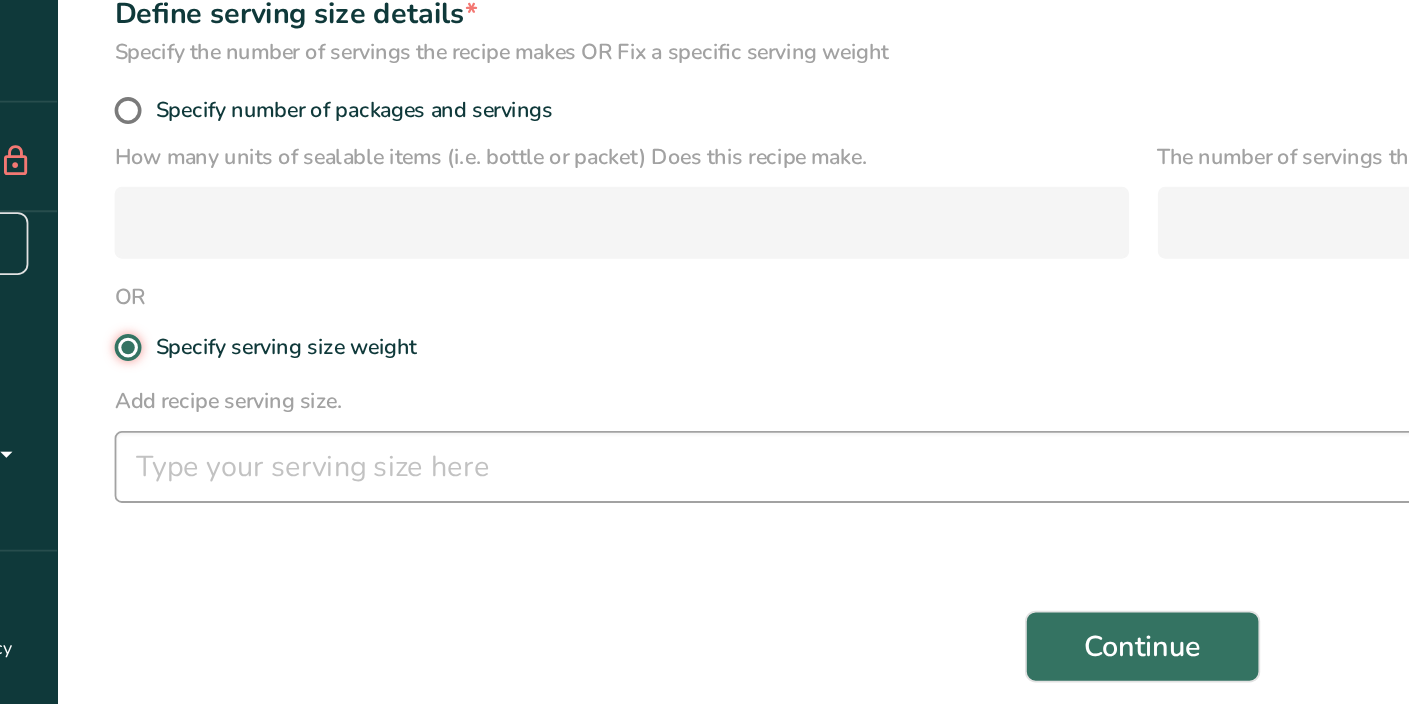 scroll, scrollTop: 124, scrollLeft: 0, axis: vertical 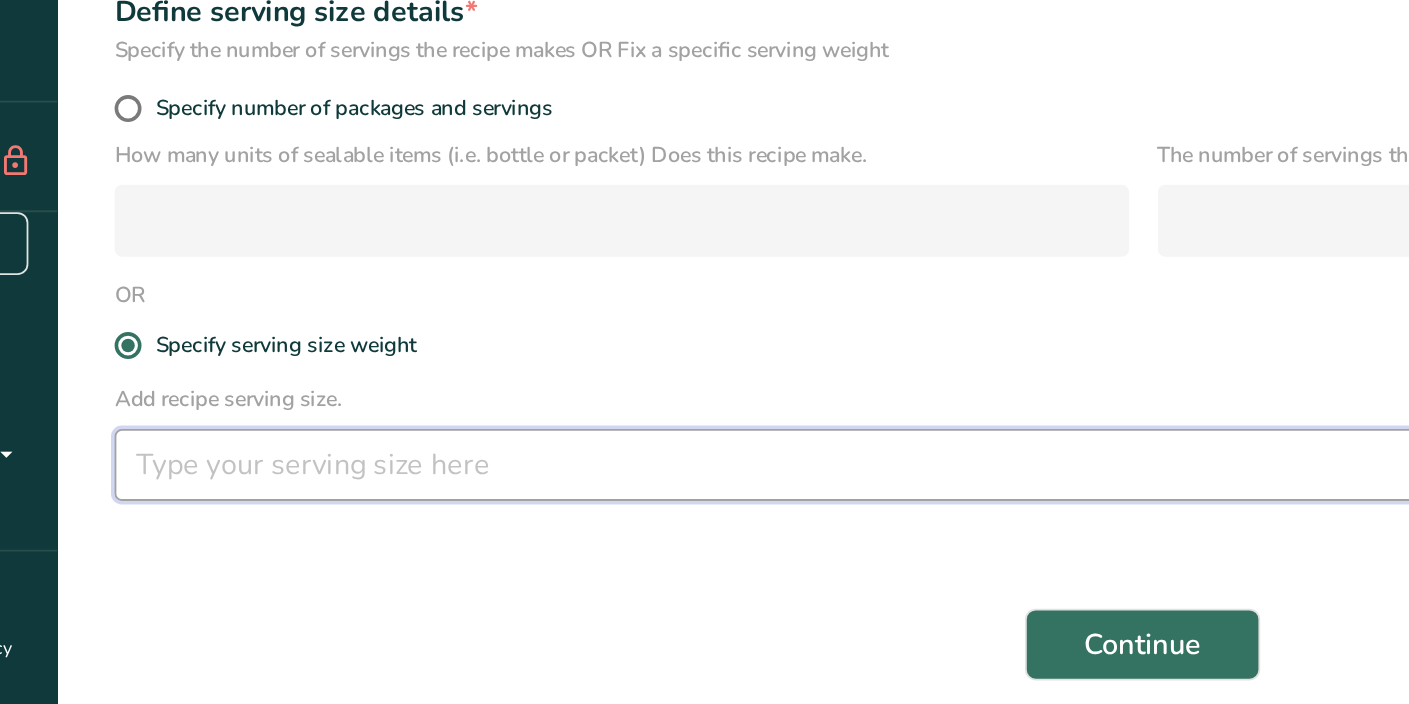 click at bounding box center [746, 571] 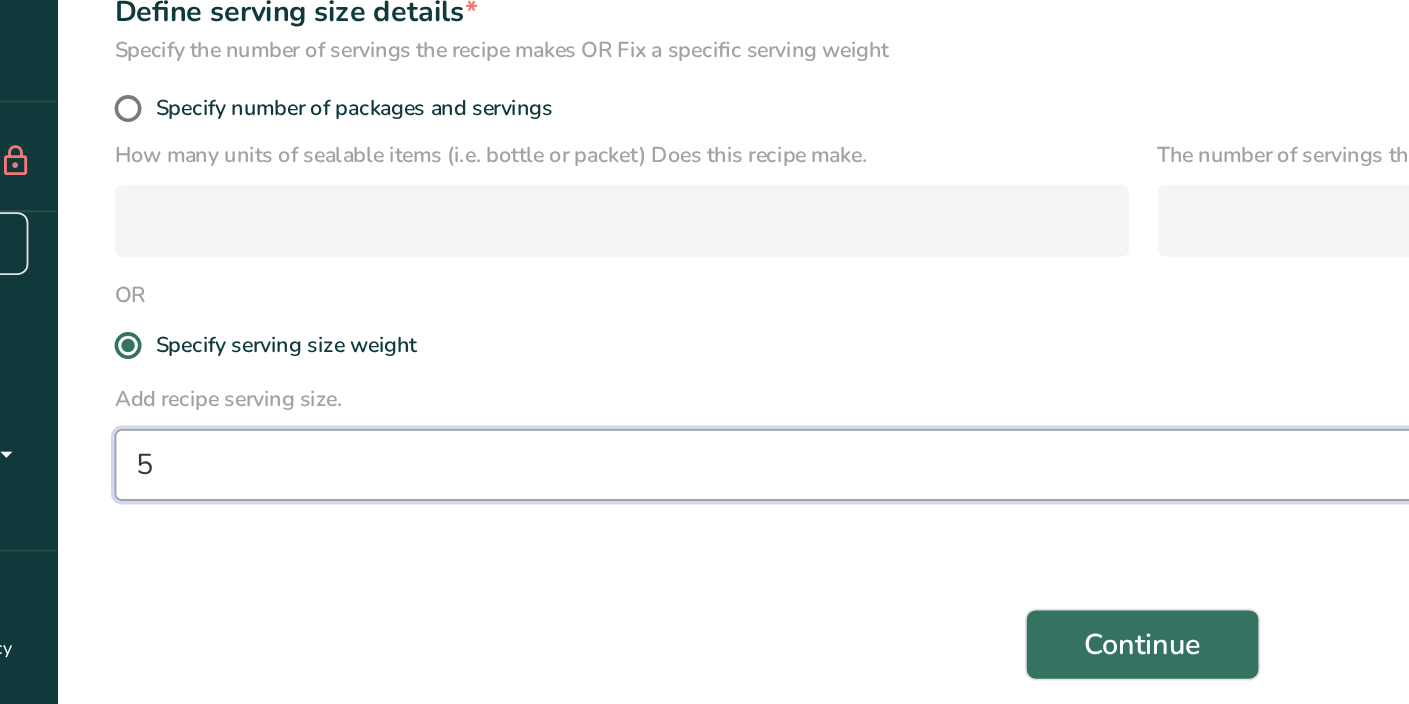 type on "58" 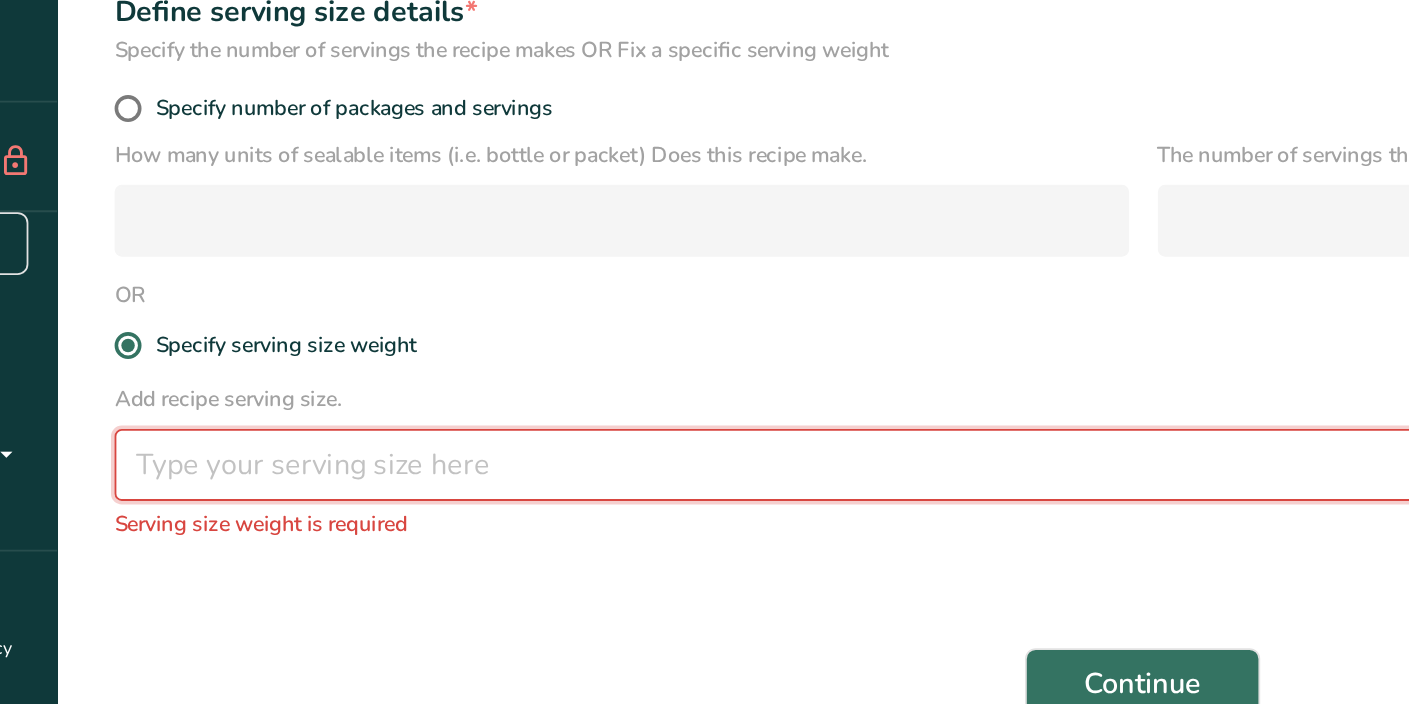 click at bounding box center (746, 571) 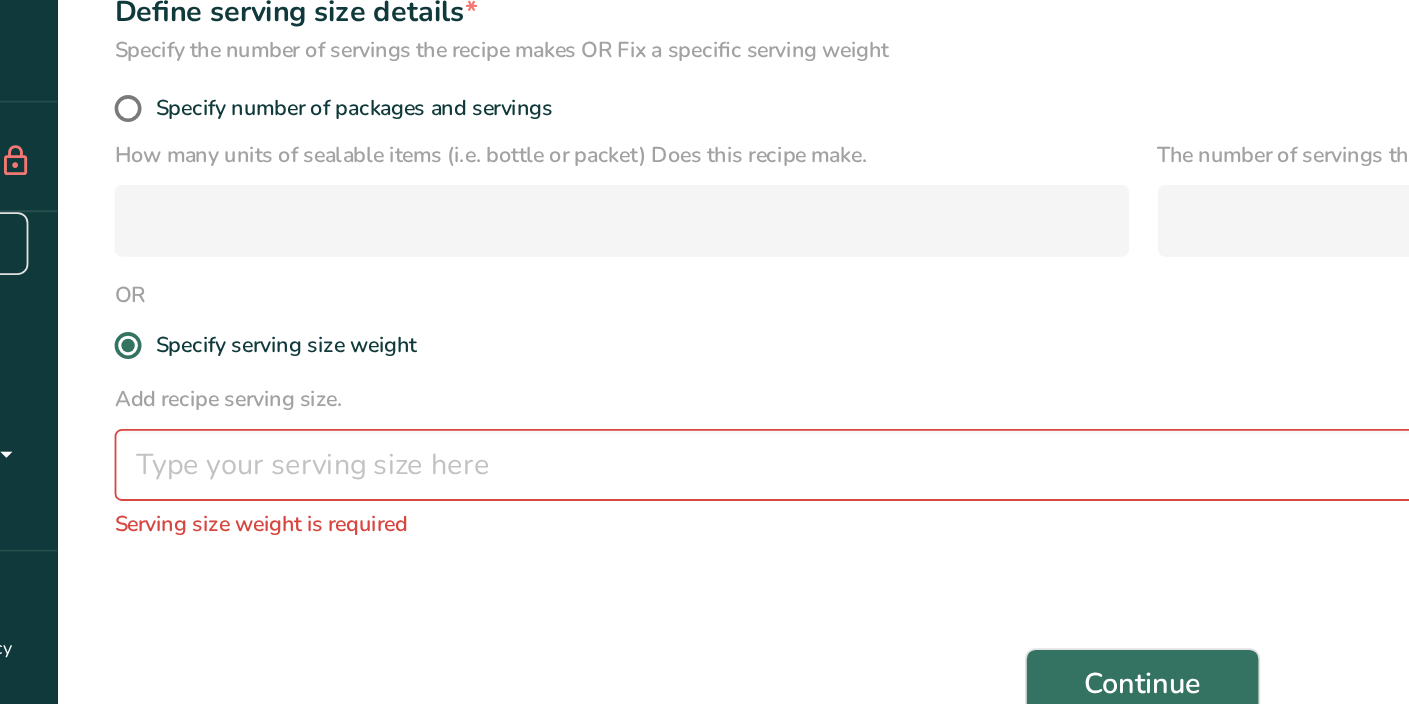 click on "Recipe name *   protein bar berry
Recipe code
.a-a{fill:#347362;}.b-a{fill:#fff;}
Recipe Category? *
Select a category to organize your recipes
Snacks
Standard Categories
Custom Categories
.a-a{fill:#347362;}.b-a{fill:#fff;}
Baked Goods
Beverages
Confectionery
Cooked Meals, Salads, & Sauces
Dairy
Snacks
Add New Category
Is your recipe liquid? *   .a-a{fill:#347362;}.b-a{fill:#fff;}           Yes   No
Define serving size details *
Specify the number of servings the recipe makes OR Fix a specific serving weight
Specify number of packages and servings
OR" at bounding box center (804, 393) 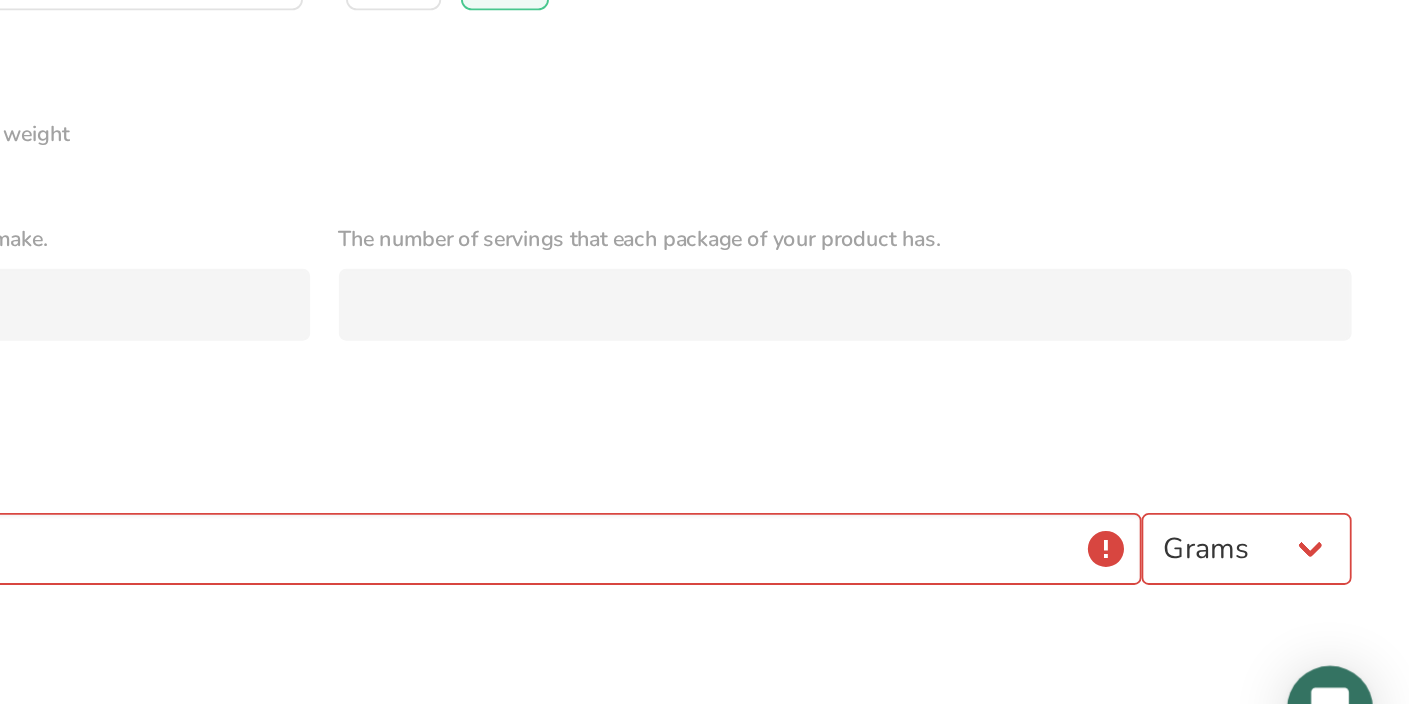 scroll, scrollTop: 124, scrollLeft: 0, axis: vertical 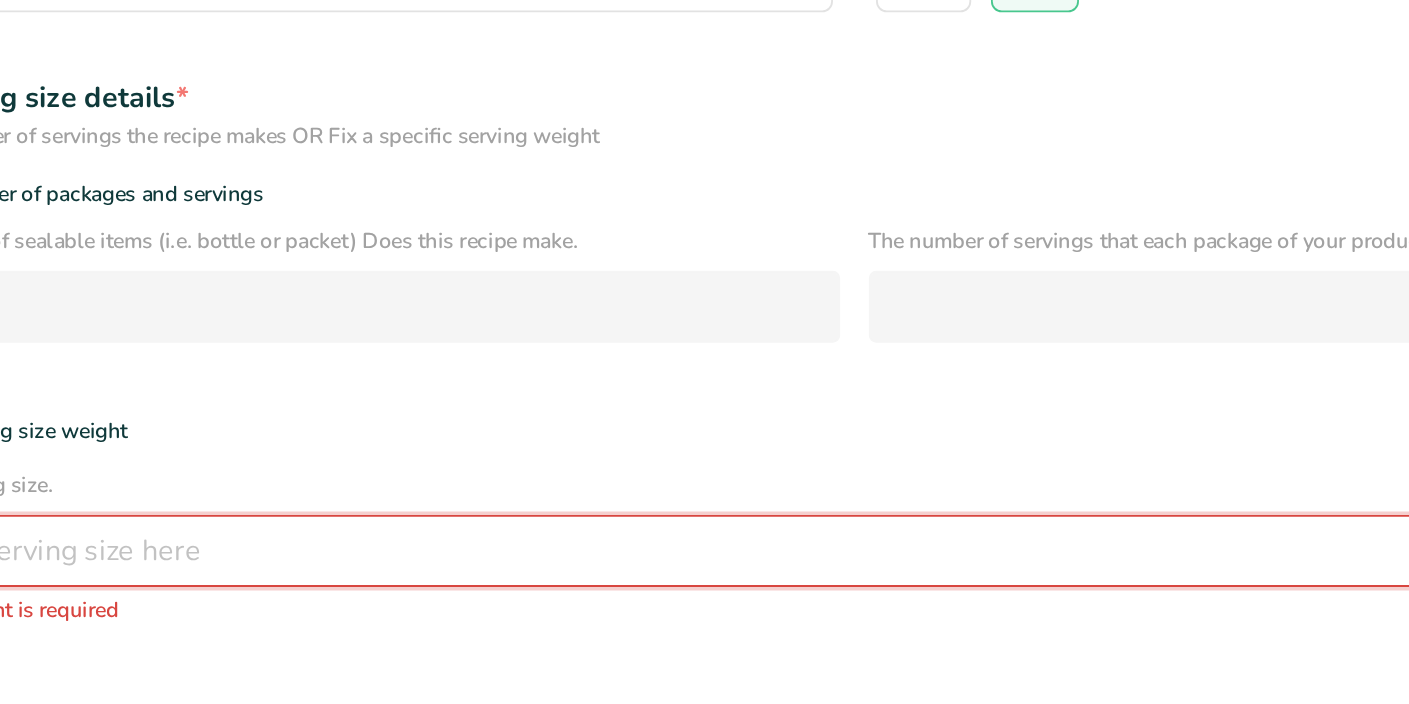 click at bounding box center [746, 571] 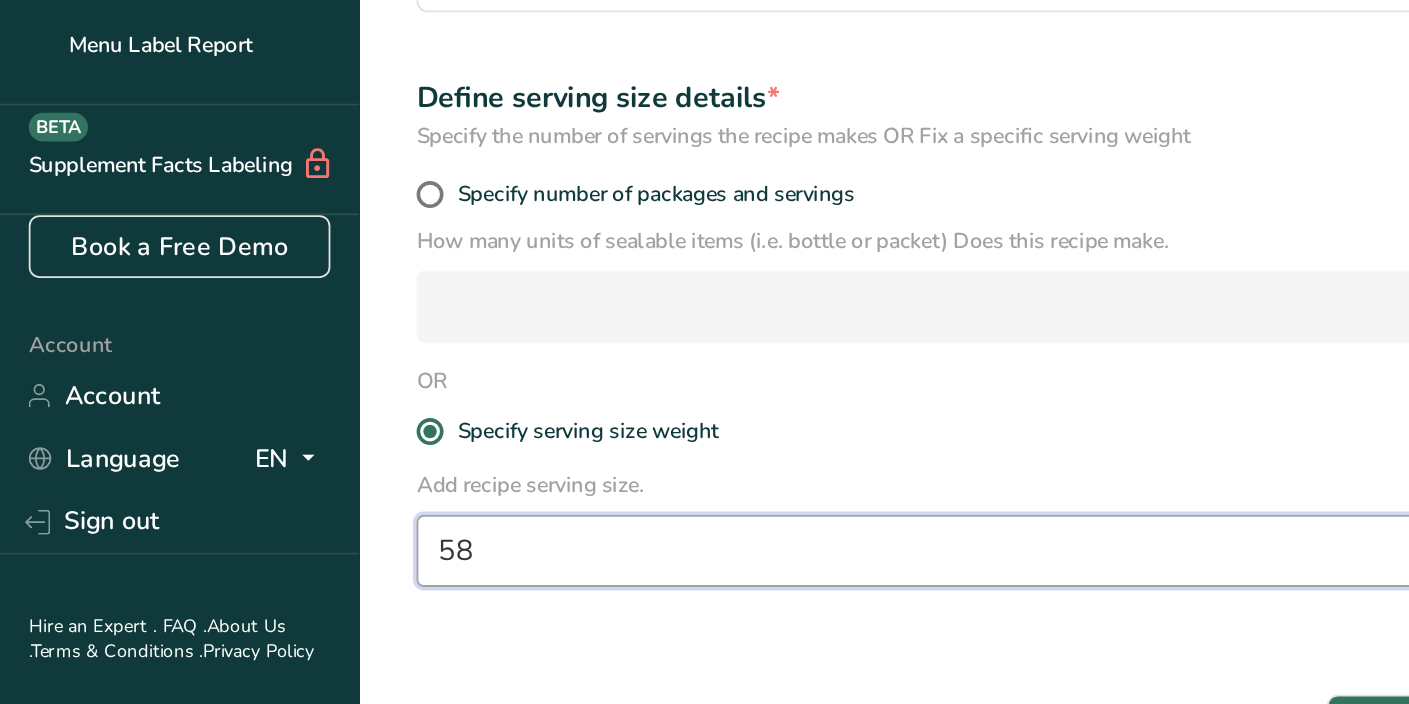 scroll, scrollTop: 46, scrollLeft: 3, axis: both 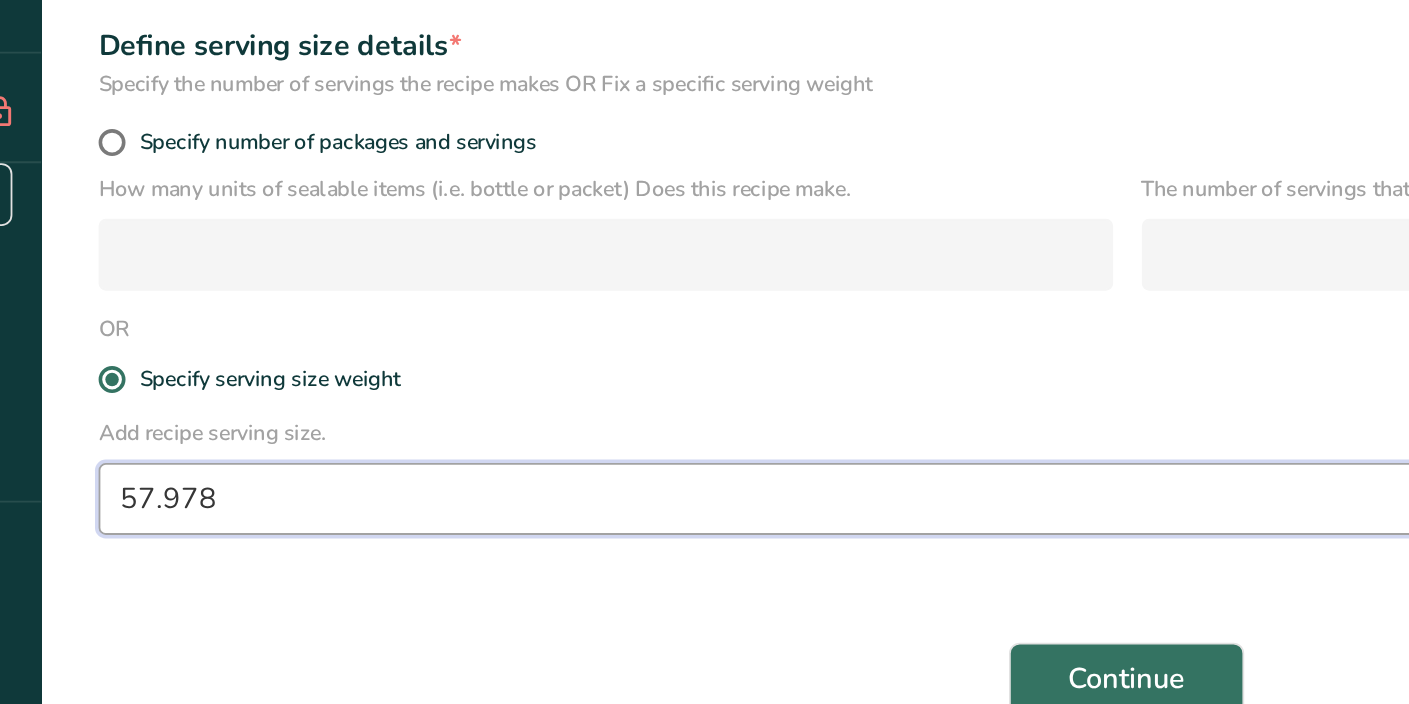type on "57.977" 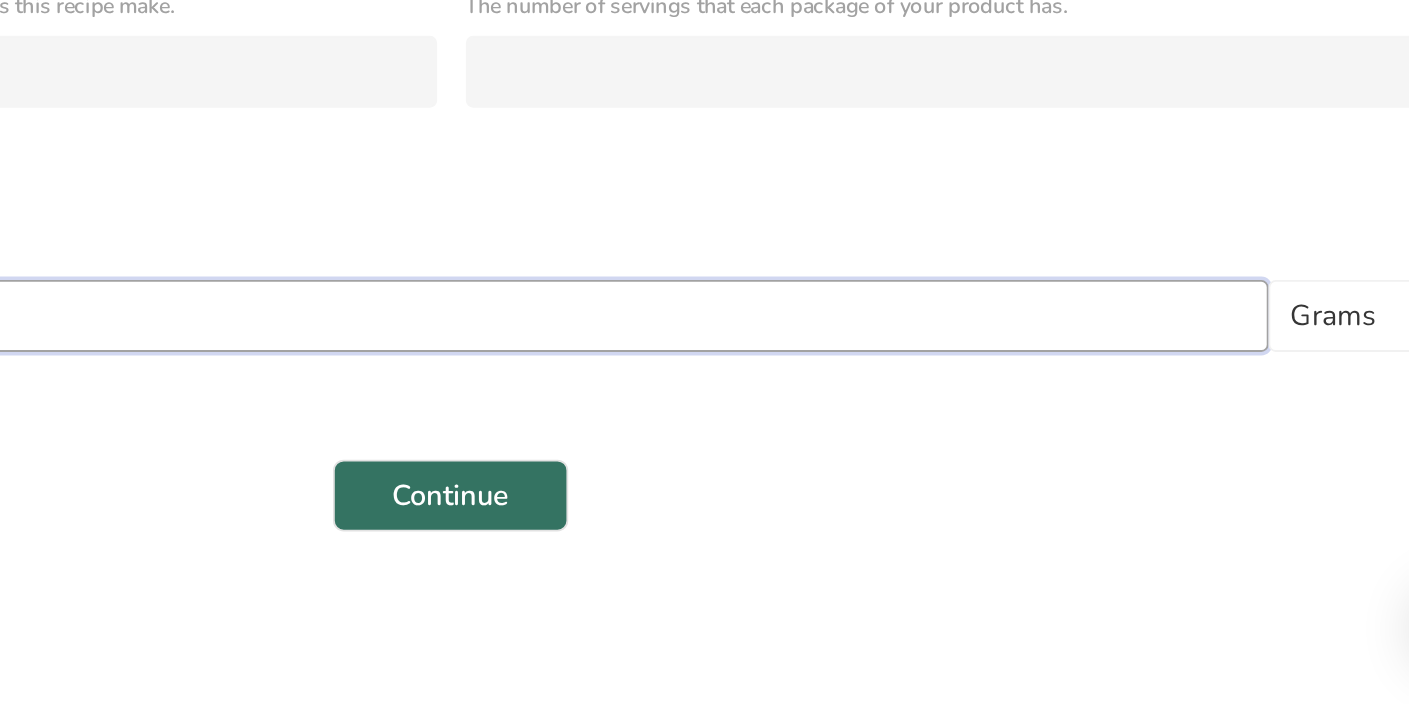 scroll, scrollTop: 207, scrollLeft: 0, axis: vertical 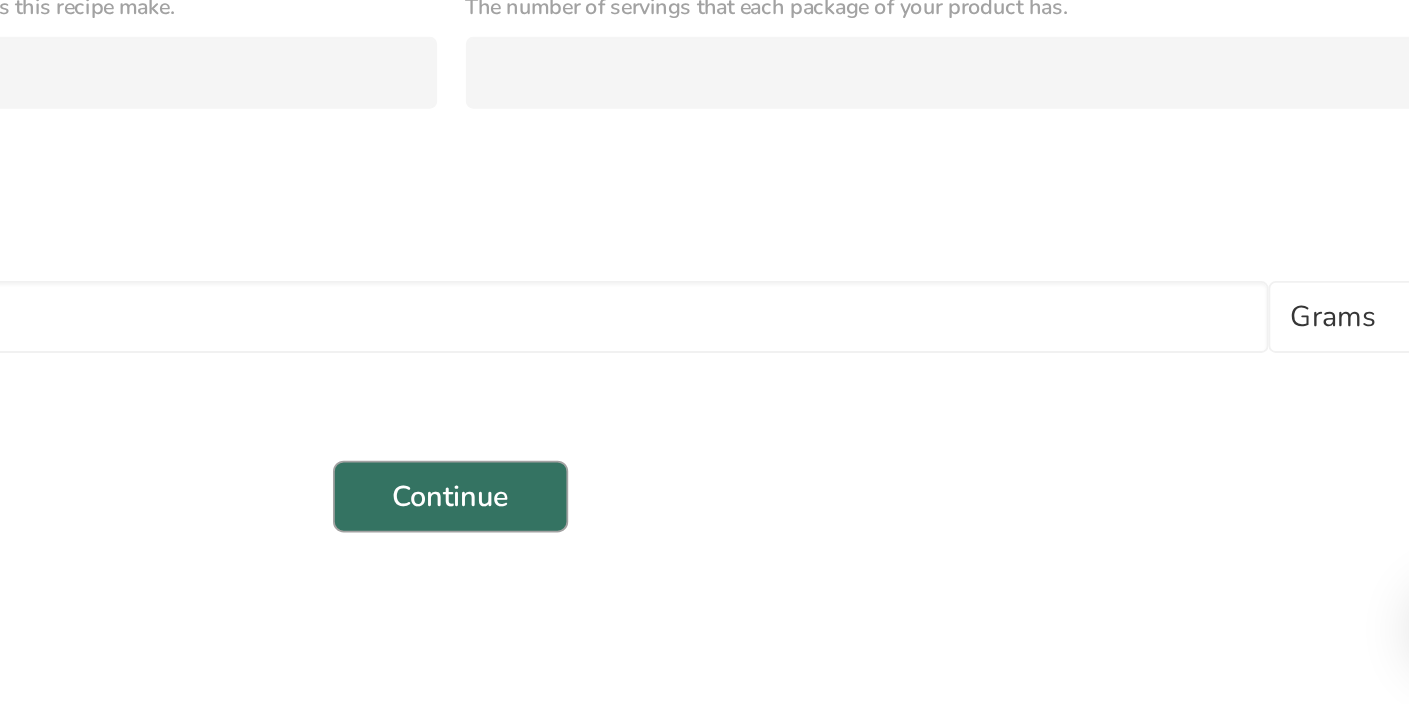 click on "Continue" at bounding box center (804, 588) 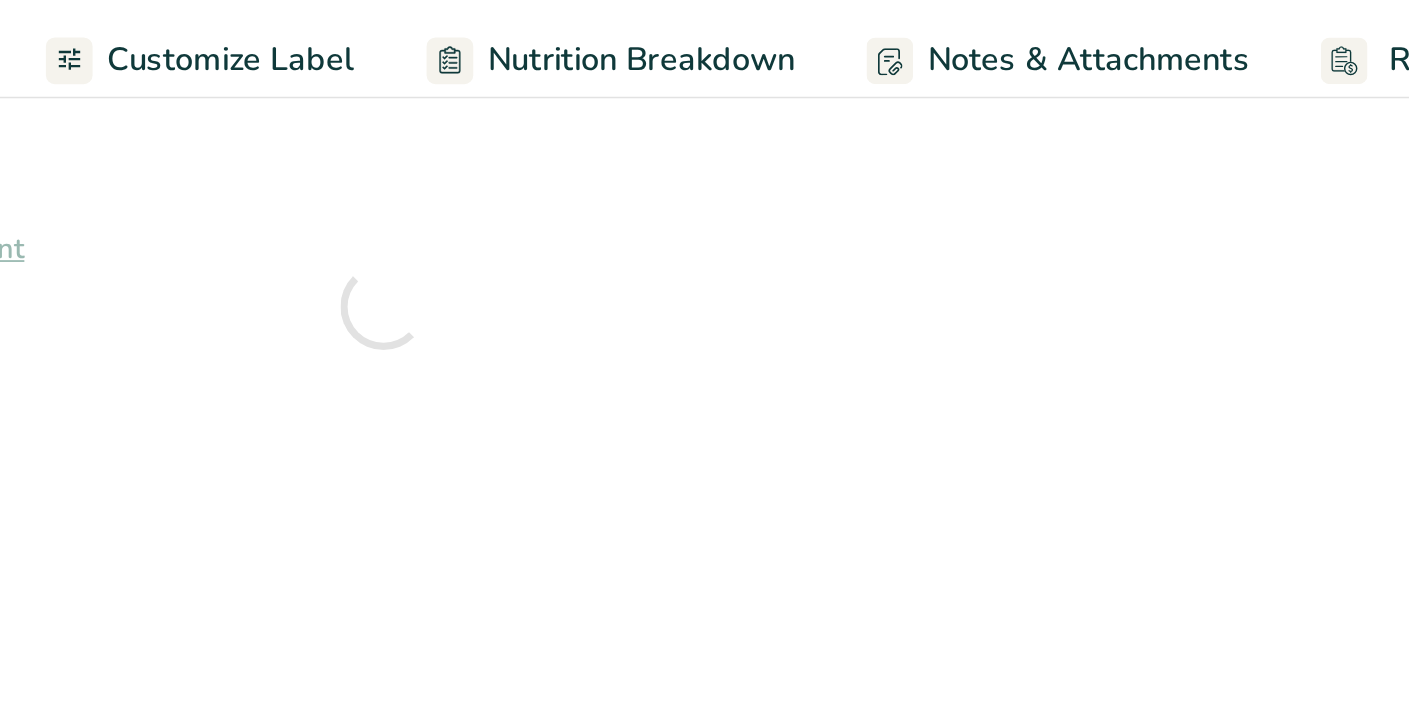 scroll, scrollTop: 0, scrollLeft: 0, axis: both 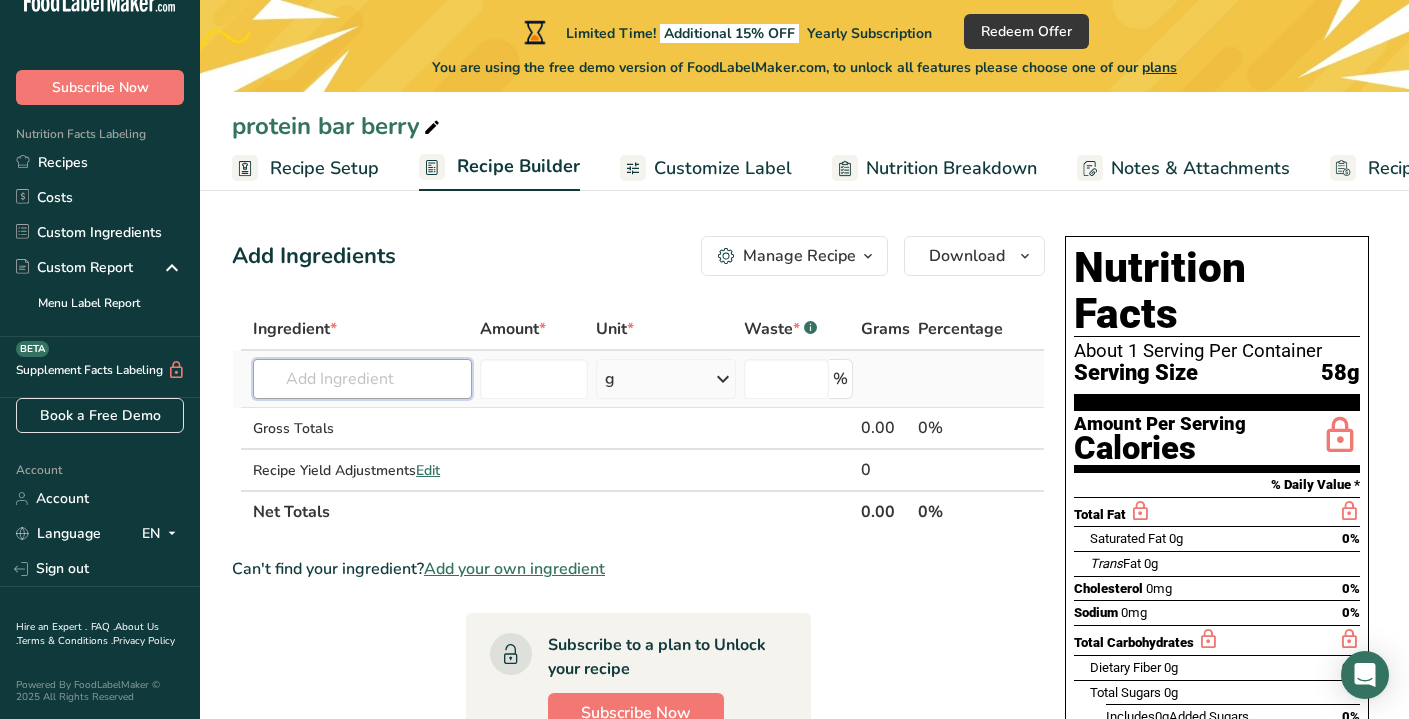 click at bounding box center (362, 379) 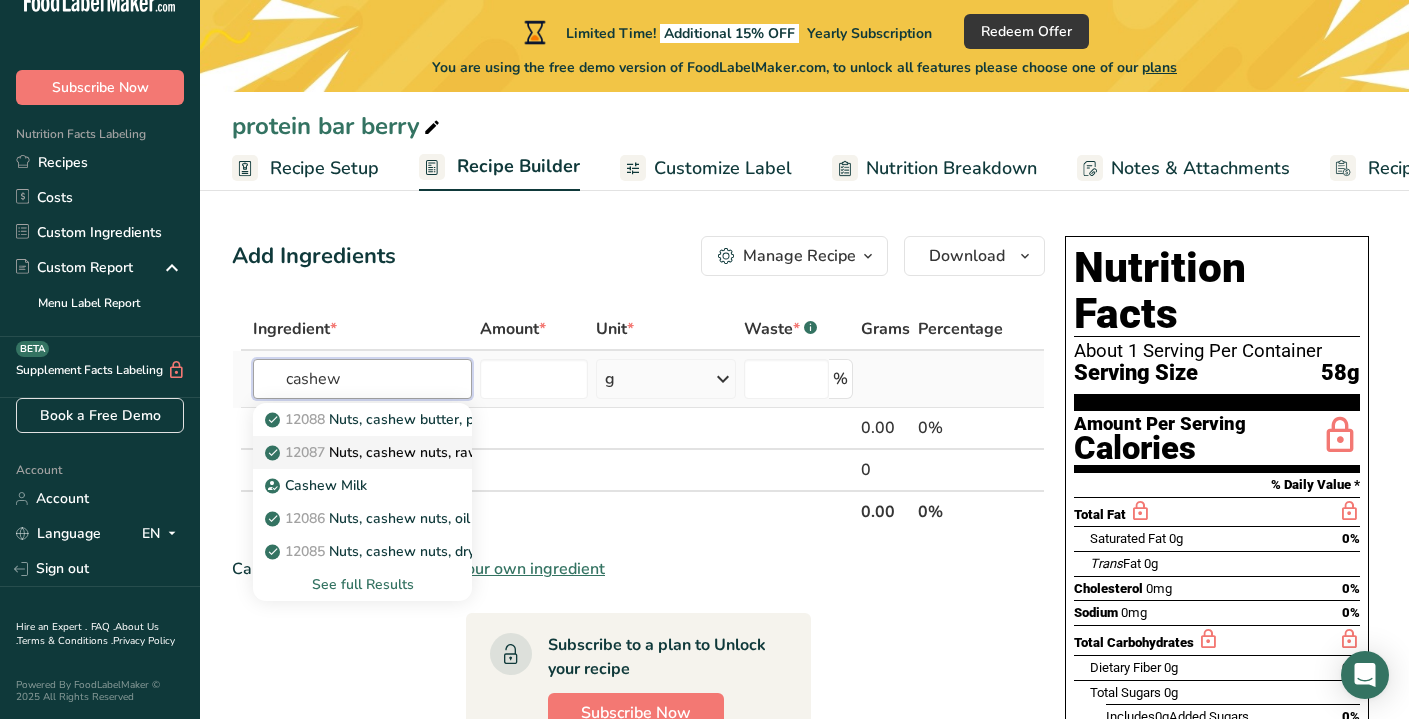 type on "cashew" 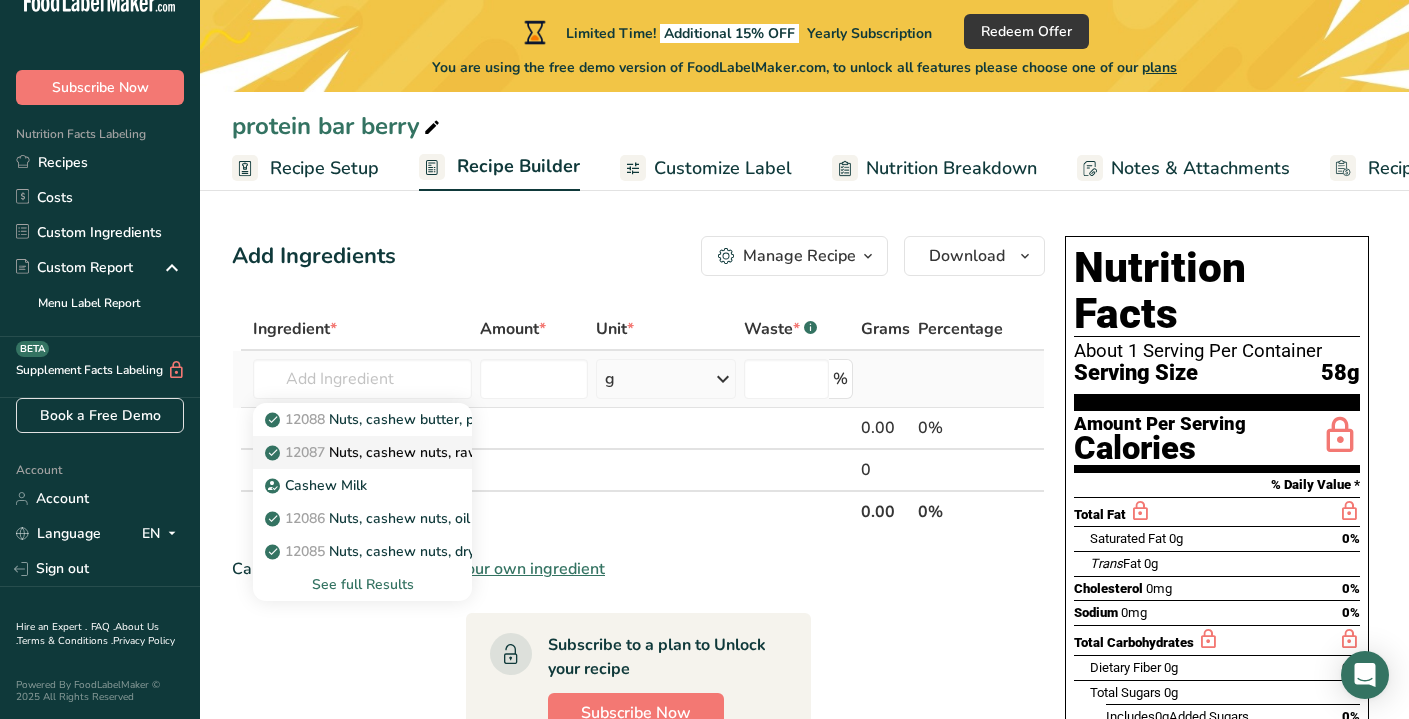 click on "12087
Nuts, cashew nuts, raw" at bounding box center [374, 452] 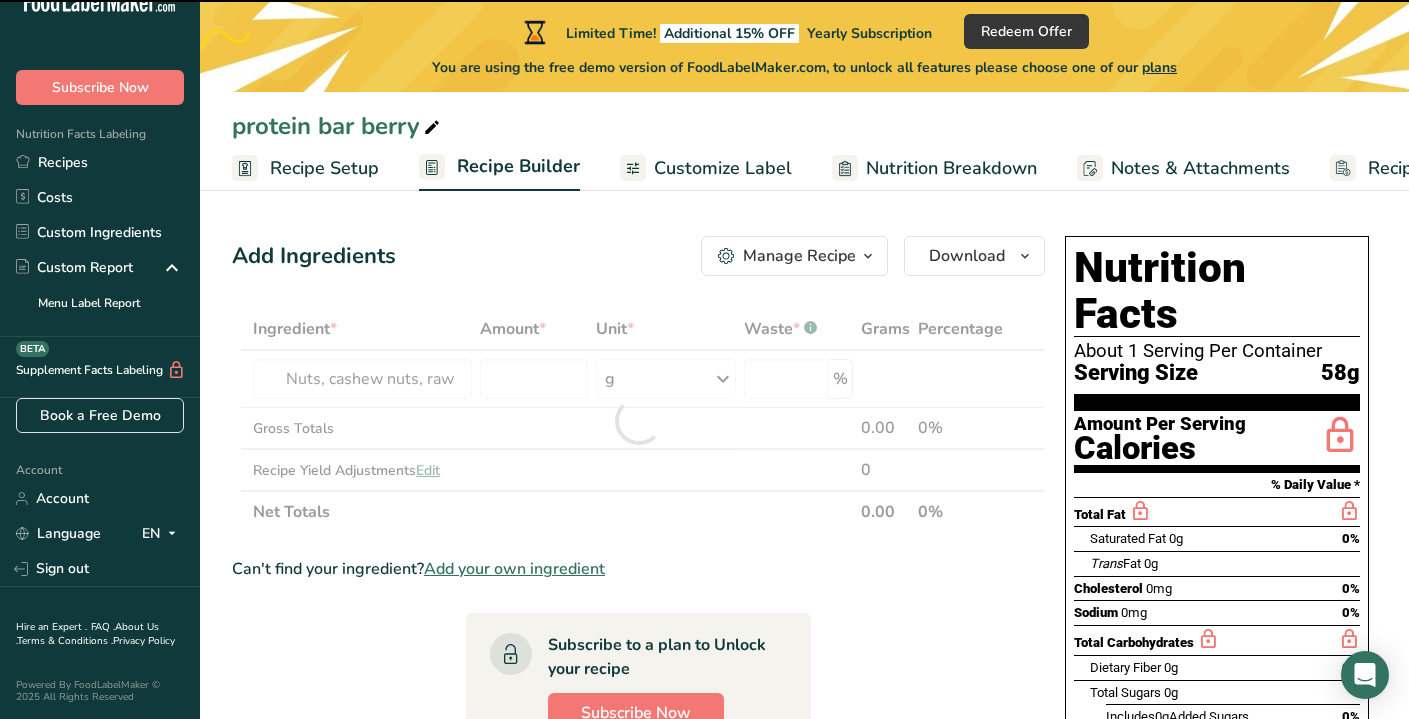 type on "0" 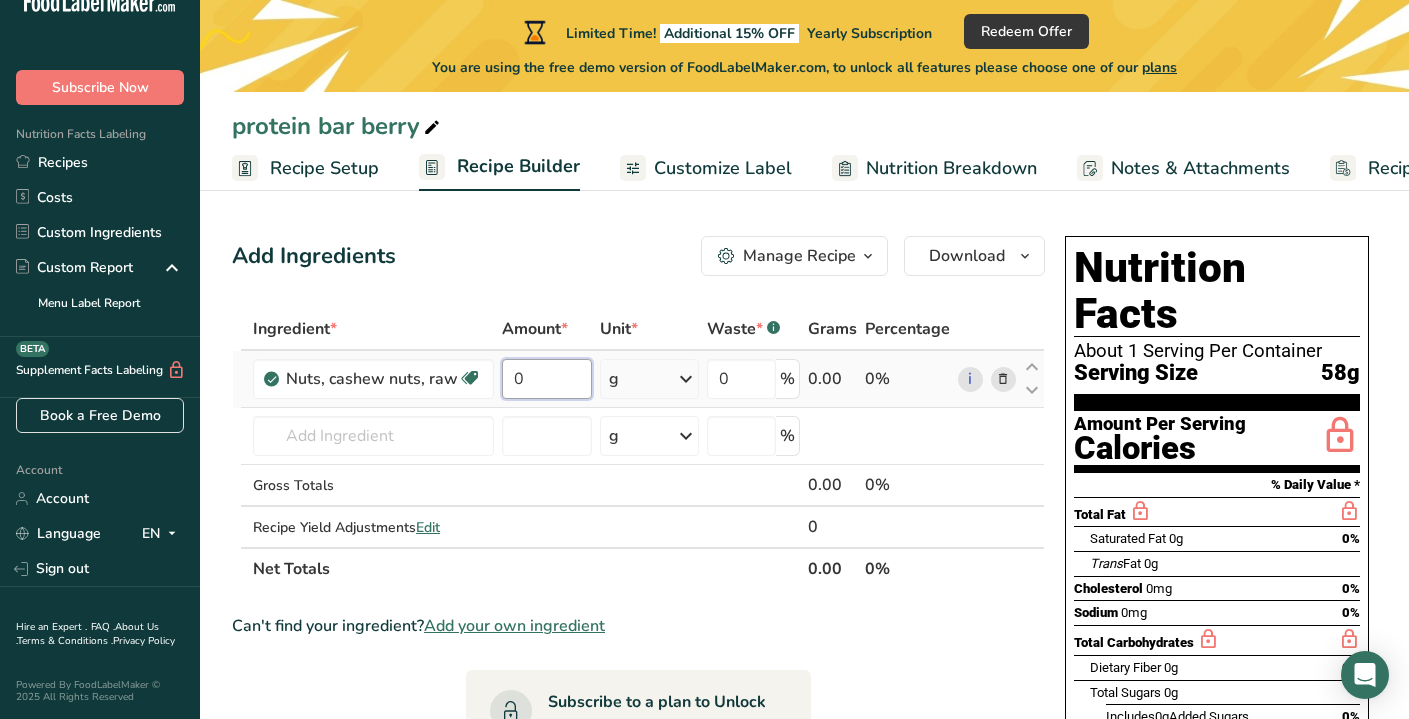 click on "0" at bounding box center (547, 379) 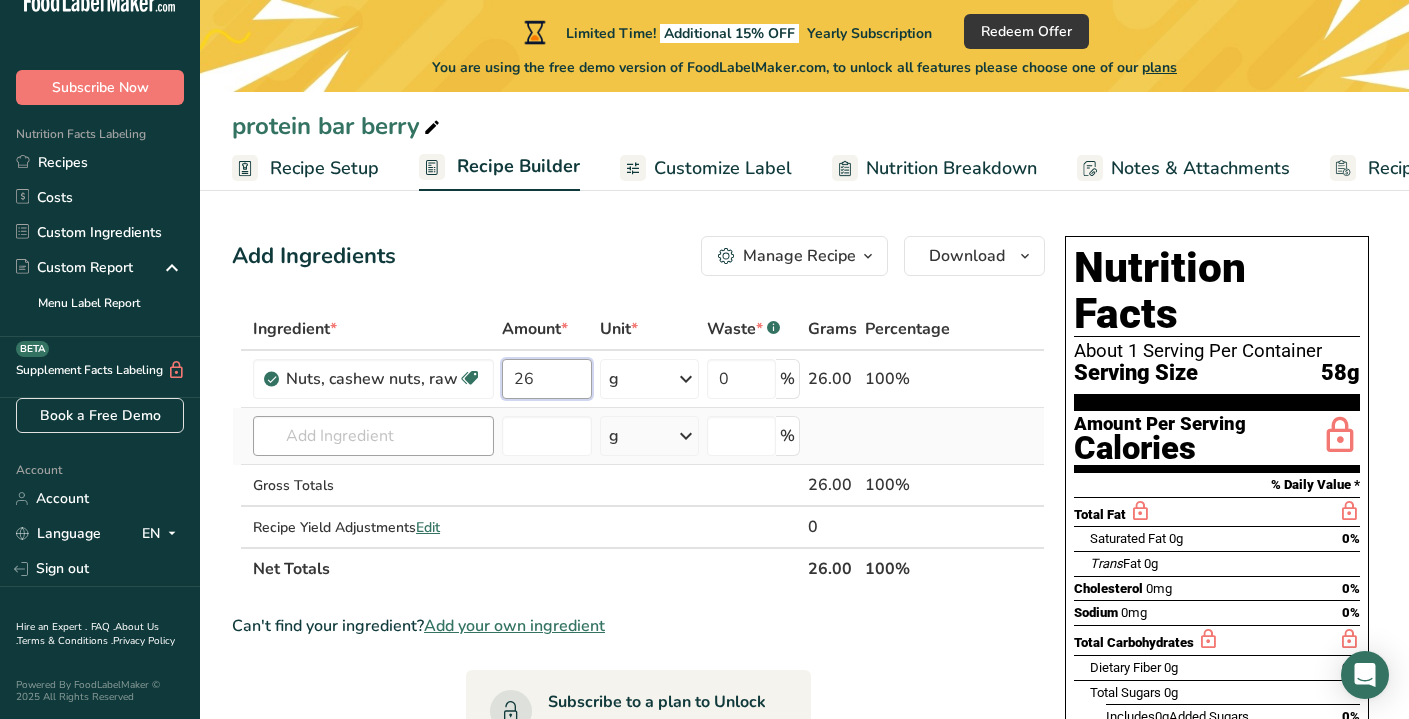 type on "26" 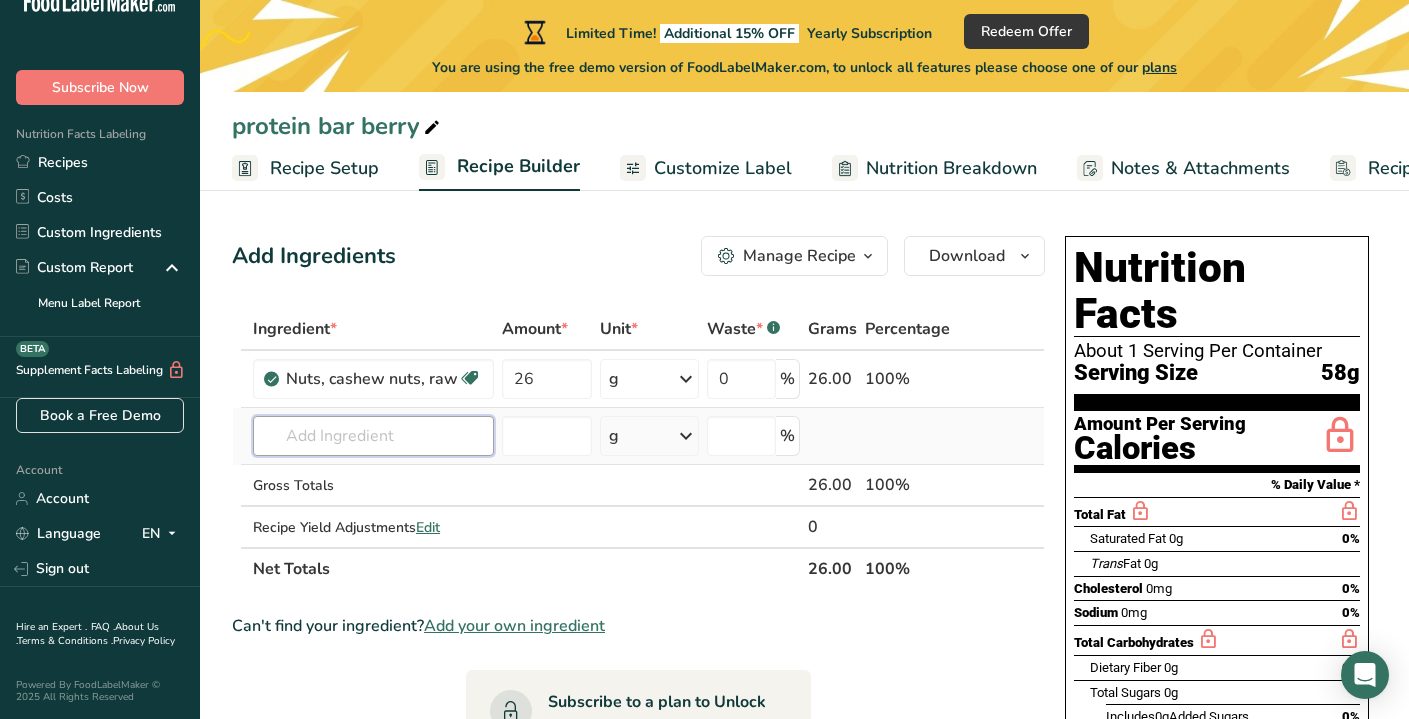 click on "Ingredient *
Amount *
Unit *
Waste *   .a-a{fill:#347362;}.b-a{fill:#fff;}          Grams
Percentage
Nuts, cashew nuts, raw
Source of Antioxidants
Plant-based Protein
Dairy free
Gluten free
Vegan
Vegetarian
Soy free
Source of Healthy Fats
26
g
Portions
1 oz
Weight Units
g
kg
mg
See more
Volume Units
l
Volume units require a density conversion. If you know your ingredient's density enter it below. Otherwise, click on "RIA" our AI Regulatory bot - she will be able to help you
lb/ft3
g/cm3
mL" at bounding box center [638, 449] 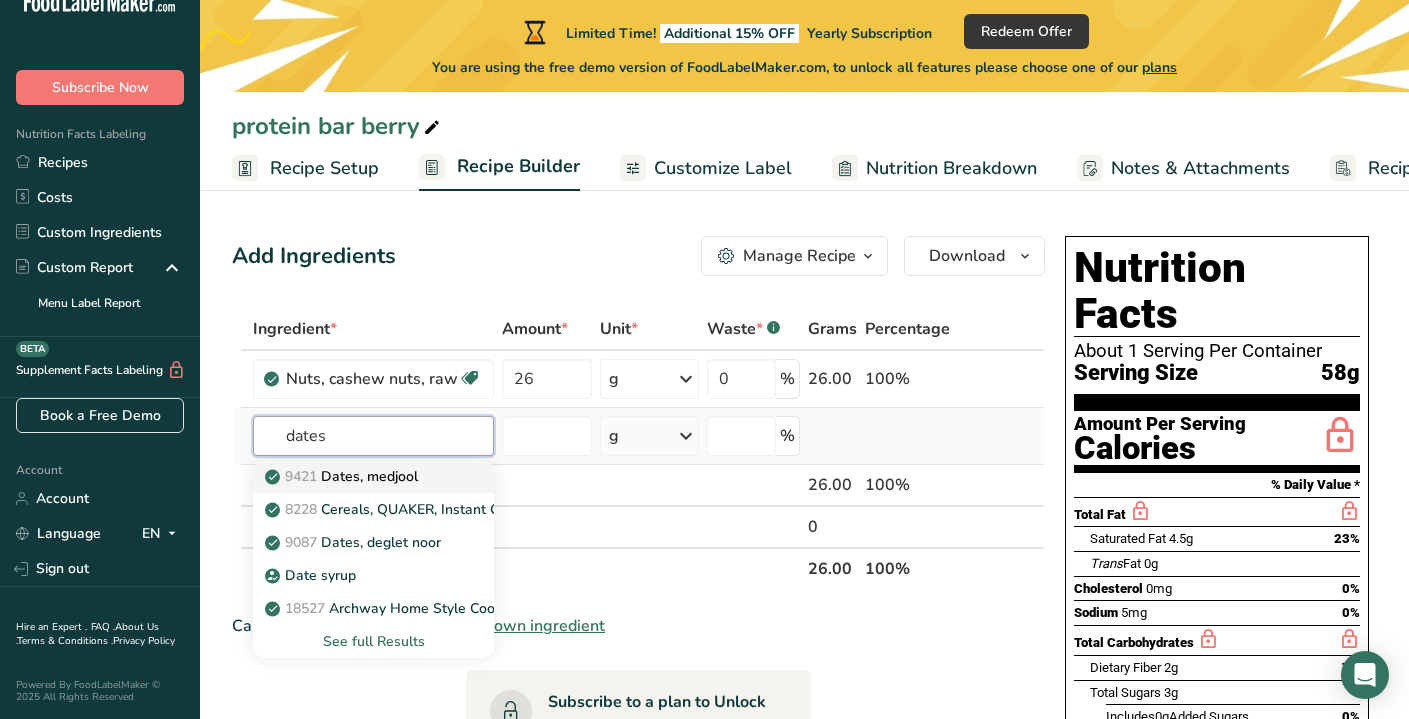 type on "dates" 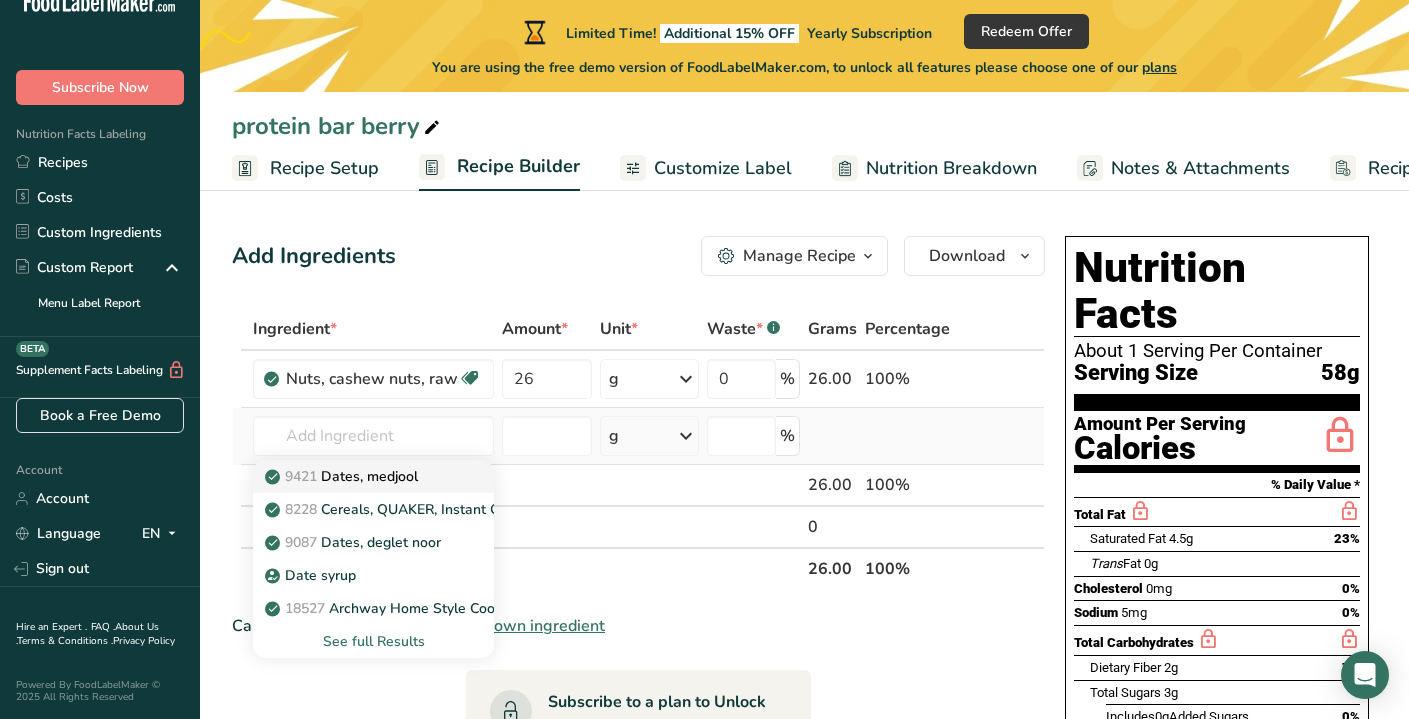 click on "9421
Dates, medjool" at bounding box center [343, 476] 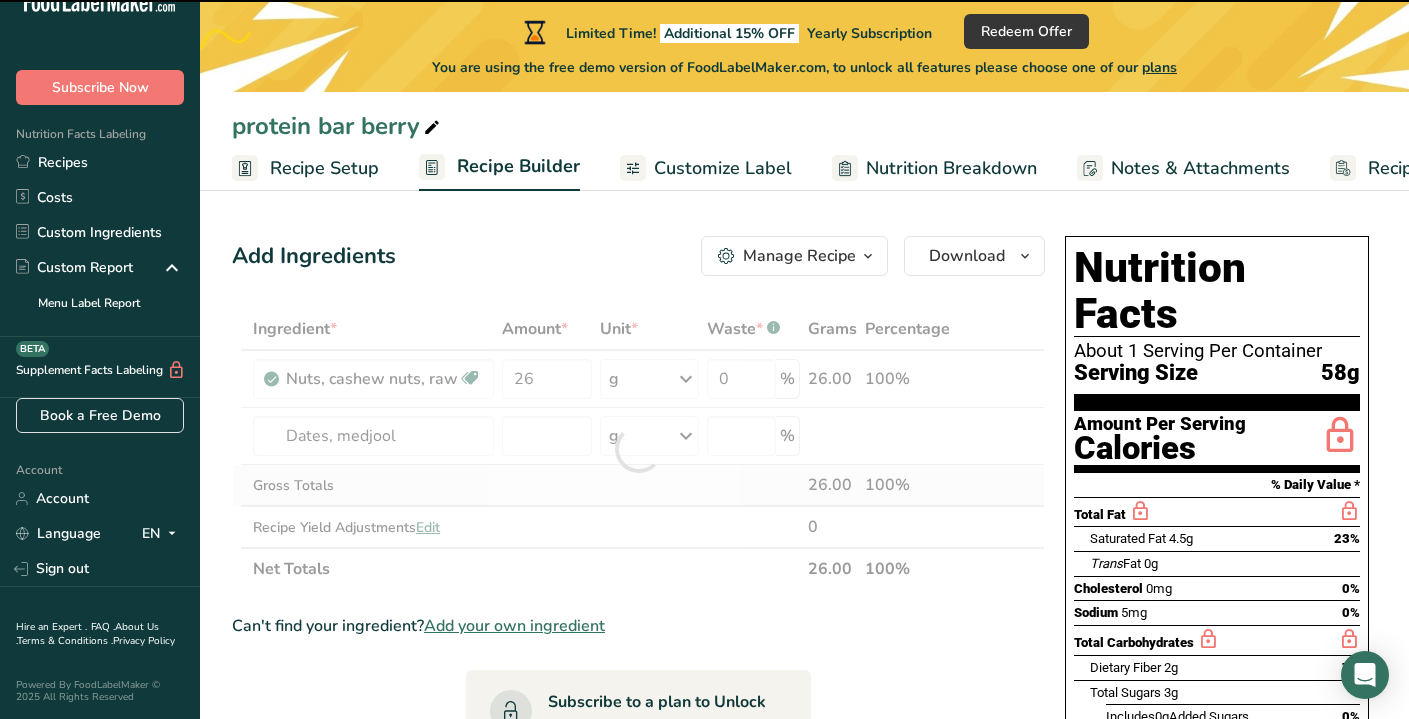 type on "0" 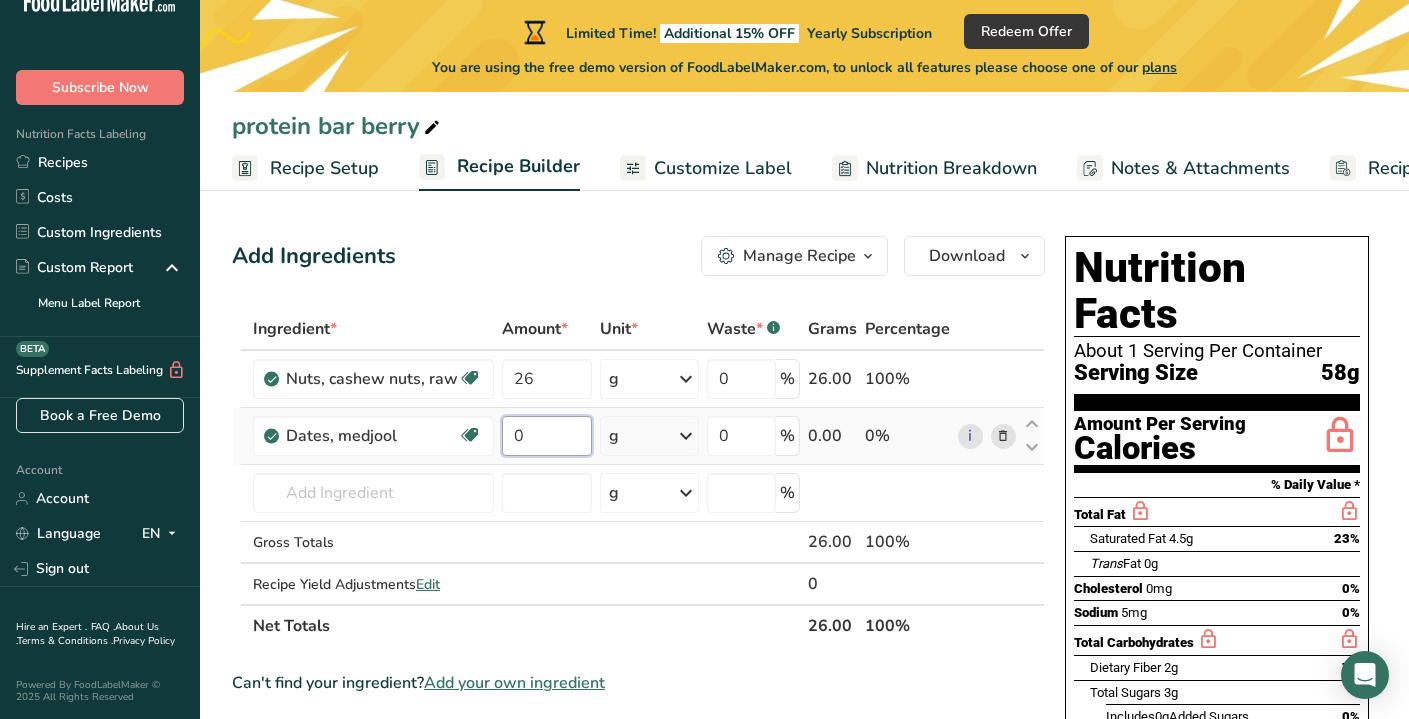 click on "0" at bounding box center [547, 436] 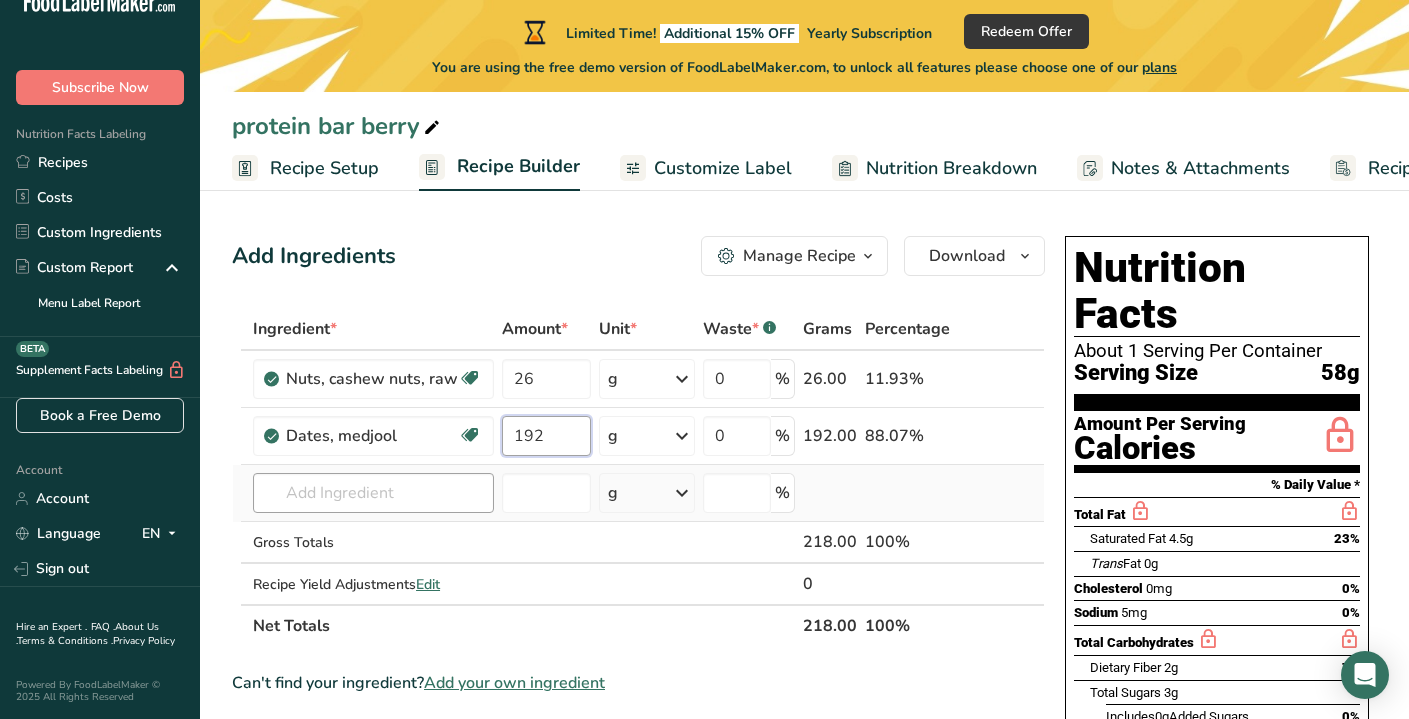 type on "192" 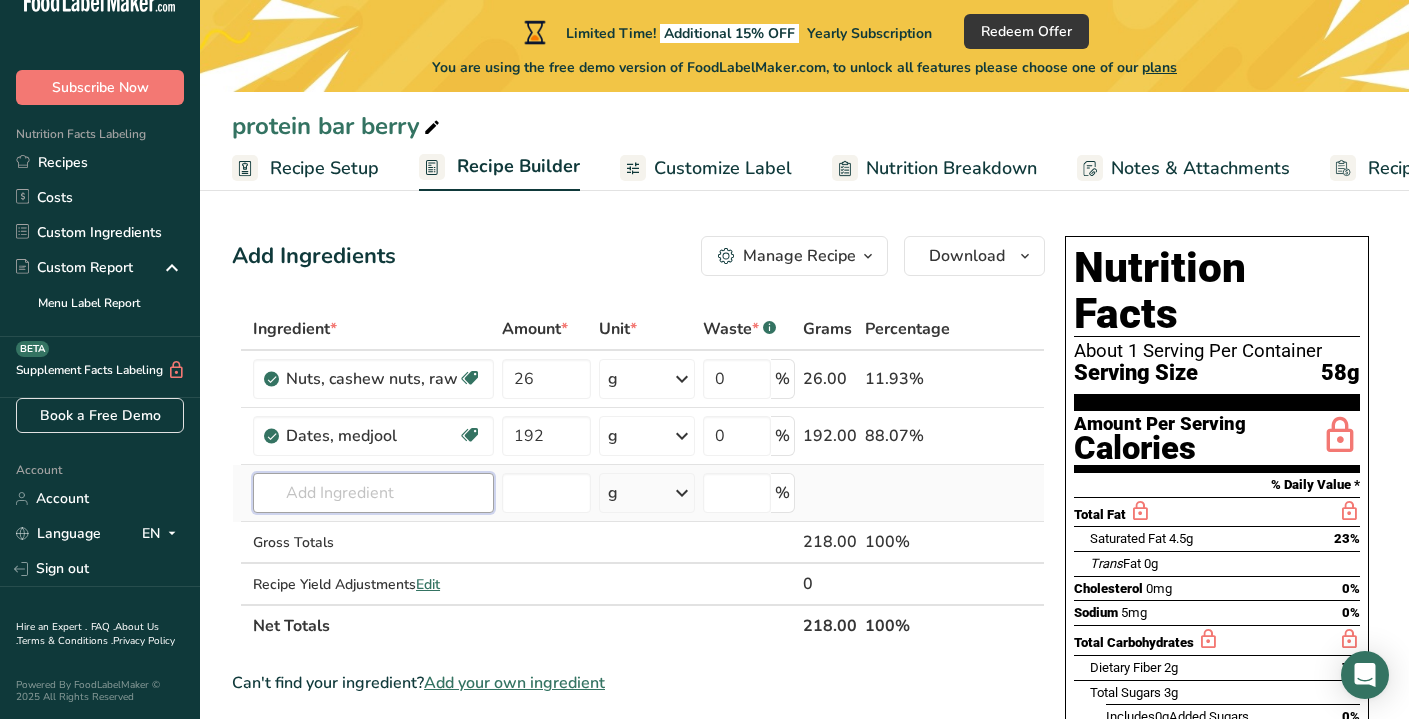 click on "Ingredient *
Amount *
Unit *
Waste *   .a-a{fill:#347362;}.b-a{fill:#fff;}          Grams
Percentage
Nuts, cashew nuts, raw
Source of Antioxidants
Plant-based Protein
Dairy free
Gluten free
Vegan
Vegetarian
Soy free
Source of Healthy Fats
26
g
Portions
1 oz
Weight Units
g
kg
mg
See more
Volume Units
l
Volume units require a density conversion. If you know your ingredient's density enter it below. Otherwise, click on "RIA" our AI Regulatory bot - she will be able to help you
lb/ft3
g/cm3
mL" at bounding box center (638, 477) 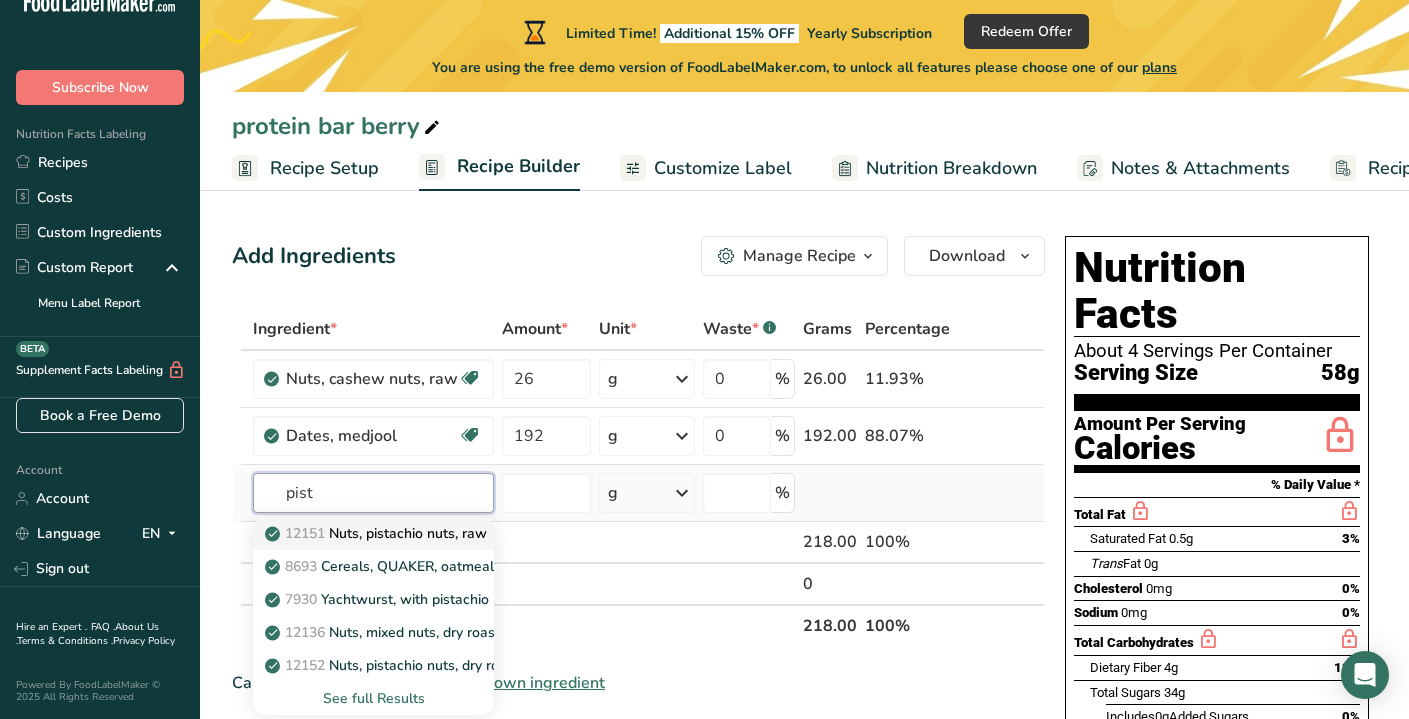 type on "pist" 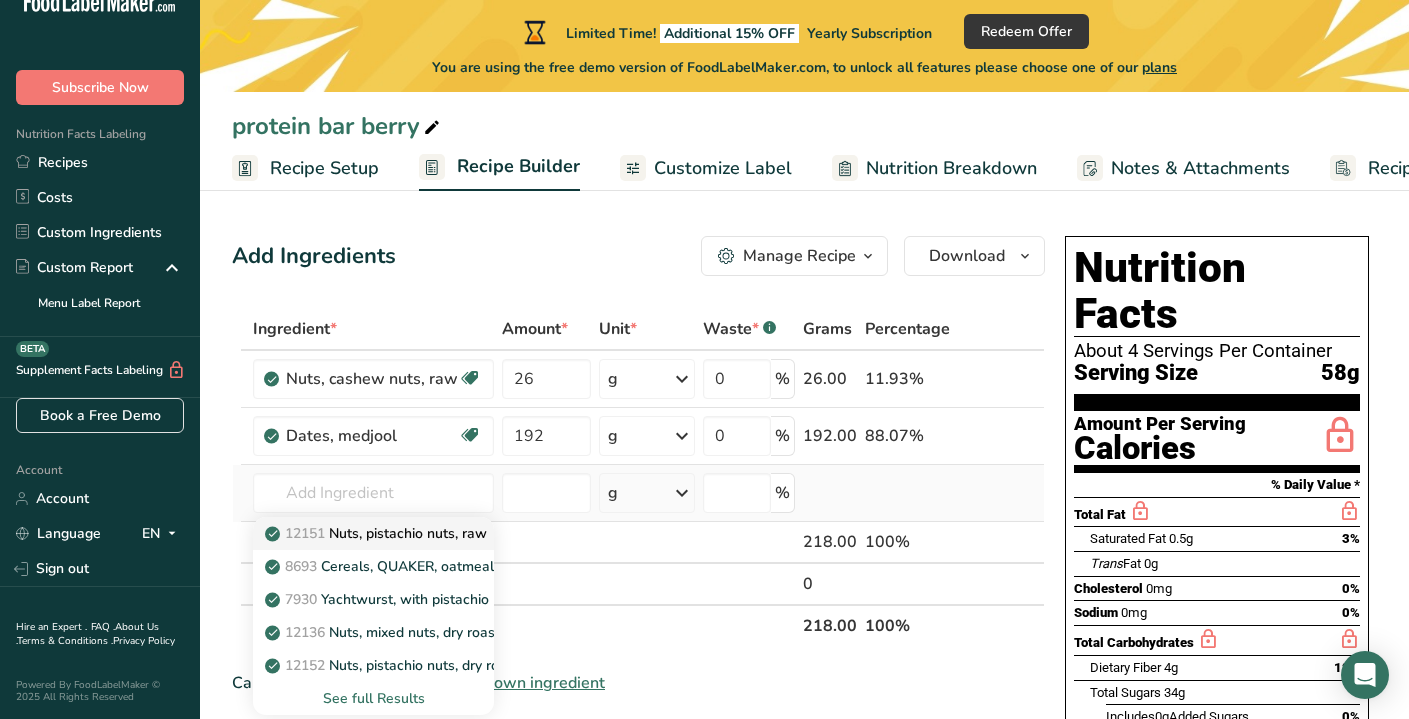 click on "12151
Nuts, pistachio nuts, raw" at bounding box center [378, 533] 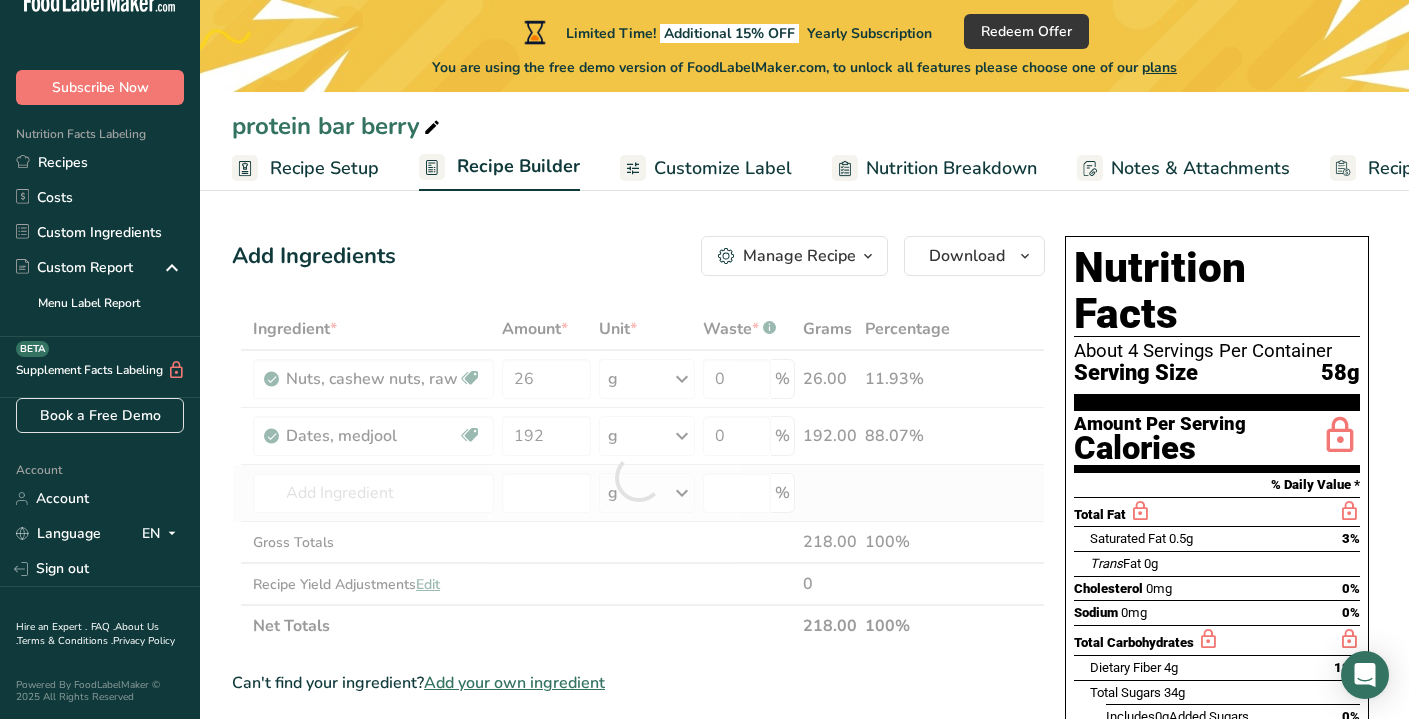 type on "Nuts, pistachio nuts, raw" 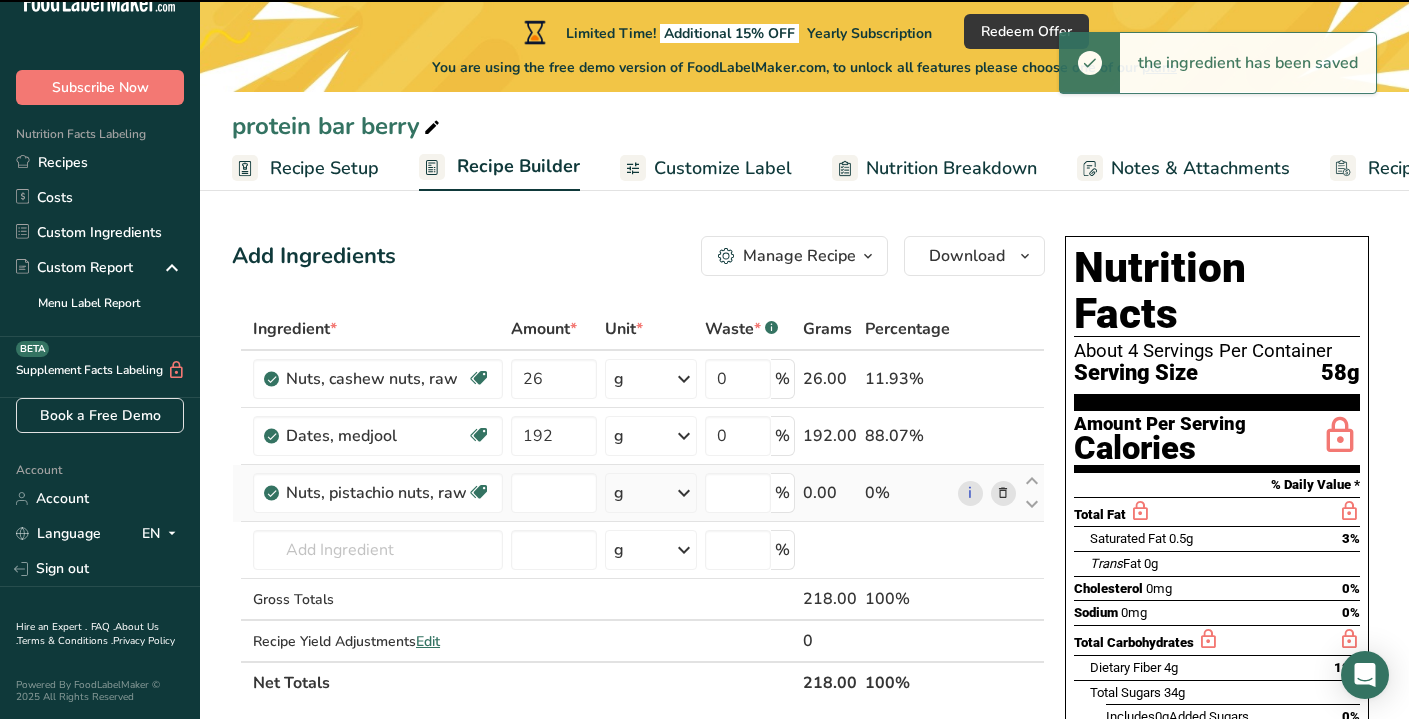 type on "0" 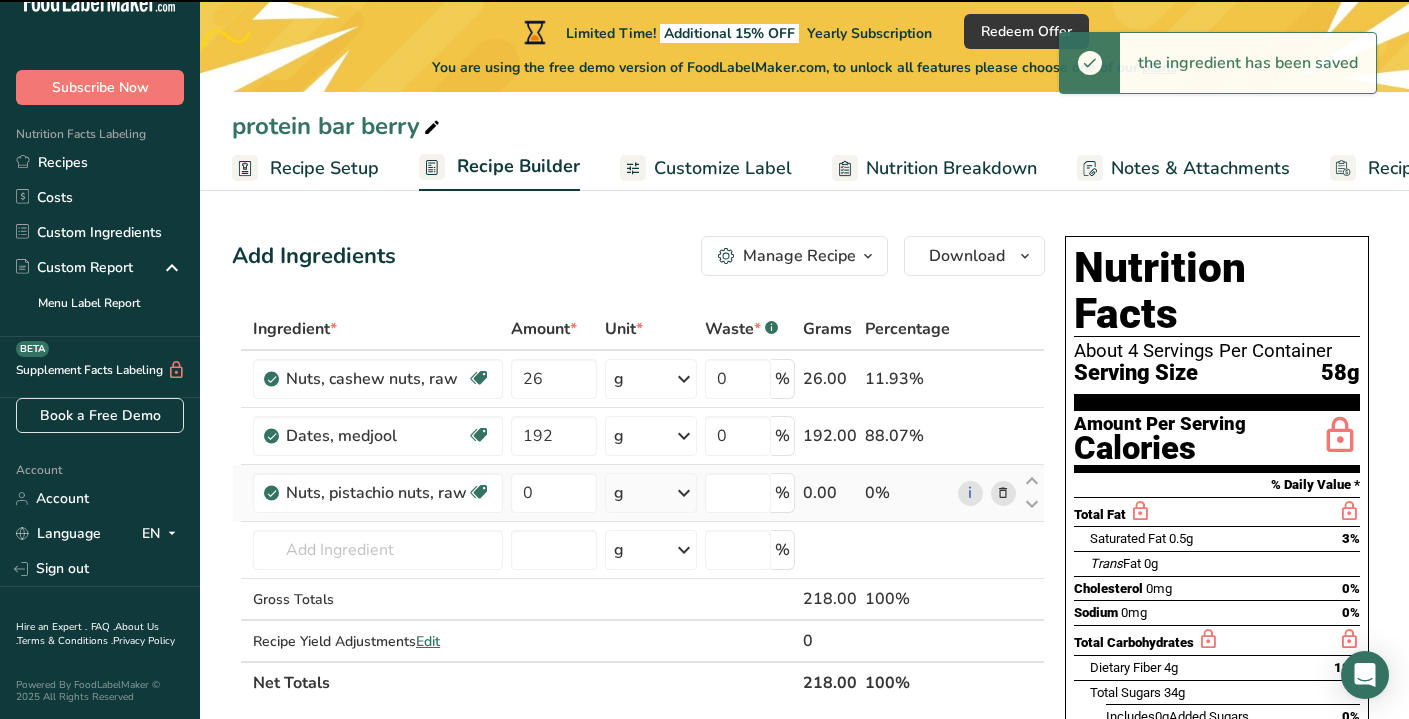 type on "0" 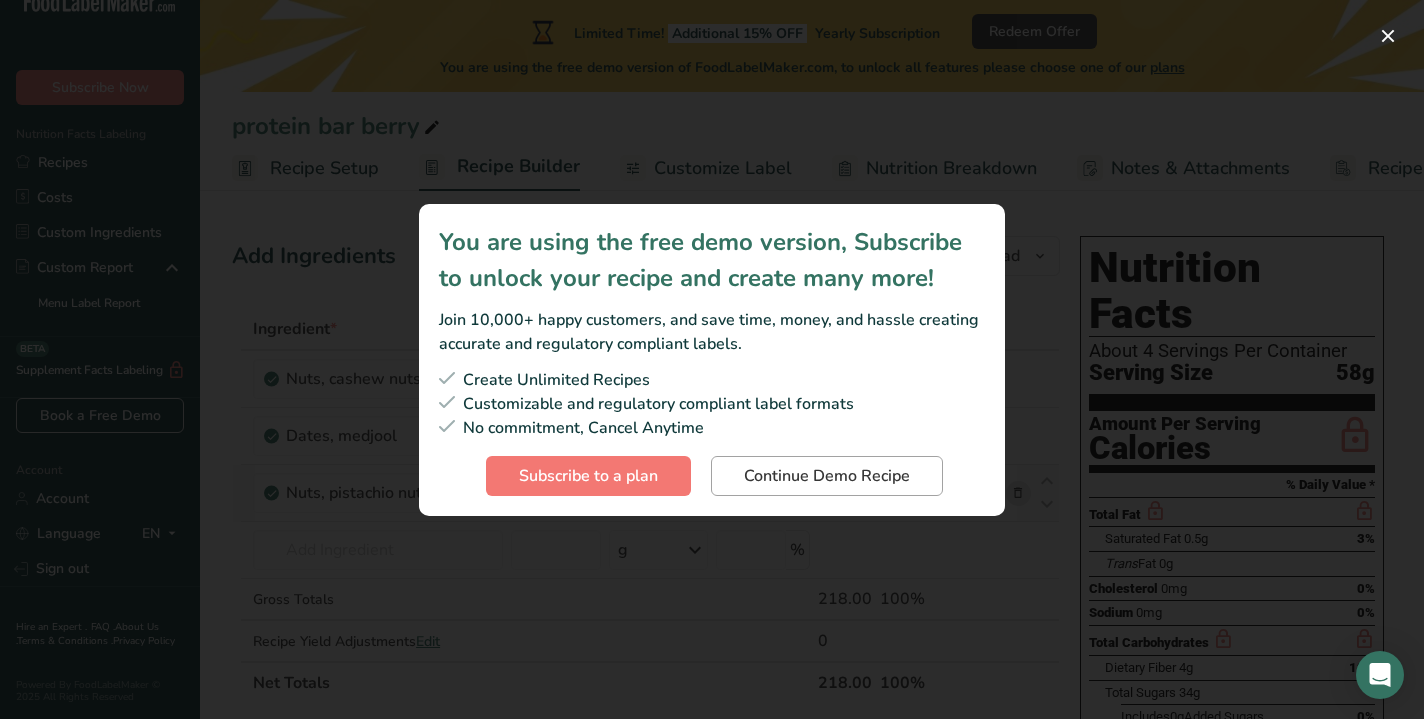 click on "Continue Demo Recipe" at bounding box center (827, 476) 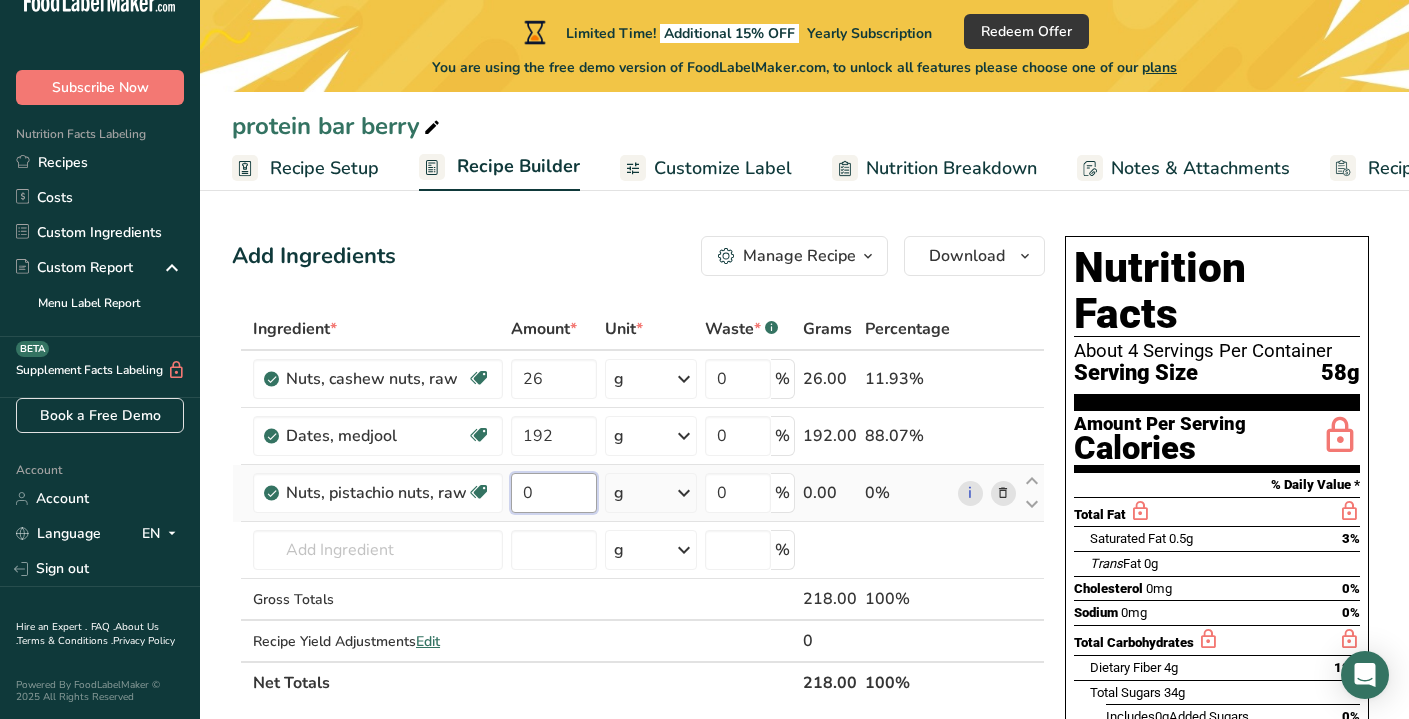 click on "0" at bounding box center (554, 493) 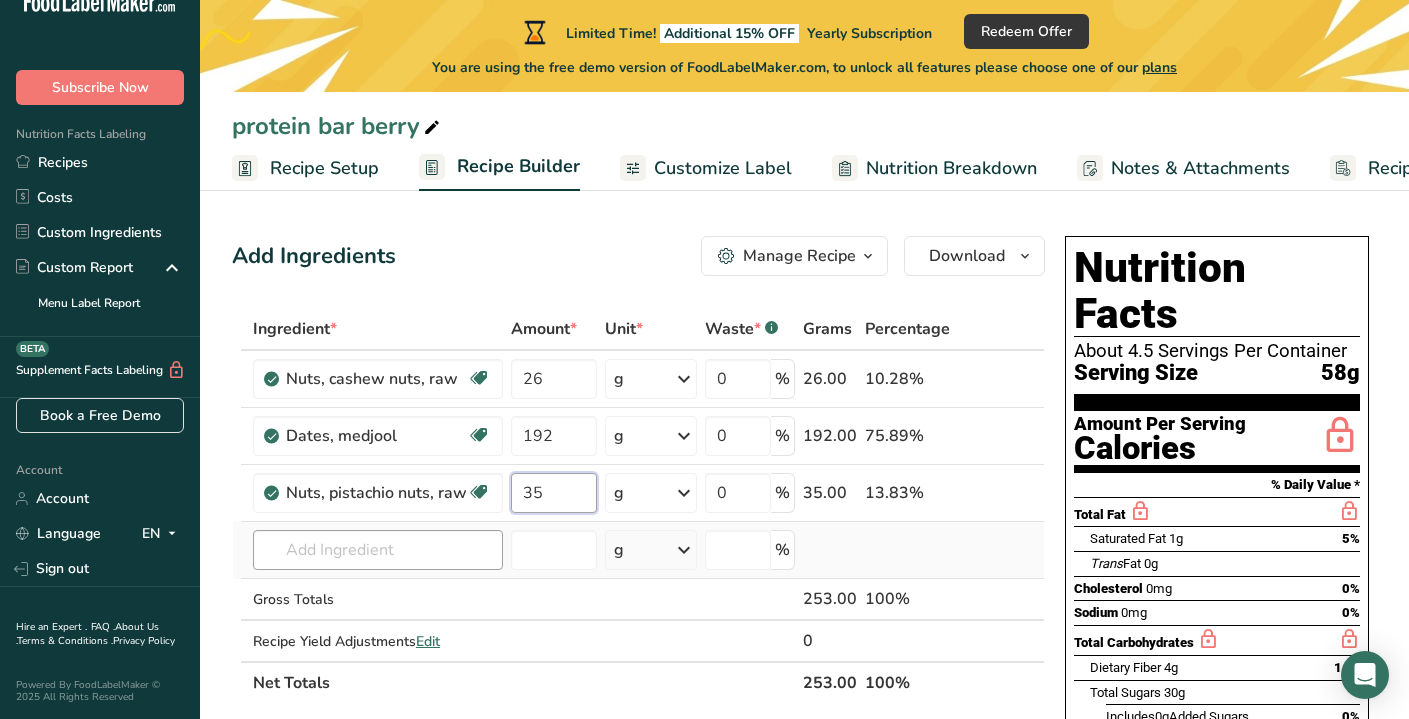type on "35" 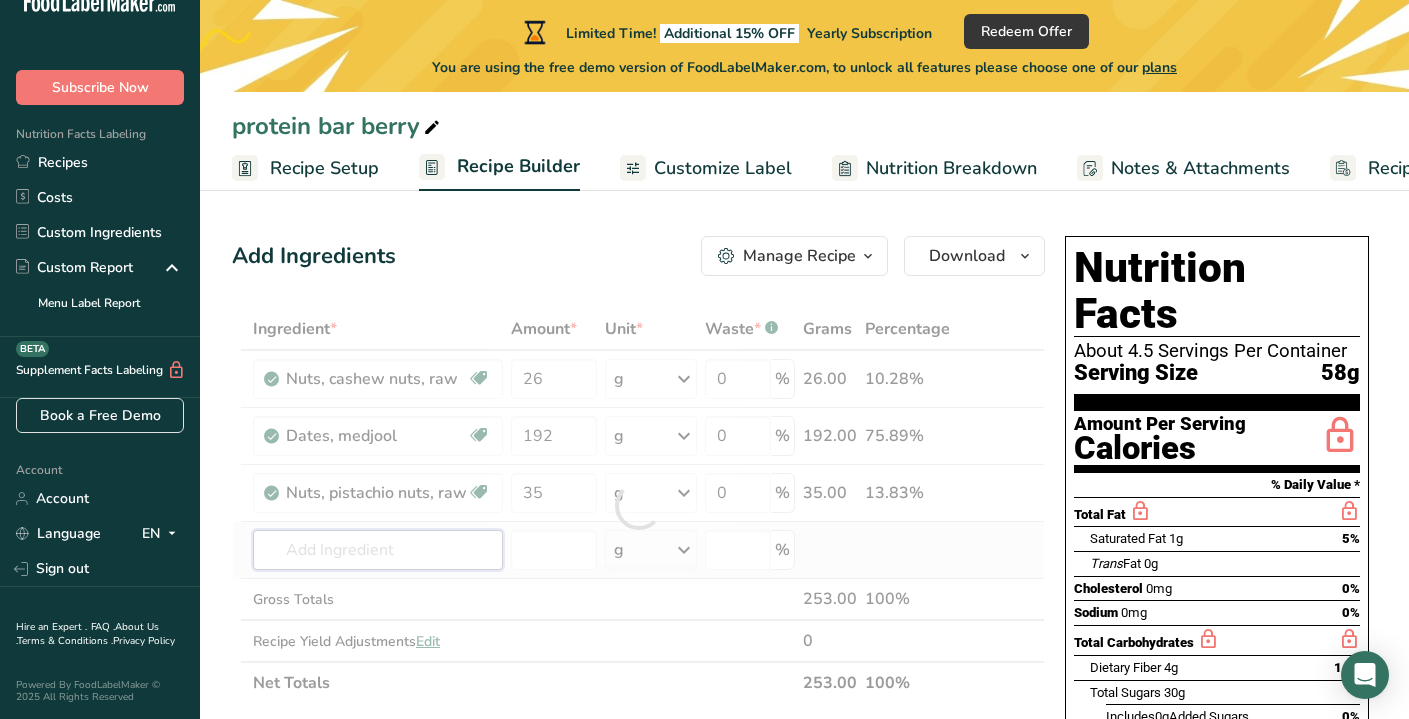 click on "Ingredient *
Amount *
Unit *
Waste *   .a-a{fill:#347362;}.b-a{fill:#fff;}          Grams
Percentage
Nuts, cashew nuts, raw
Source of Antioxidants
Plant-based Protein
Dairy free
Gluten free
Vegan
Vegetarian
Soy free
Source of Healthy Fats
26
g
Portions
1 oz
Weight Units
g
kg
mg
See more
Volume Units
l
Volume units require a density conversion. If you know your ingredient's density enter it below. Otherwise, click on "RIA" our AI Regulatory bot - she will be able to help you
lb/ft3
g/cm3
mL" at bounding box center [638, 506] 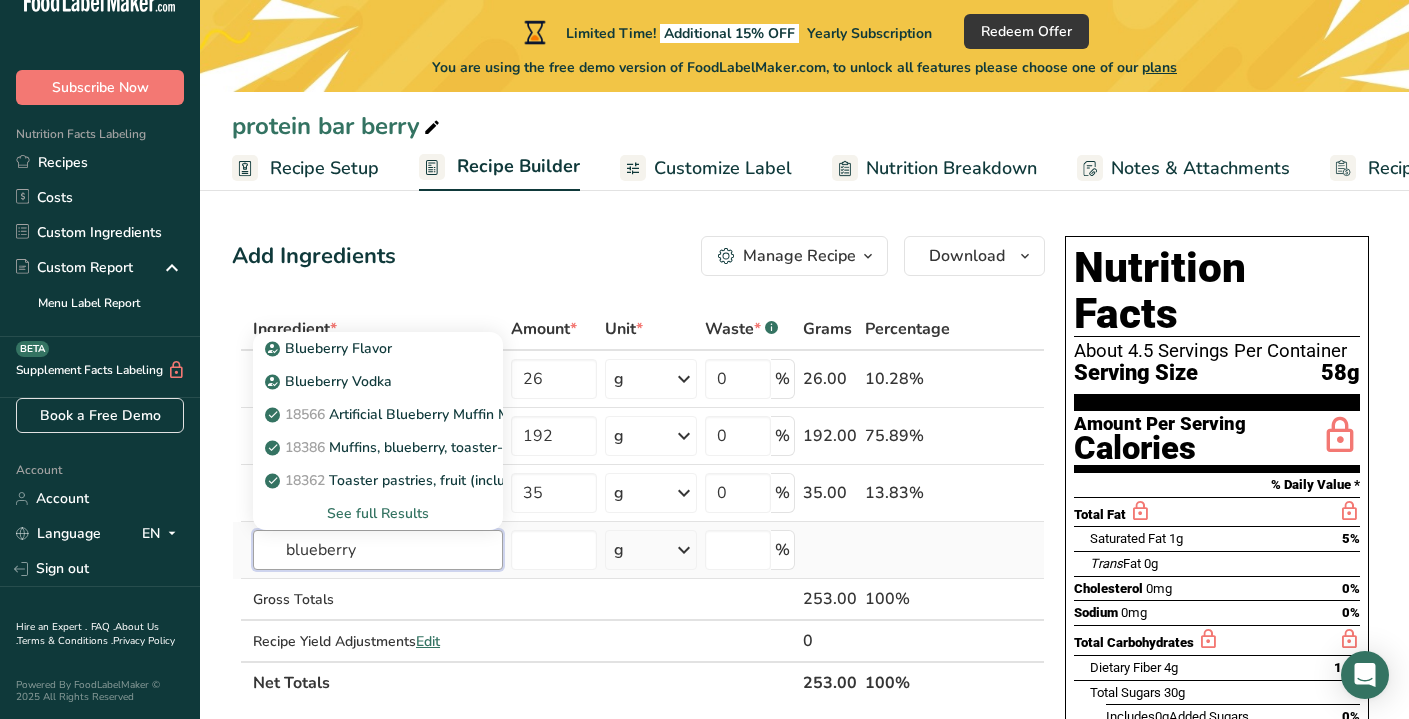 scroll, scrollTop: 0, scrollLeft: 0, axis: both 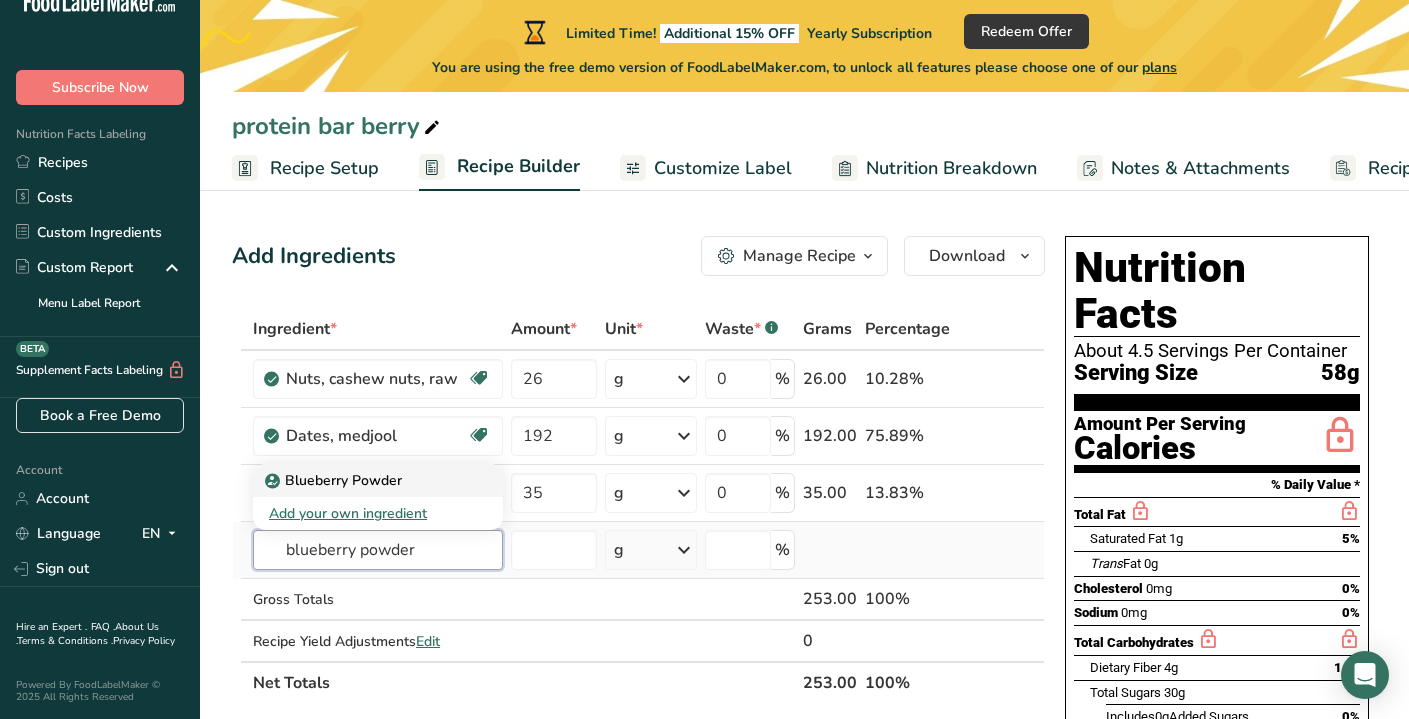type on "blueberry powder" 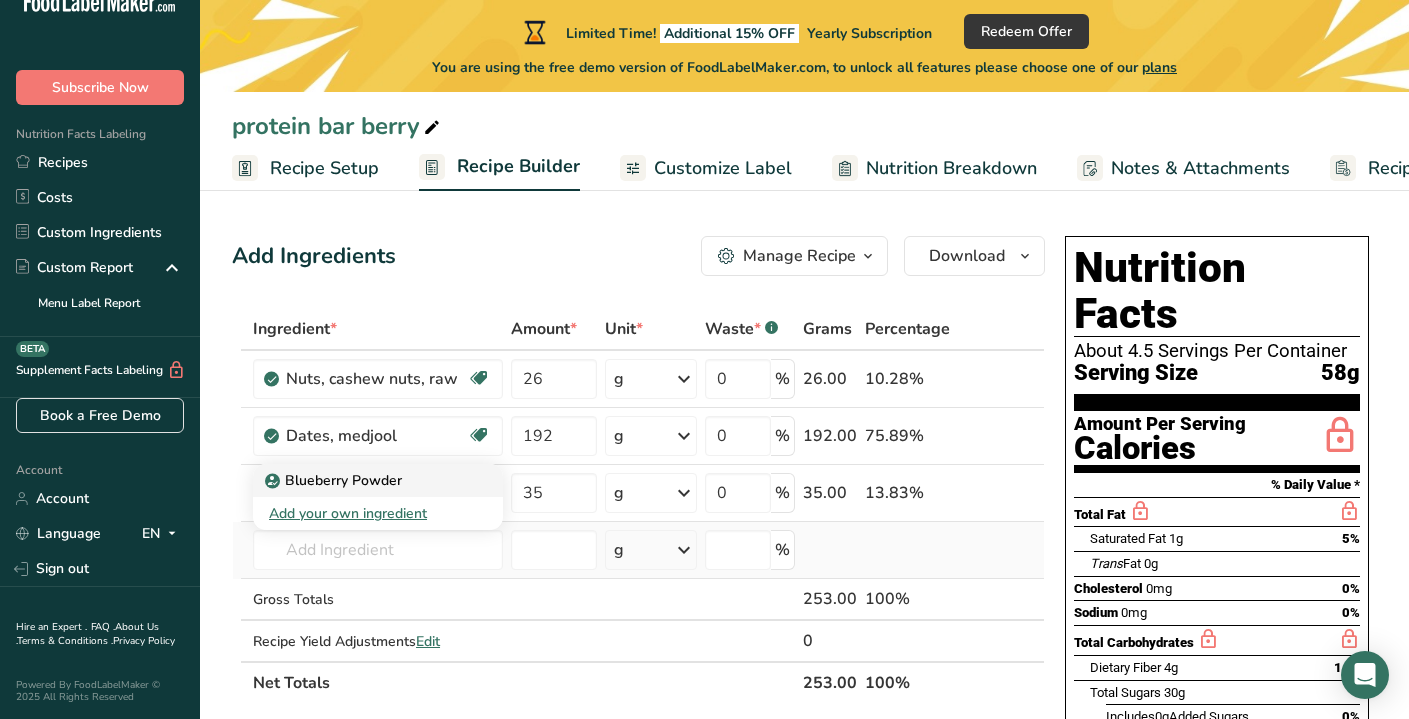 click on "Blueberry Powder" at bounding box center [378, 480] 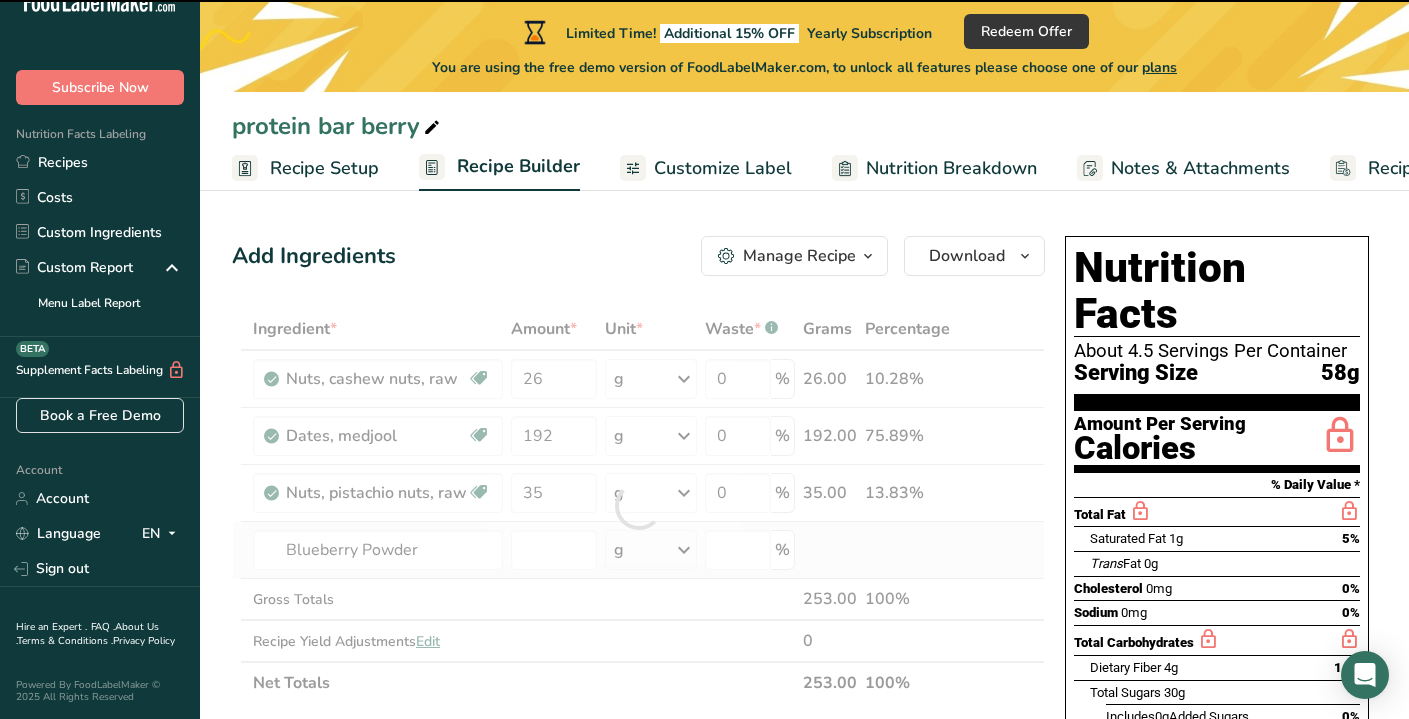 click at bounding box center [638, 506] 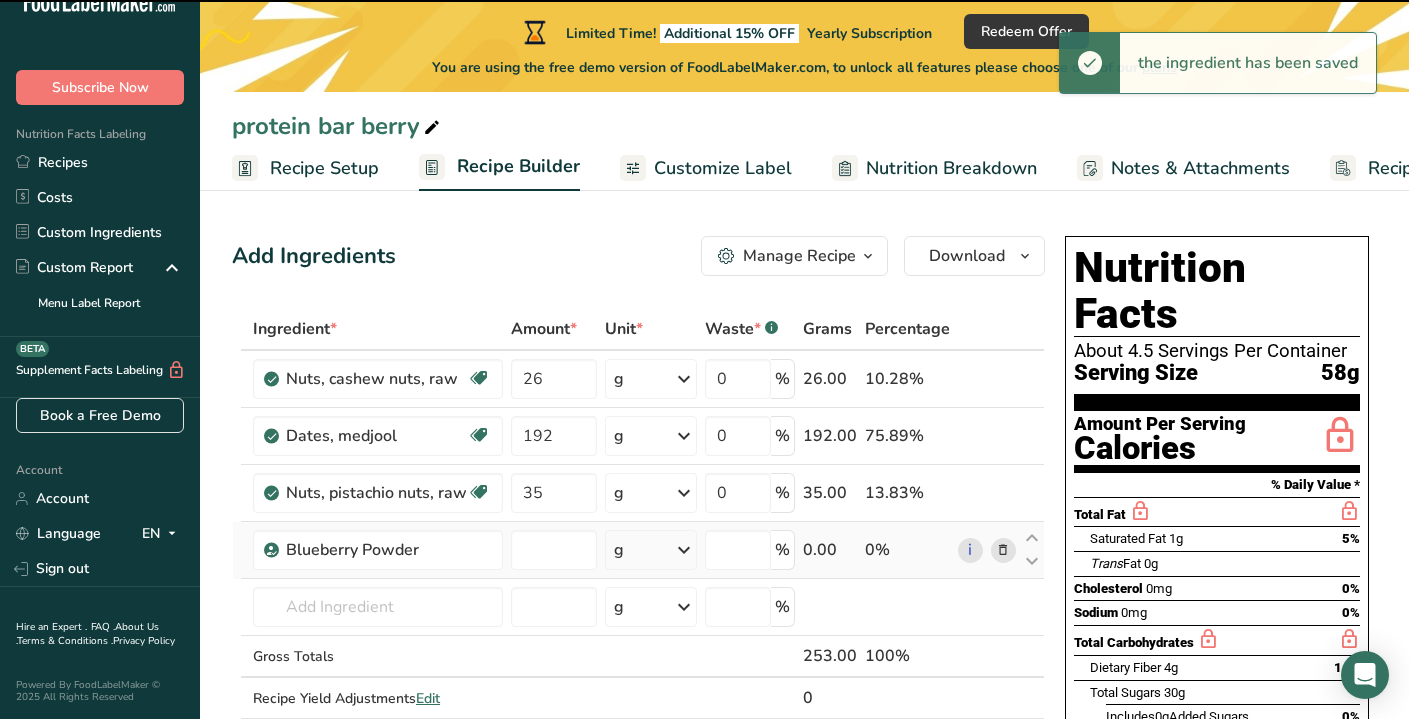 type on "0" 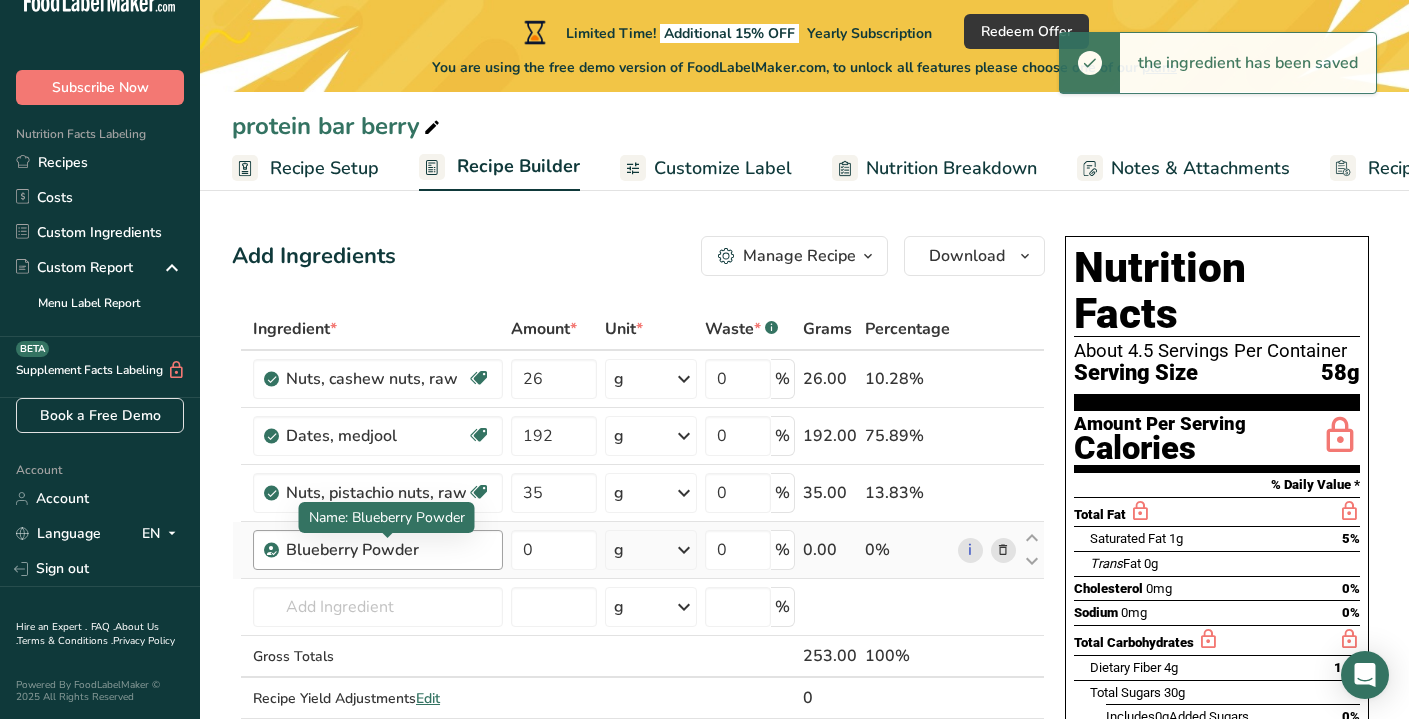click on "Blueberry Powder" at bounding box center [388, 550] 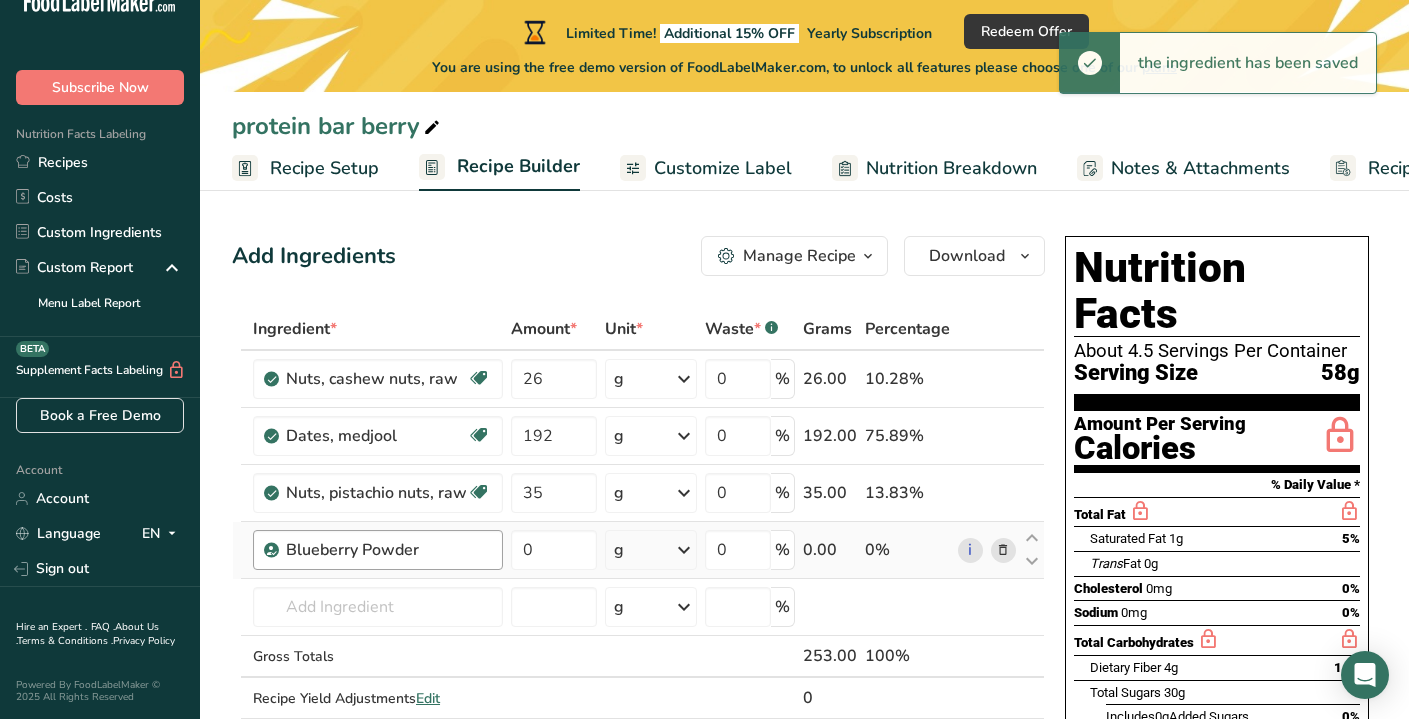 click on "Blueberry Powder" at bounding box center (388, 550) 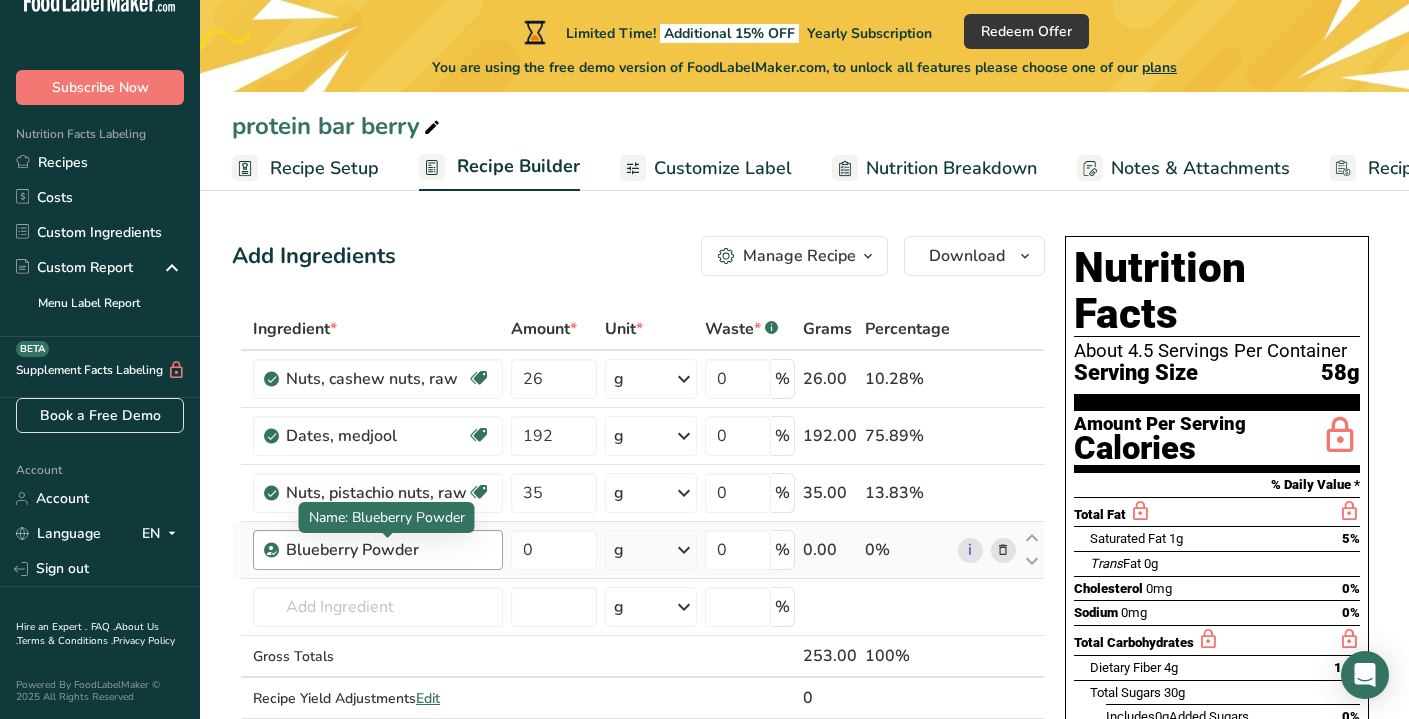 click on "Blueberry Powder" at bounding box center [388, 550] 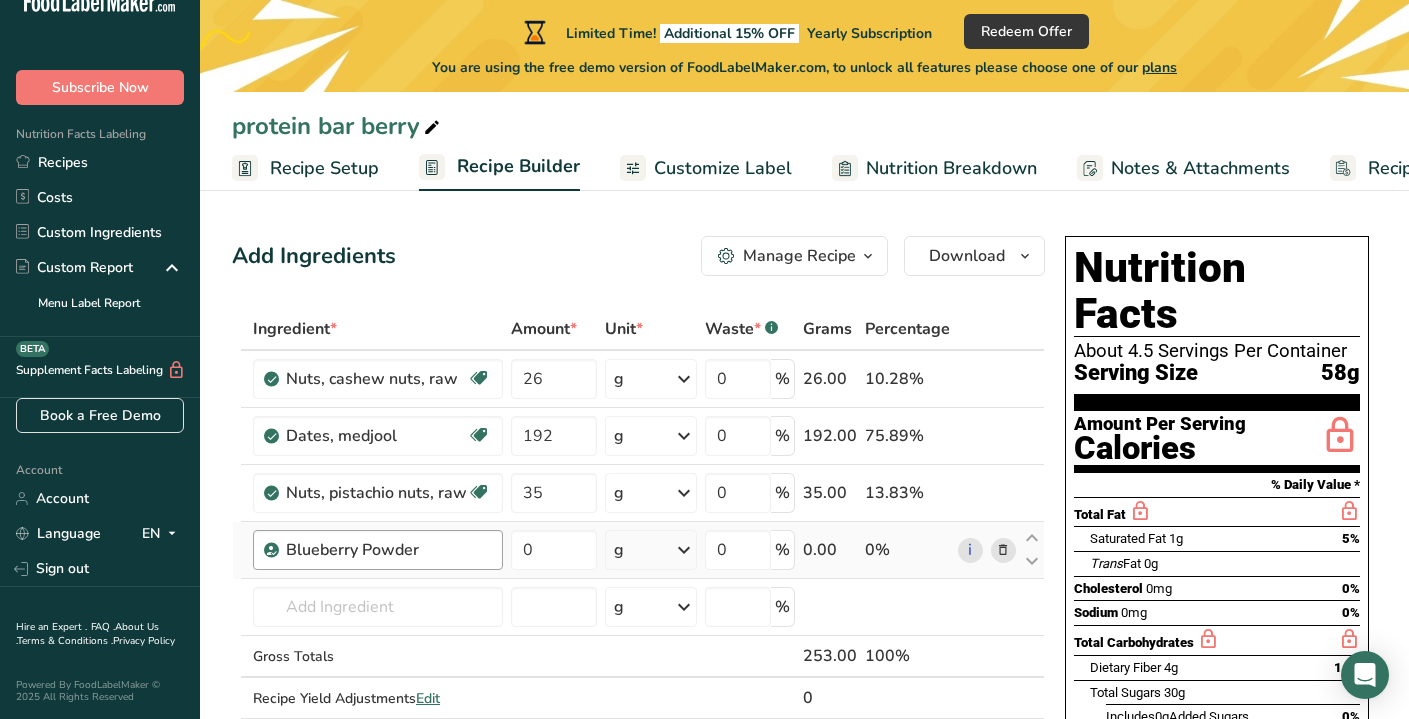 click on "Blueberry Powder" at bounding box center (388, 550) 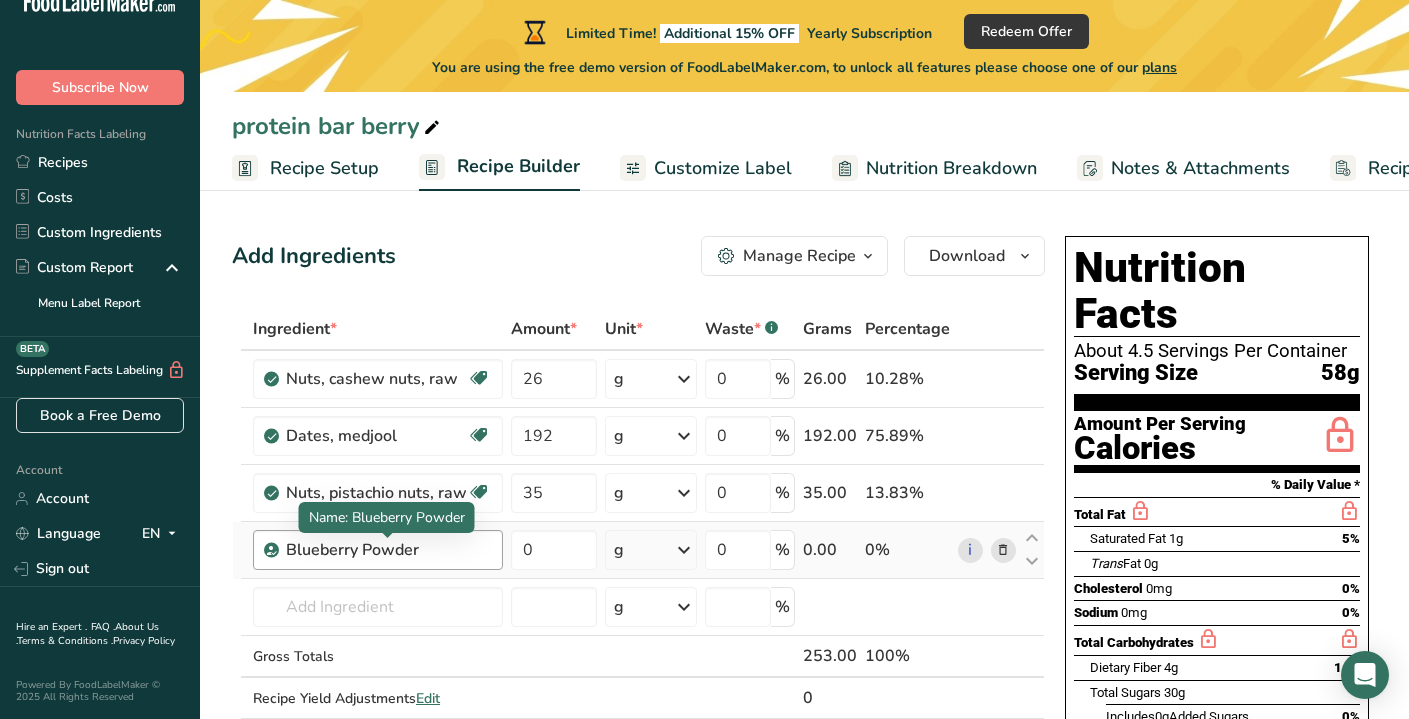 click on "Blueberry Powder" at bounding box center (388, 550) 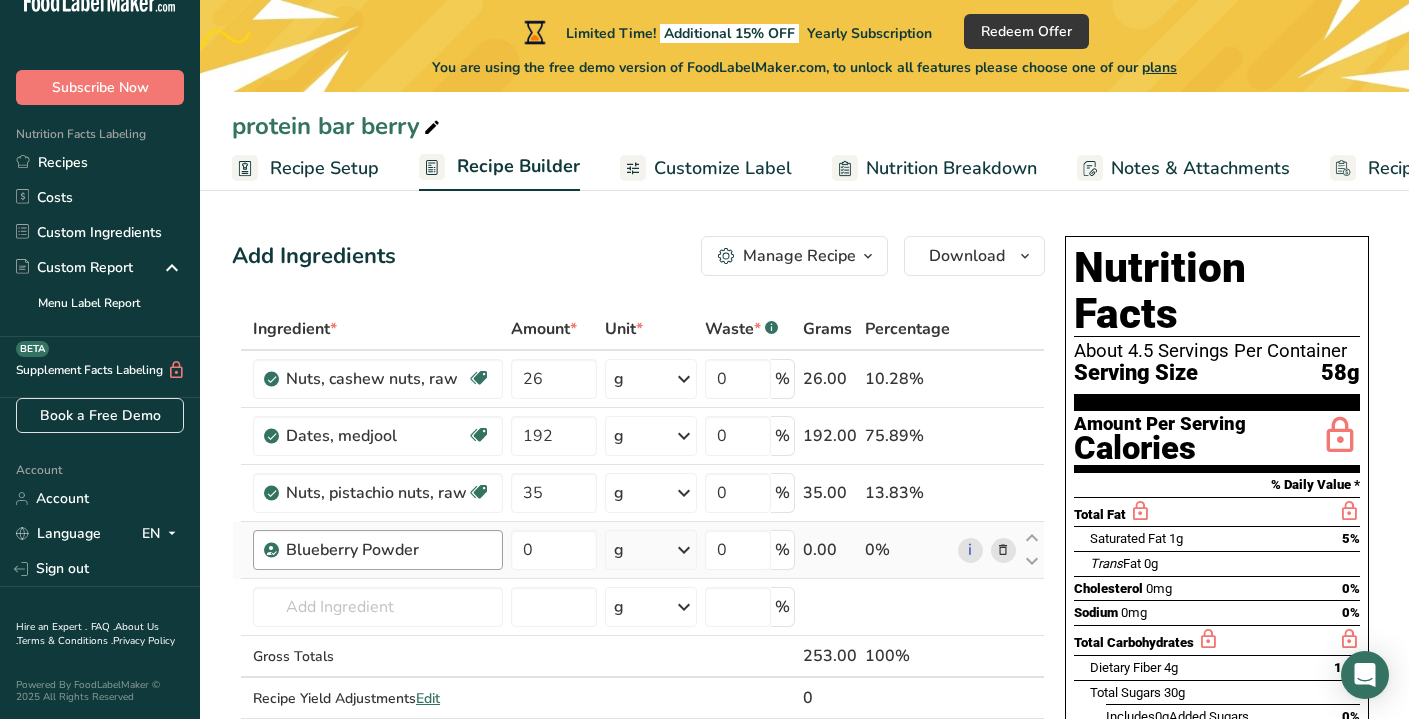 click on "Blueberry Powder" at bounding box center [388, 550] 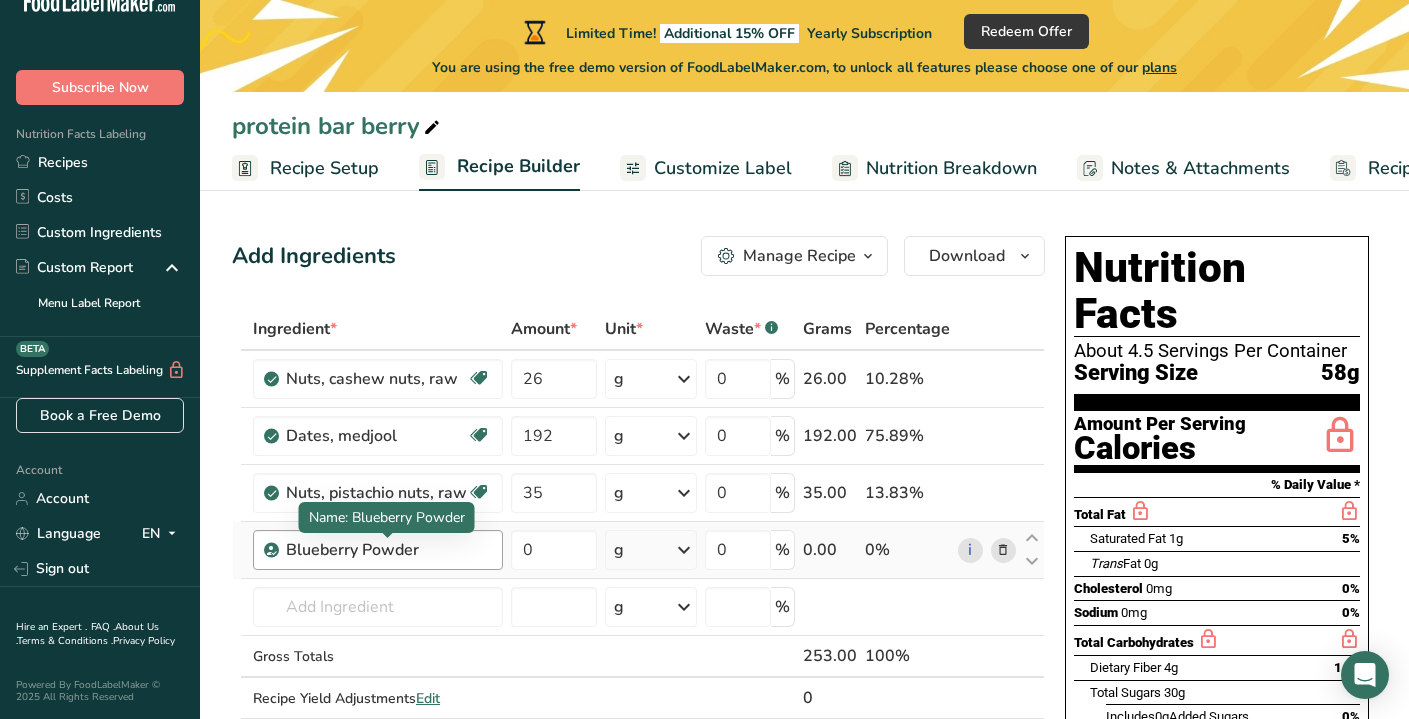click on "Blueberry Powder" at bounding box center (388, 550) 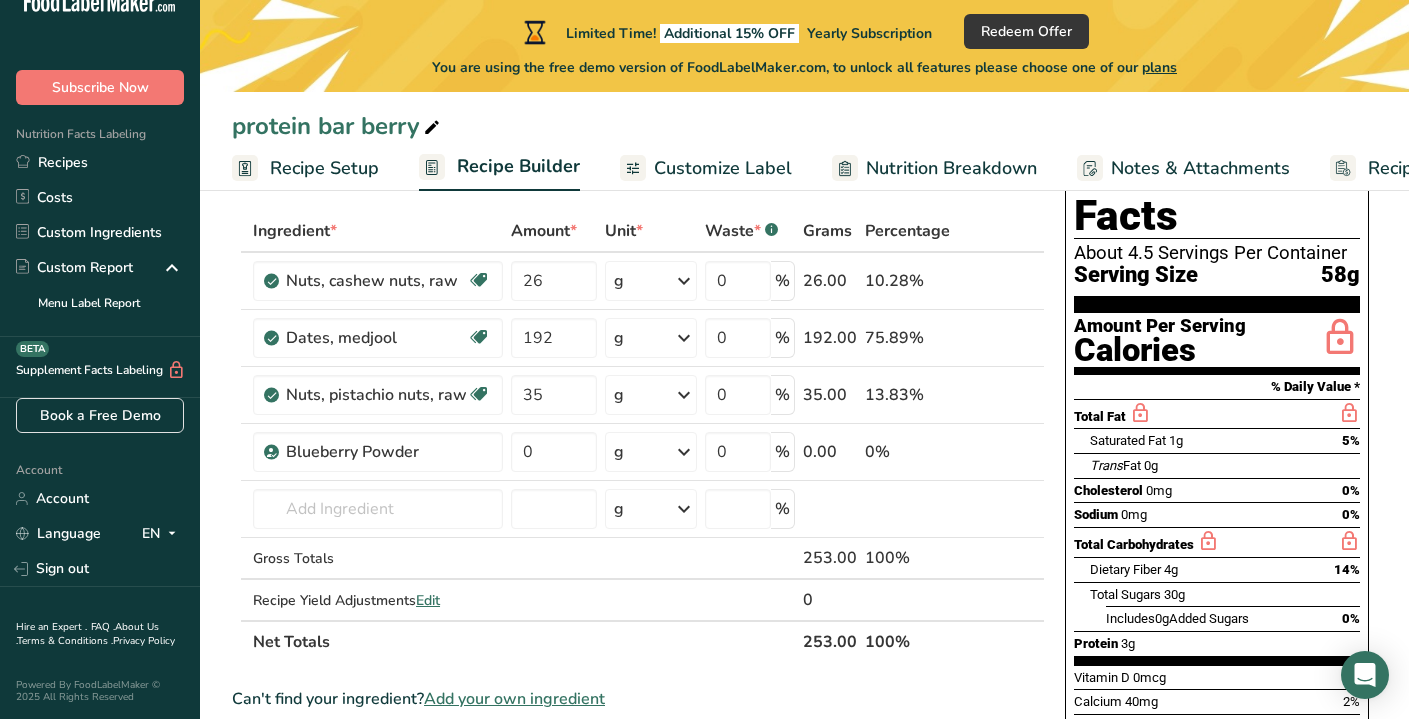 scroll, scrollTop: 89, scrollLeft: 0, axis: vertical 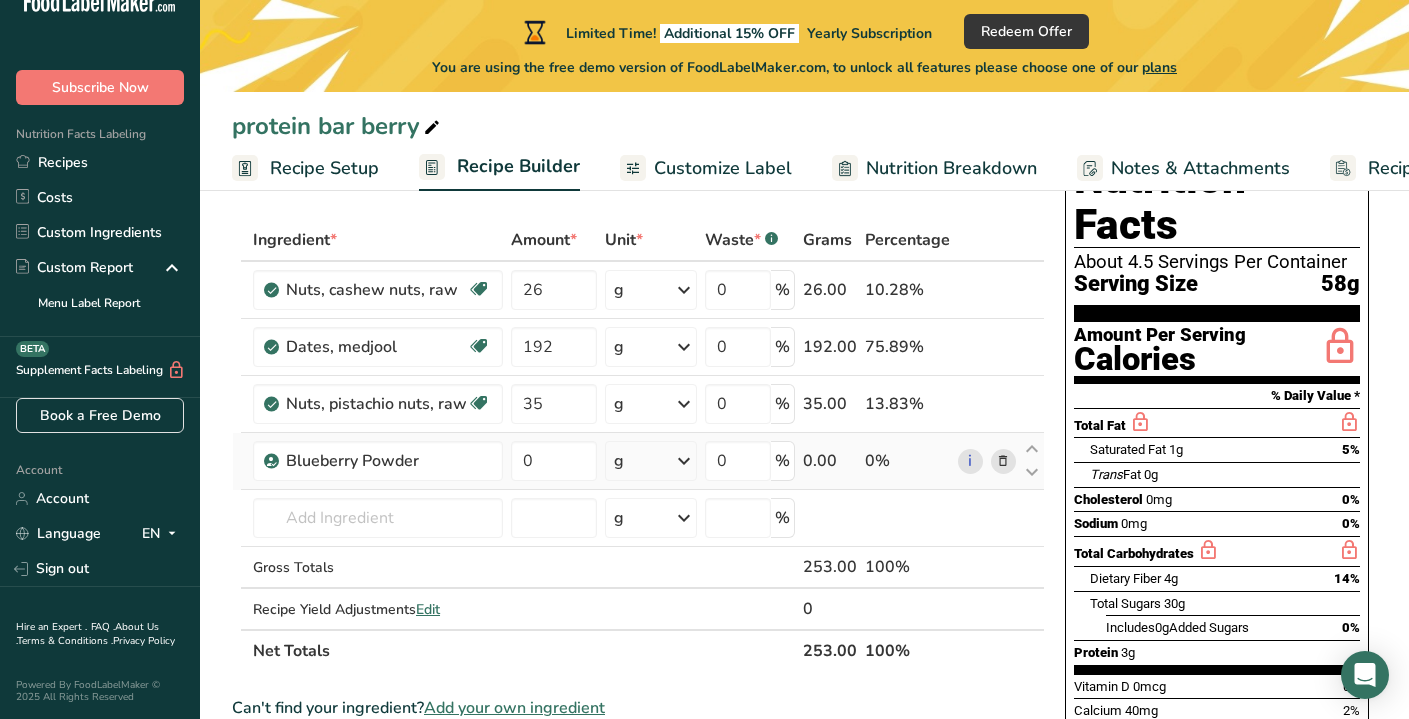 click at bounding box center [1003, 461] 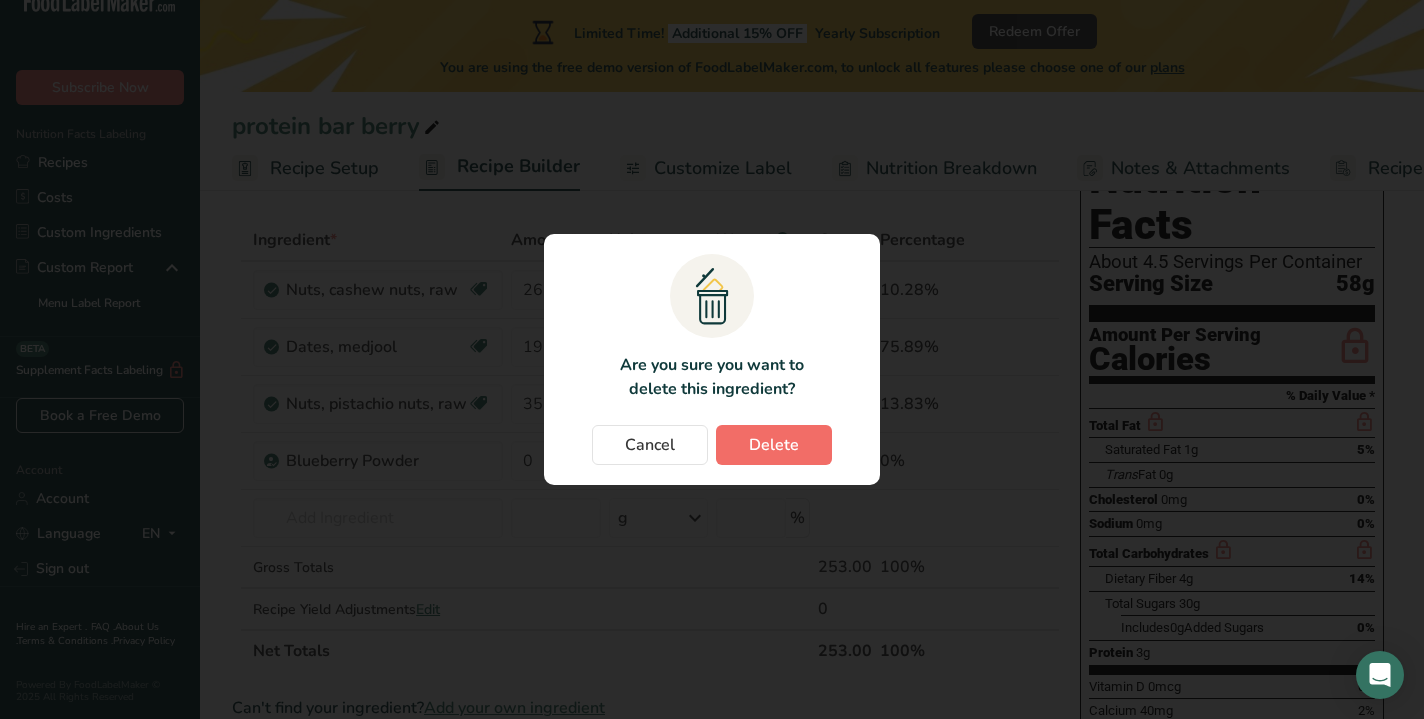 click on "Delete" at bounding box center [774, 445] 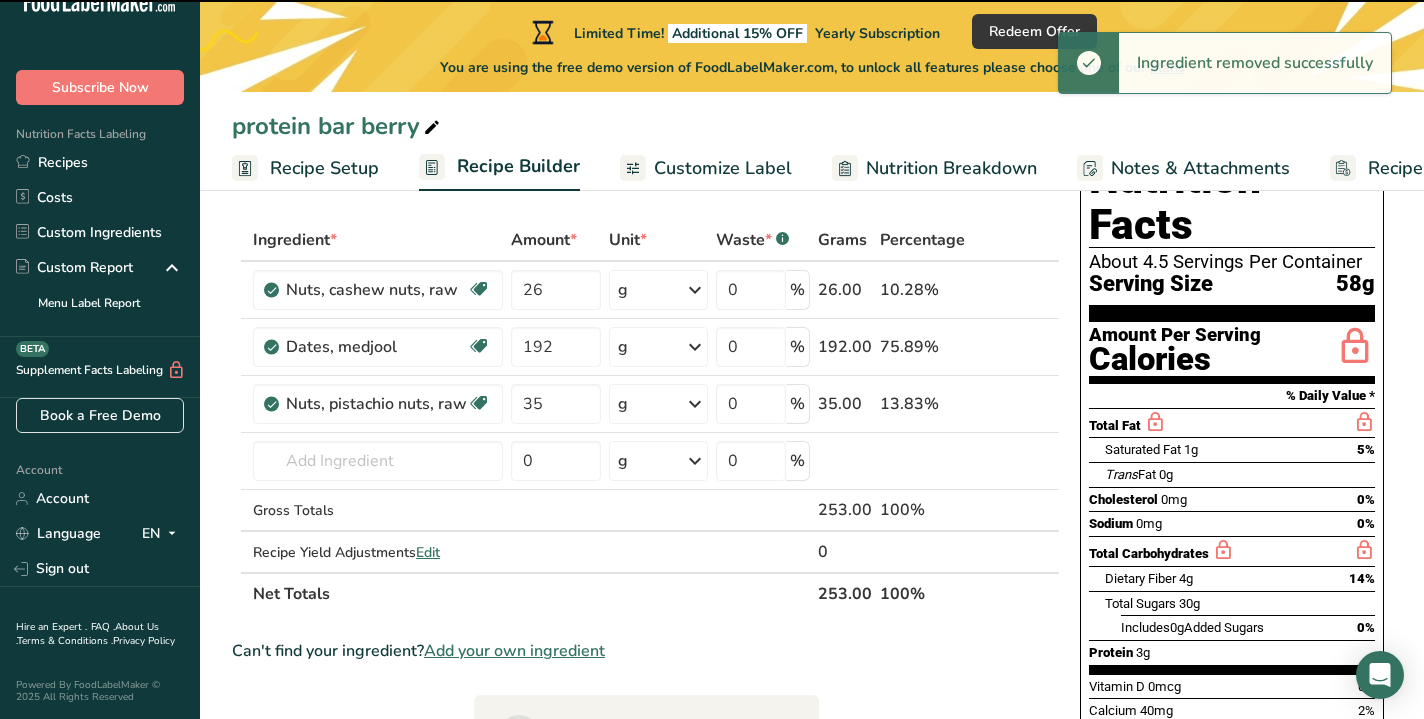 type 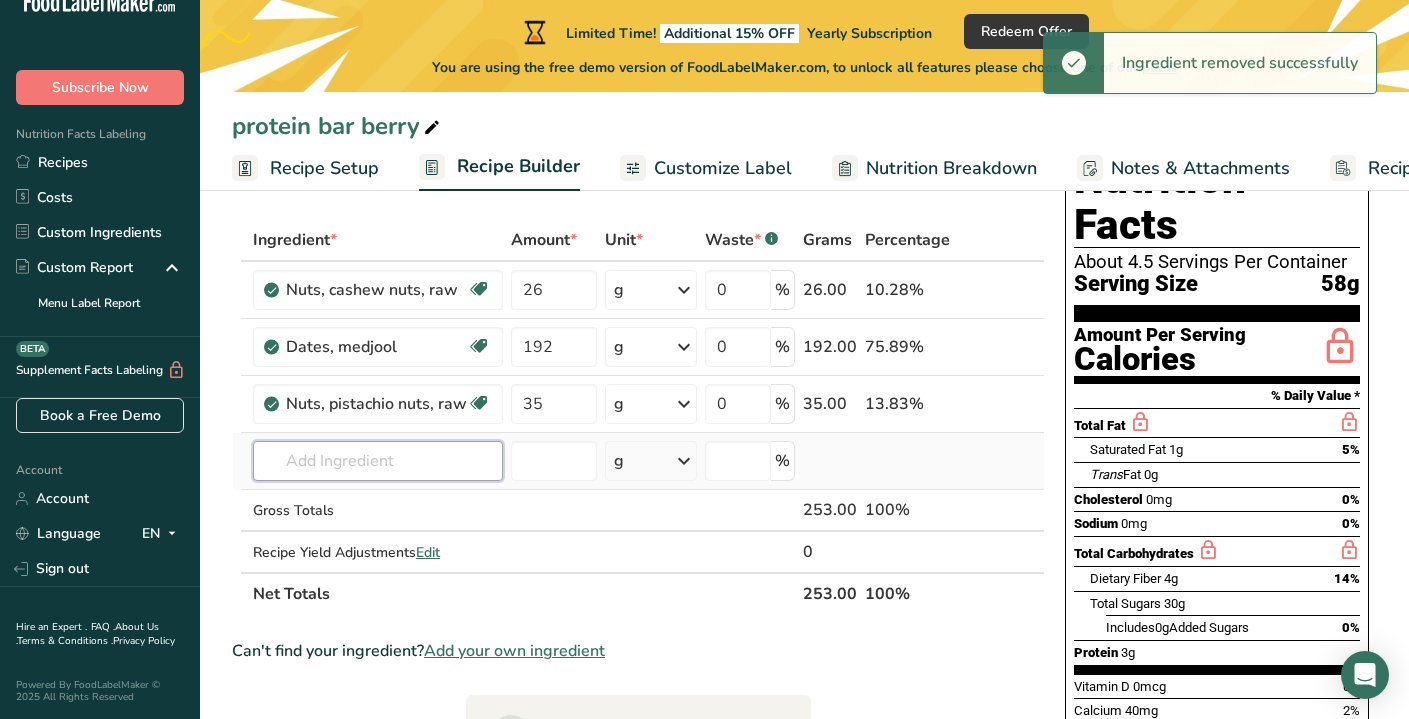 click at bounding box center (378, 461) 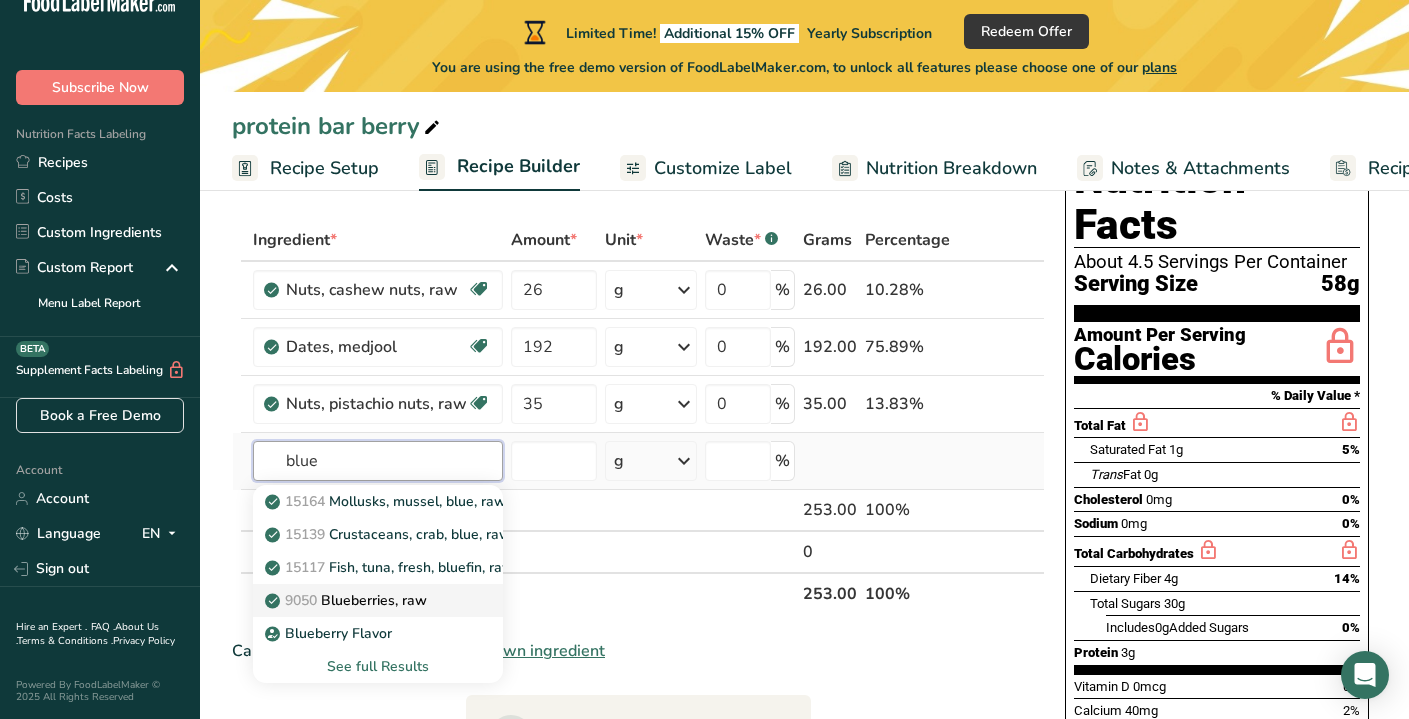 type on "blue" 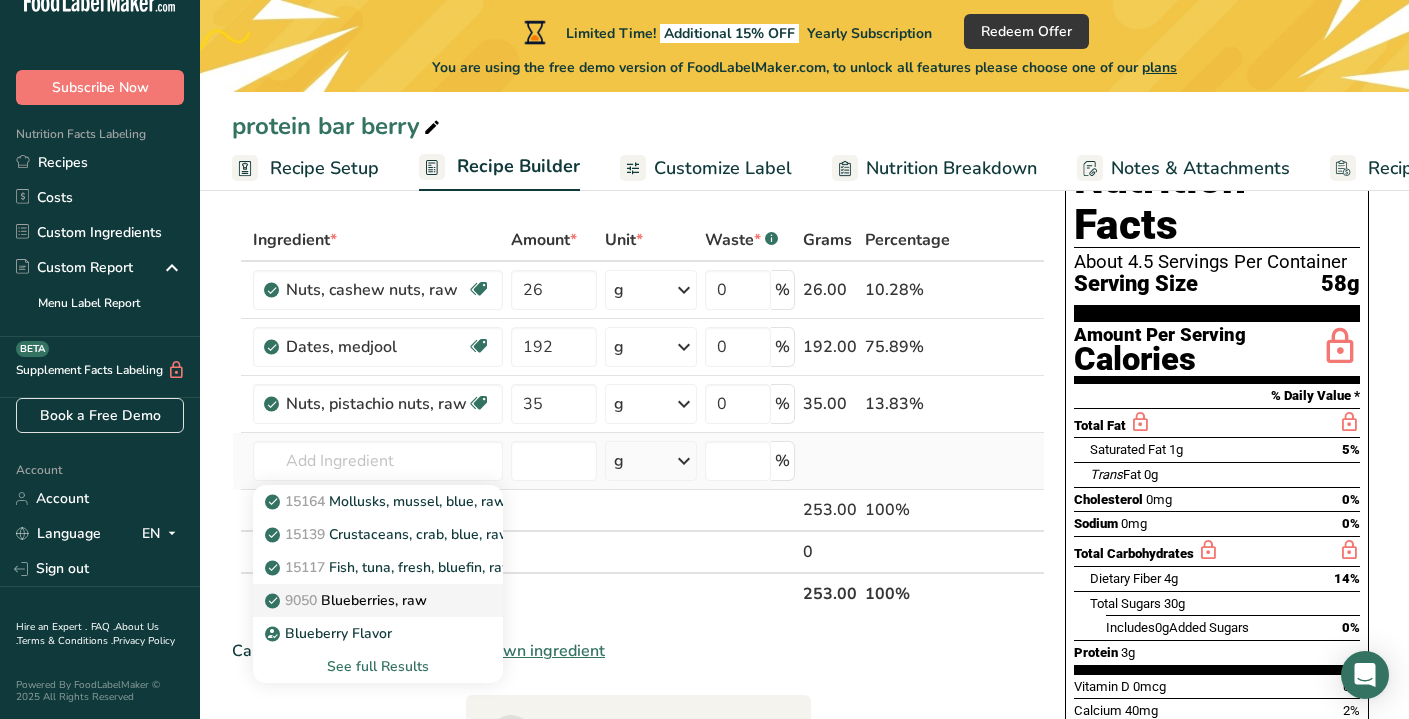 click on "9050
Blueberries, raw" at bounding box center [348, 600] 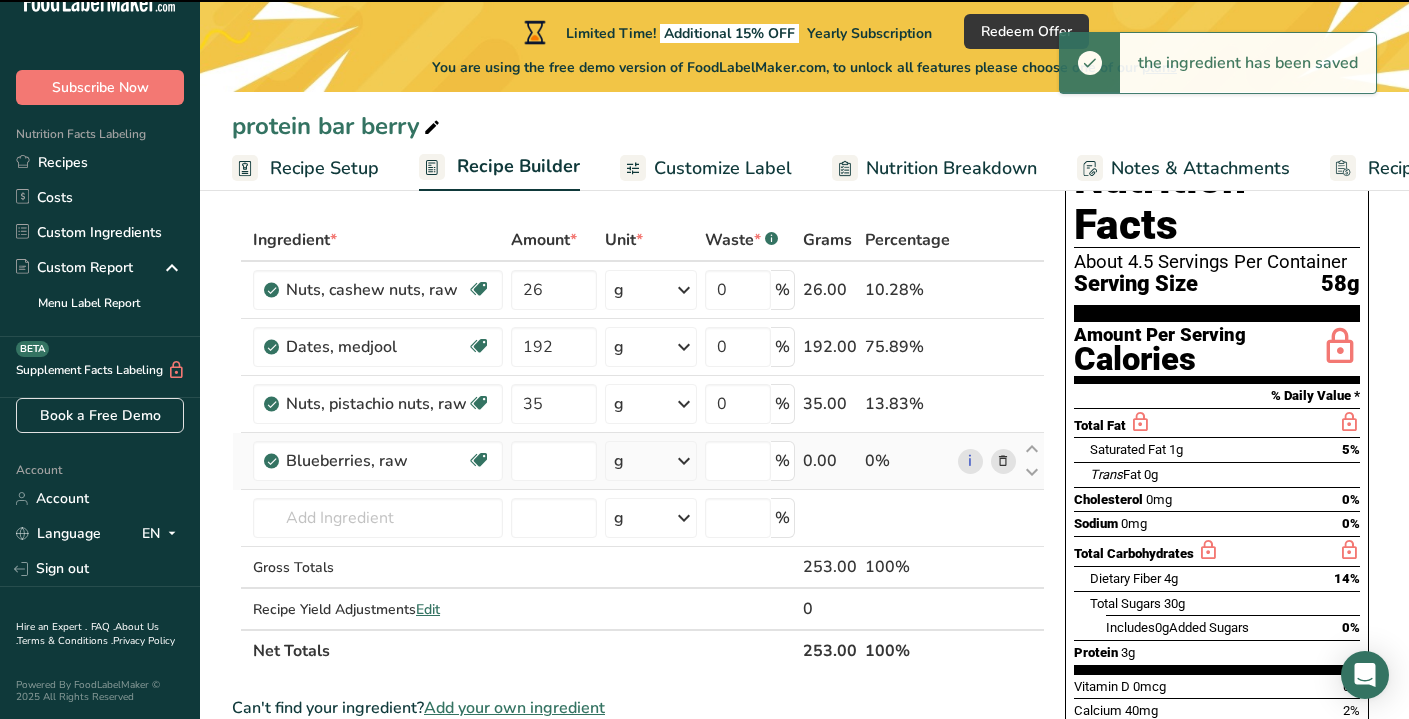 type on "0" 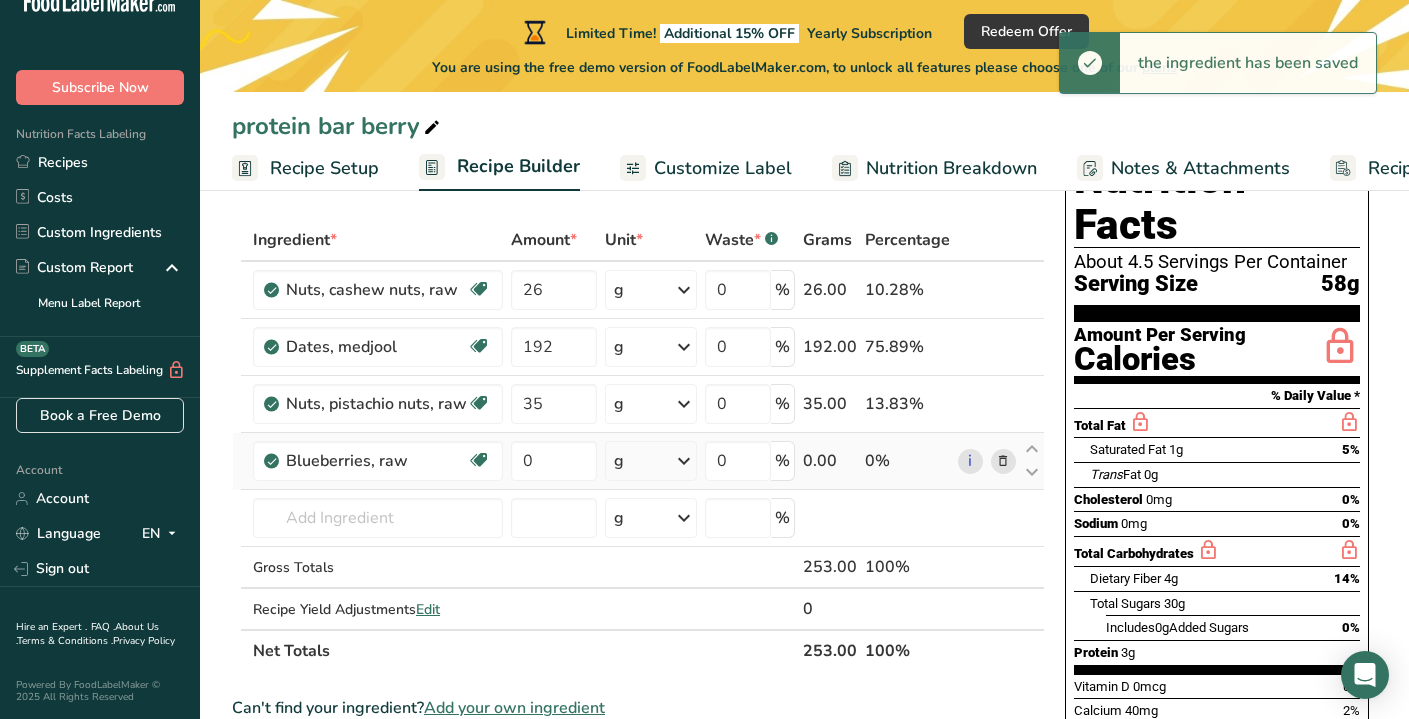 click on "g" at bounding box center (619, 461) 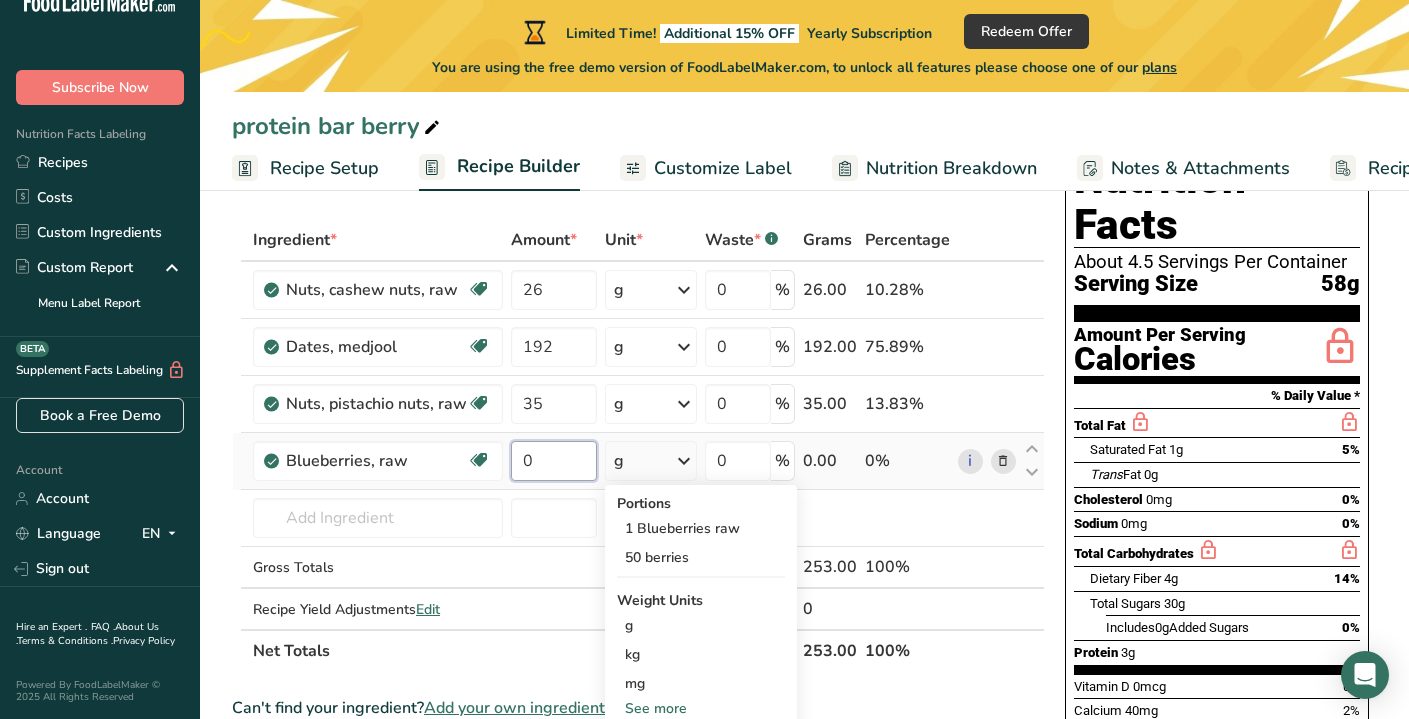 click on "0" at bounding box center (554, 461) 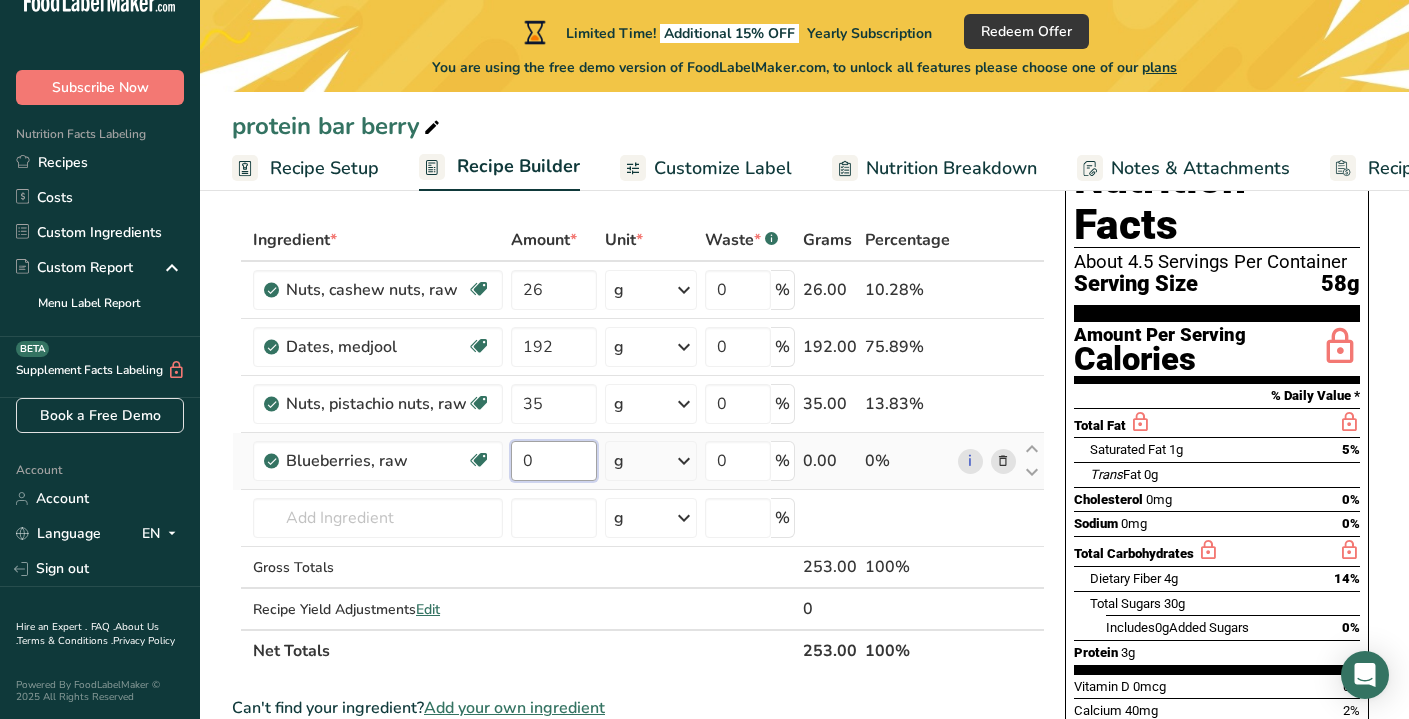 click on "0" at bounding box center (554, 461) 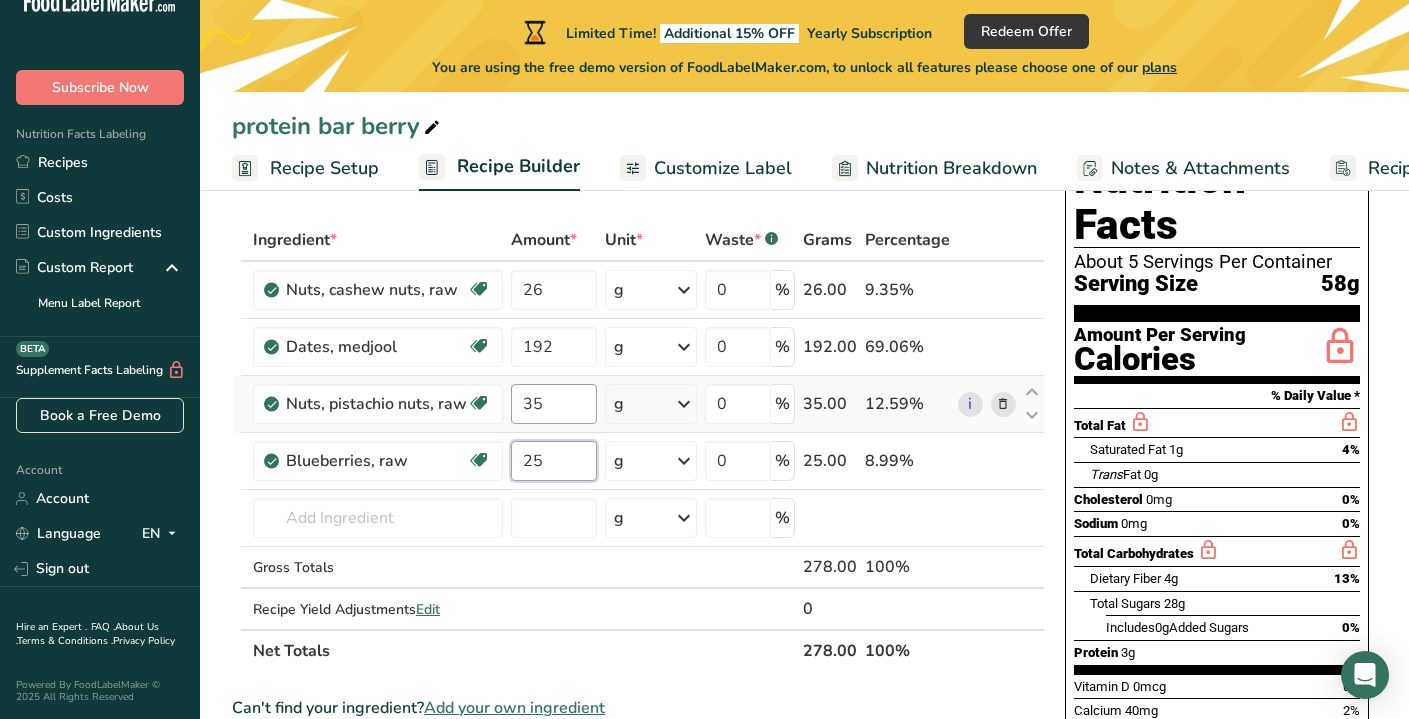 type on "2" 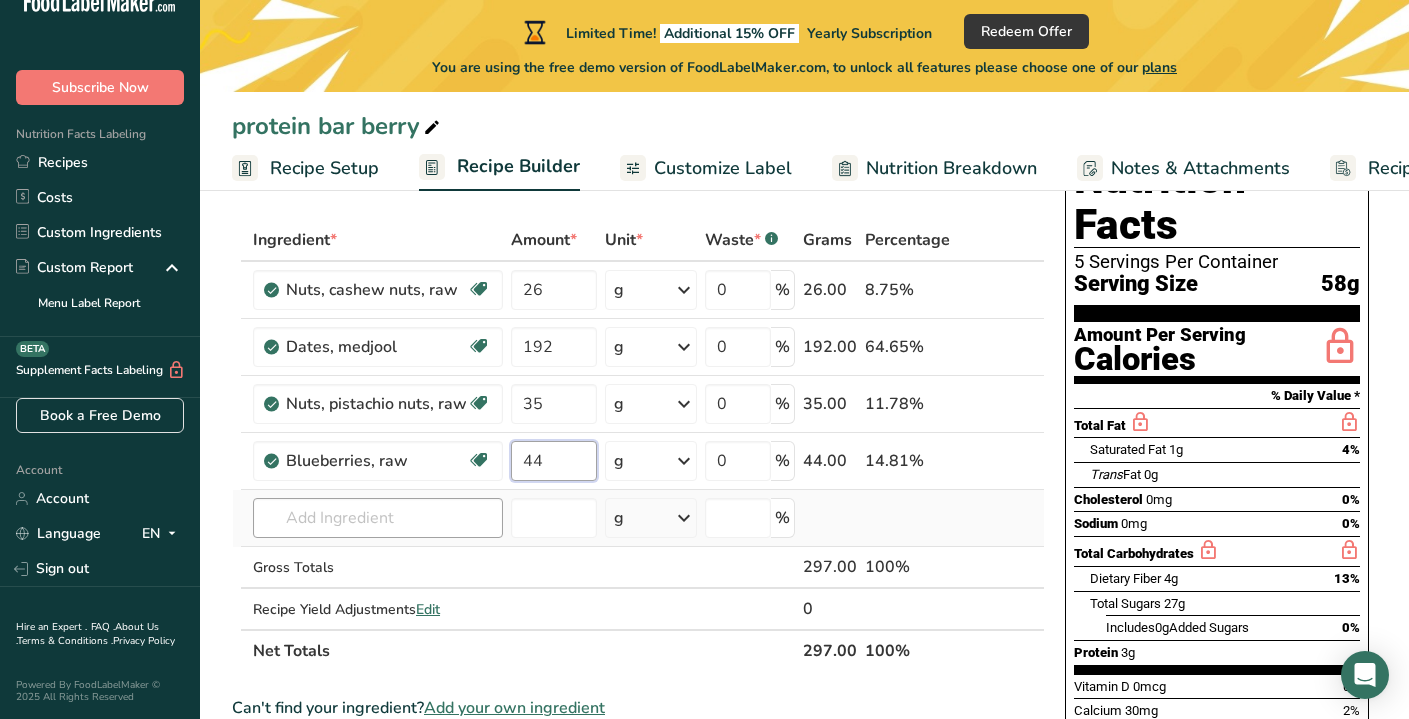 type on "44" 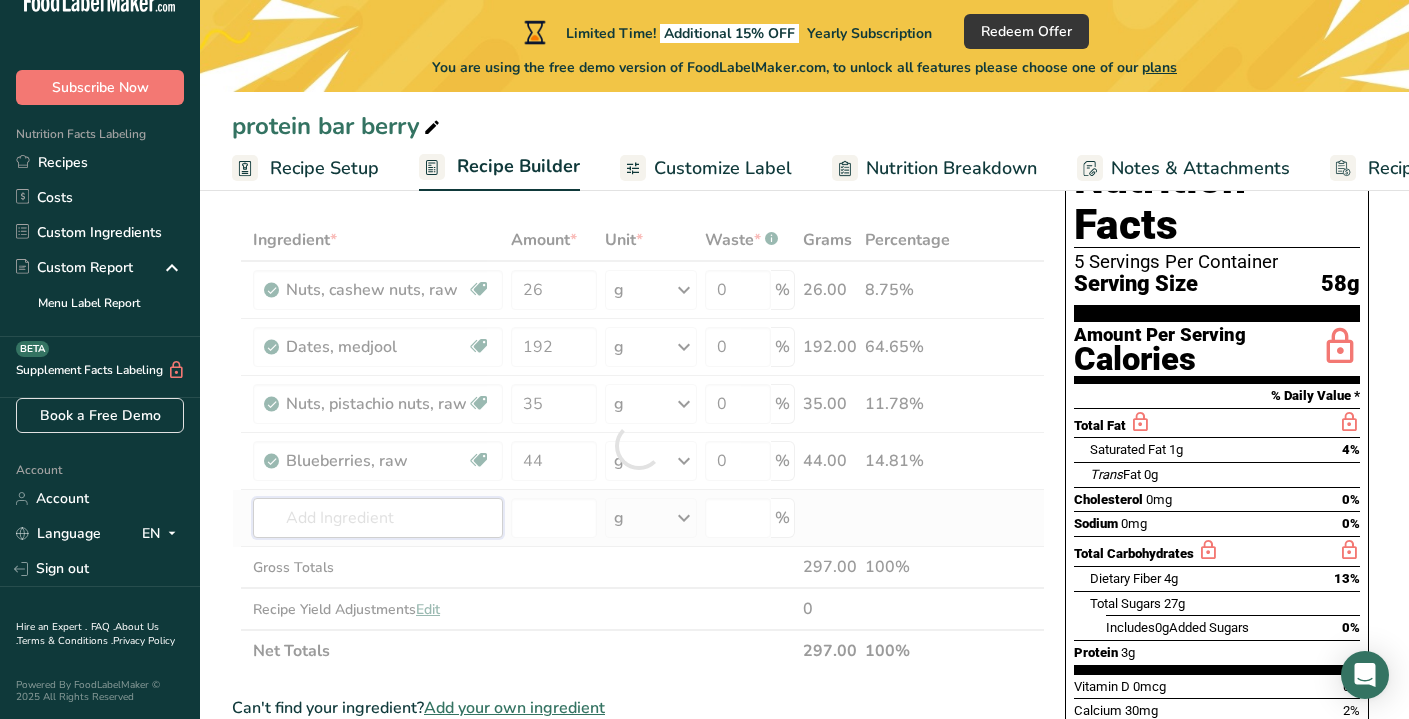 click on "Ingredient *
Amount *
Unit *
Waste *   .a-a{fill:#347362;}.b-a{fill:#fff;}          Grams
Percentage
Nuts, cashew nuts, raw
Source of Antioxidants
Plant-based Protein
Dairy free
Gluten free
Vegan
Vegetarian
Soy free
Source of Healthy Fats
26
g
Portions
1 oz
Weight Units
g
kg
mg
See more
Volume Units
l
Volume units require a density conversion. If you know your ingredient's density enter it below. Otherwise, click on "RIA" our AI Regulatory bot - she will be able to help you
lb/ft3
g/cm3
mL" at bounding box center (638, 445) 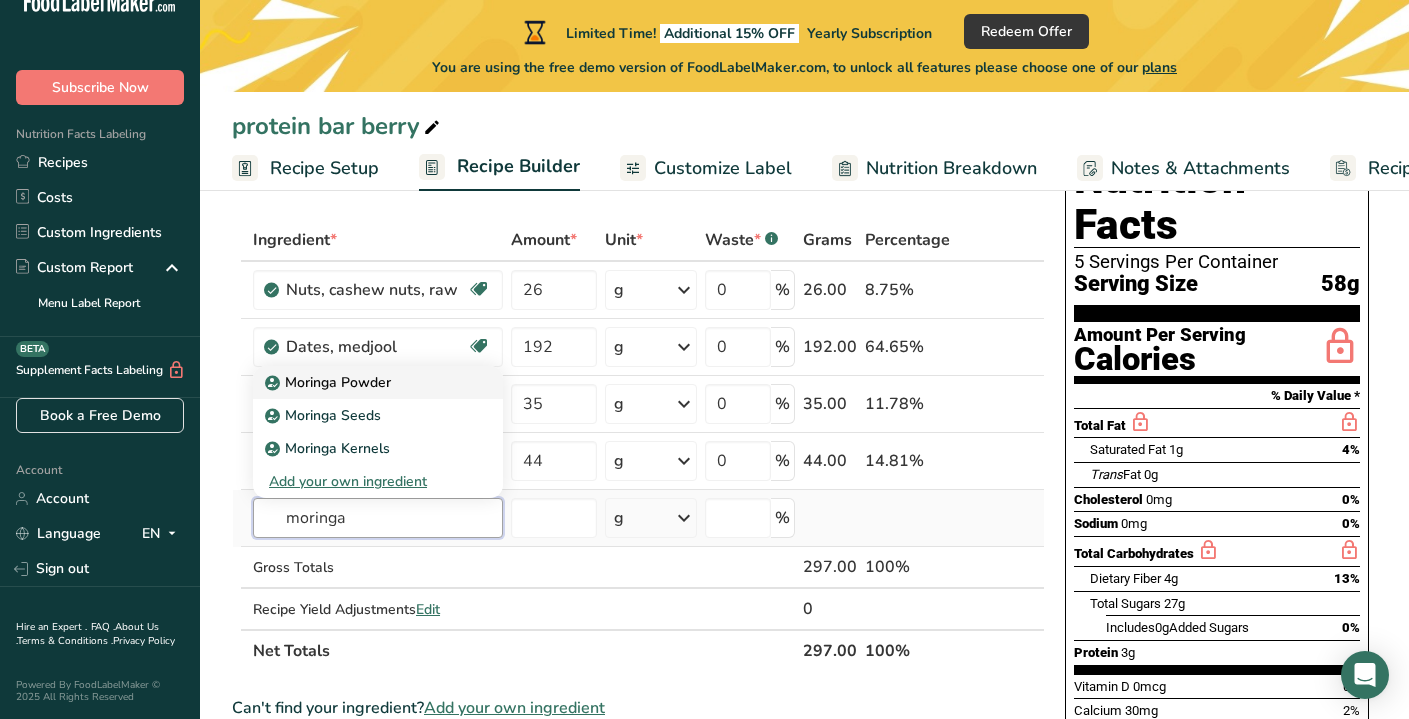 type on "moringa" 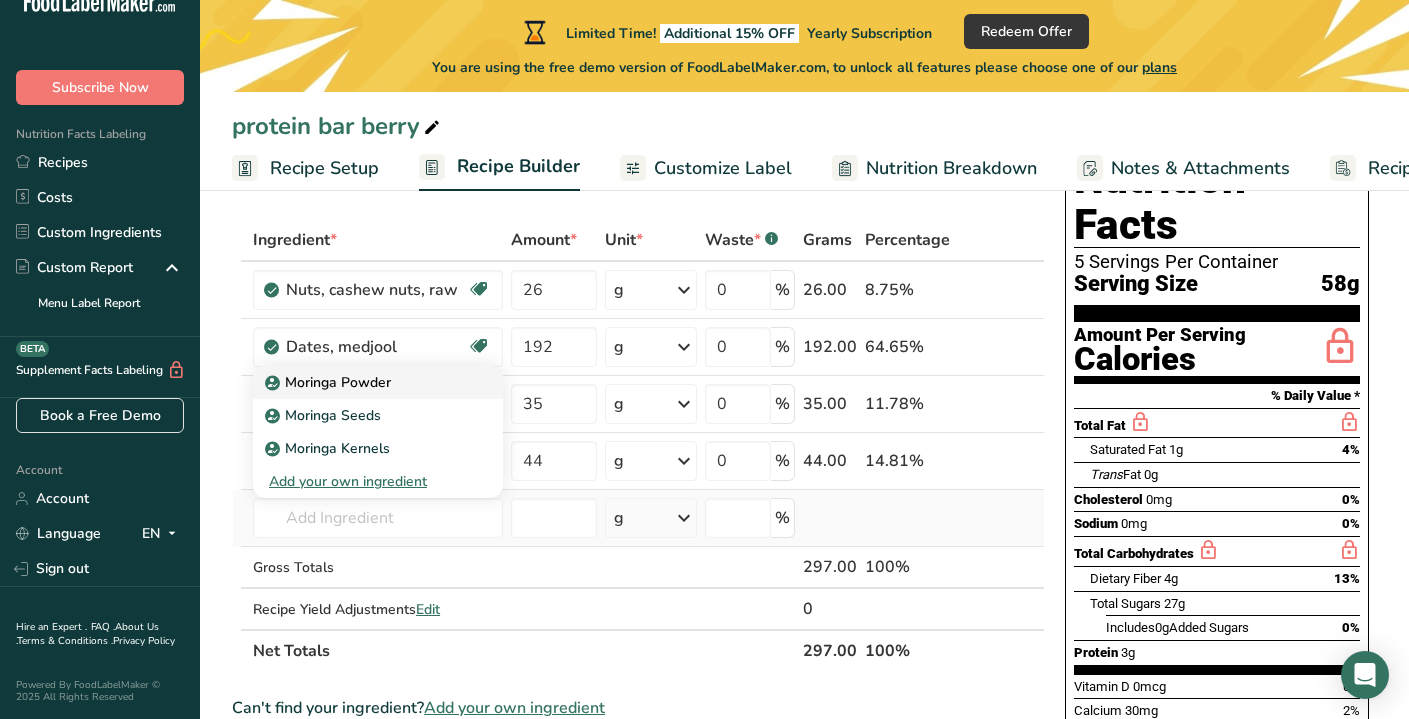 click on "Moringa Powder" at bounding box center (378, 382) 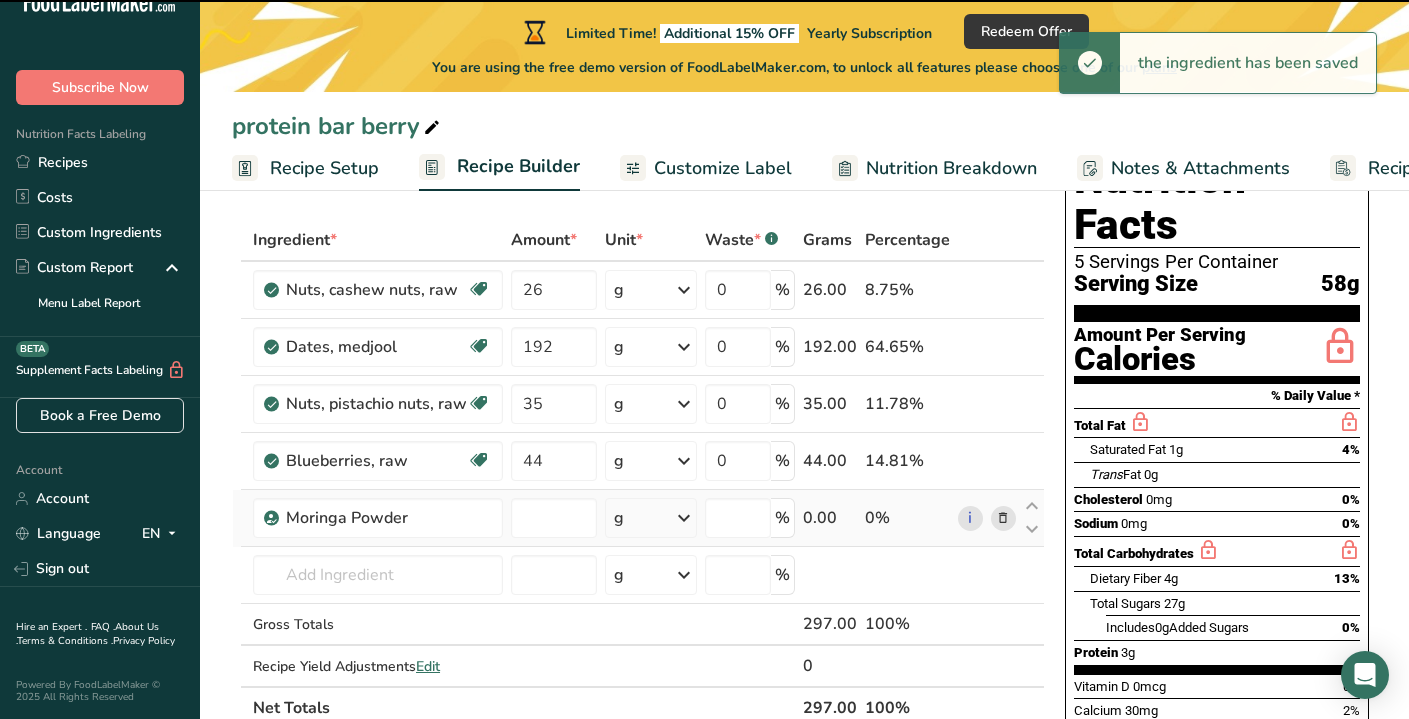 type on "0" 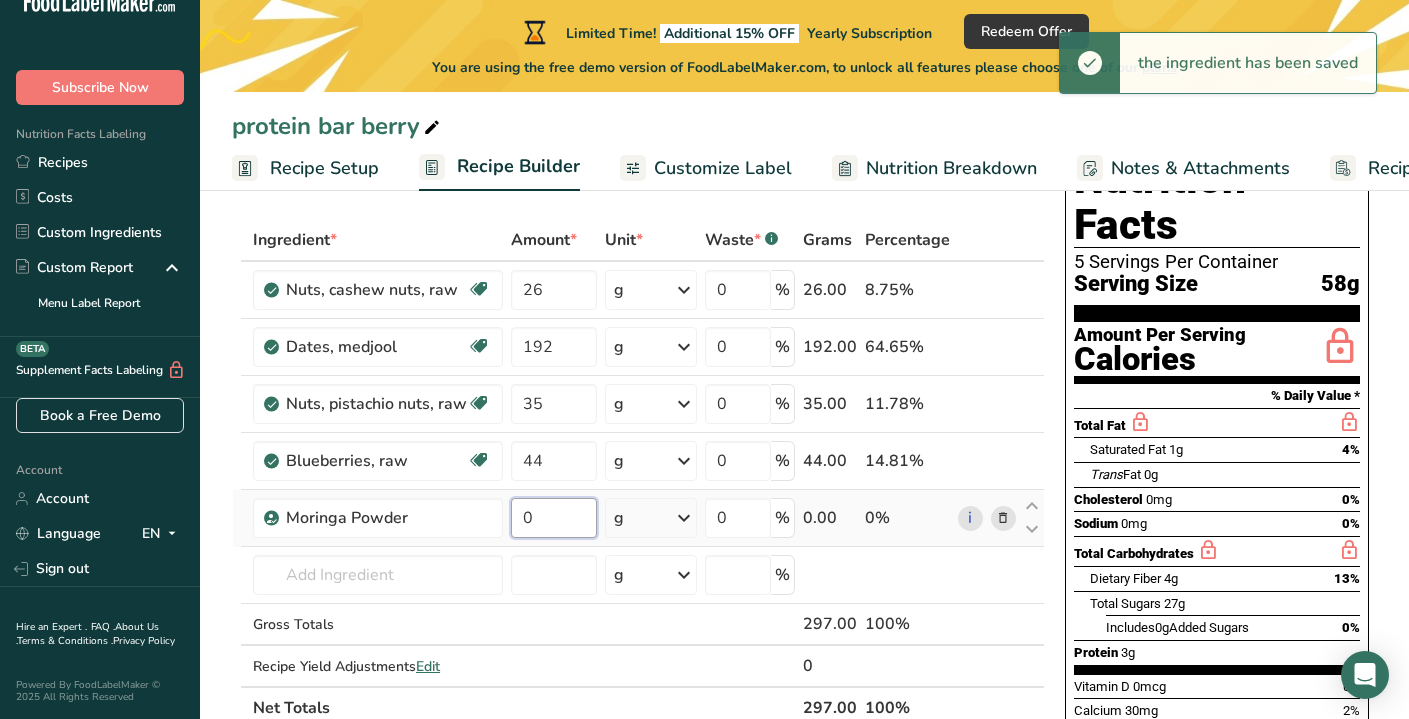 click on "0" at bounding box center [554, 518] 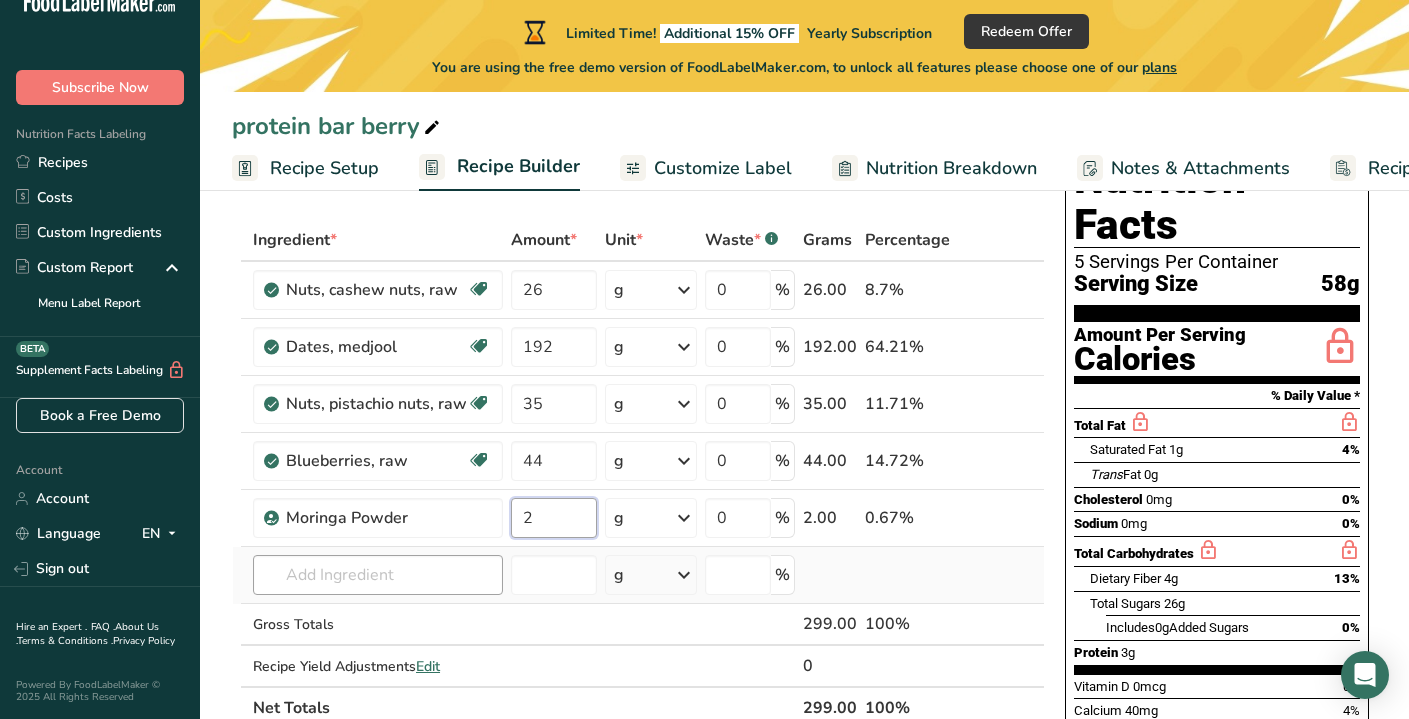 type on "2" 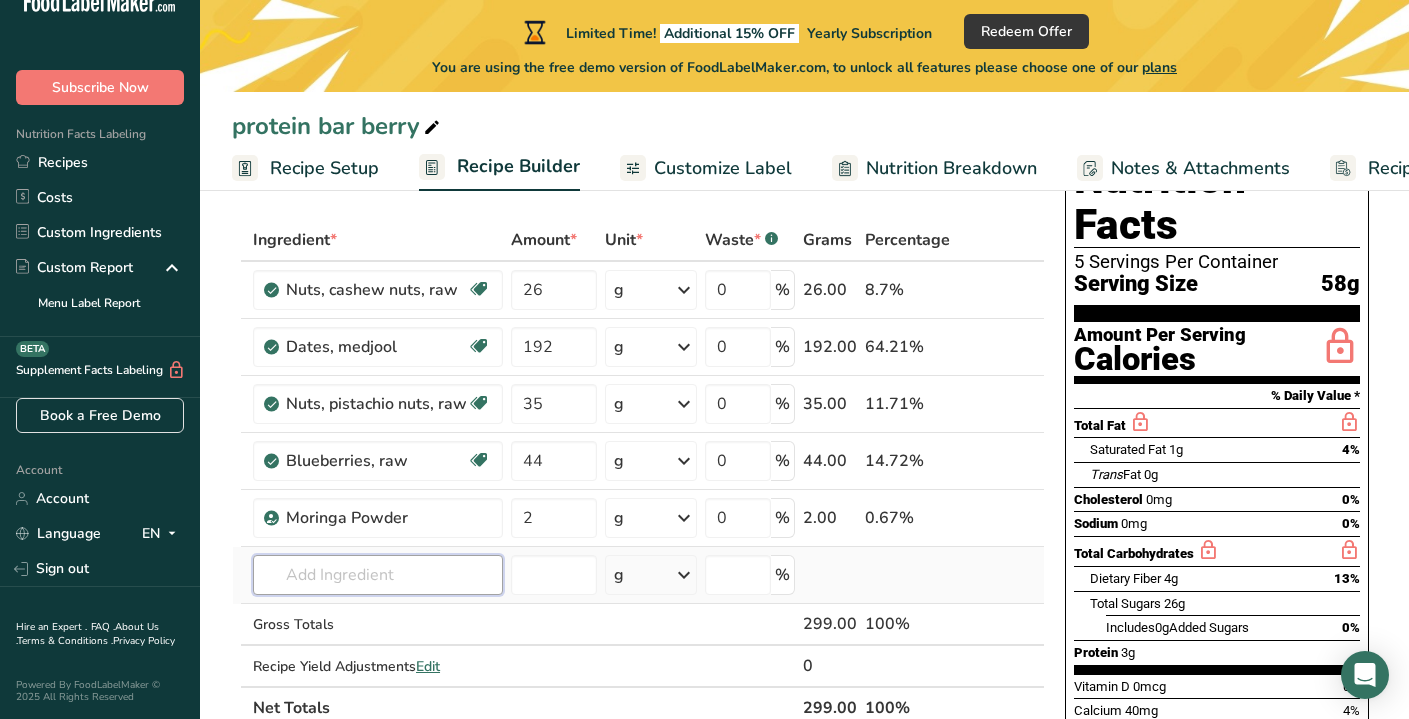 click on "Ingredient *
Amount *
Unit *
Waste *   .a-a{fill:#347362;}.b-a{fill:#fff;}          Grams
Percentage
Nuts, cashew nuts, raw
Source of Antioxidants
Plant-based Protein
Dairy free
Gluten free
Vegan
Vegetarian
Soy free
Source of Healthy Fats
26
g
Portions
1 oz
Weight Units
g
kg
mg
See more
Volume Units
l
Volume units require a density conversion. If you know your ingredient's density enter it below. Otherwise, click on "RIA" our AI Regulatory bot - she will be able to help you
lb/ft3
g/cm3
mL" at bounding box center [638, 474] 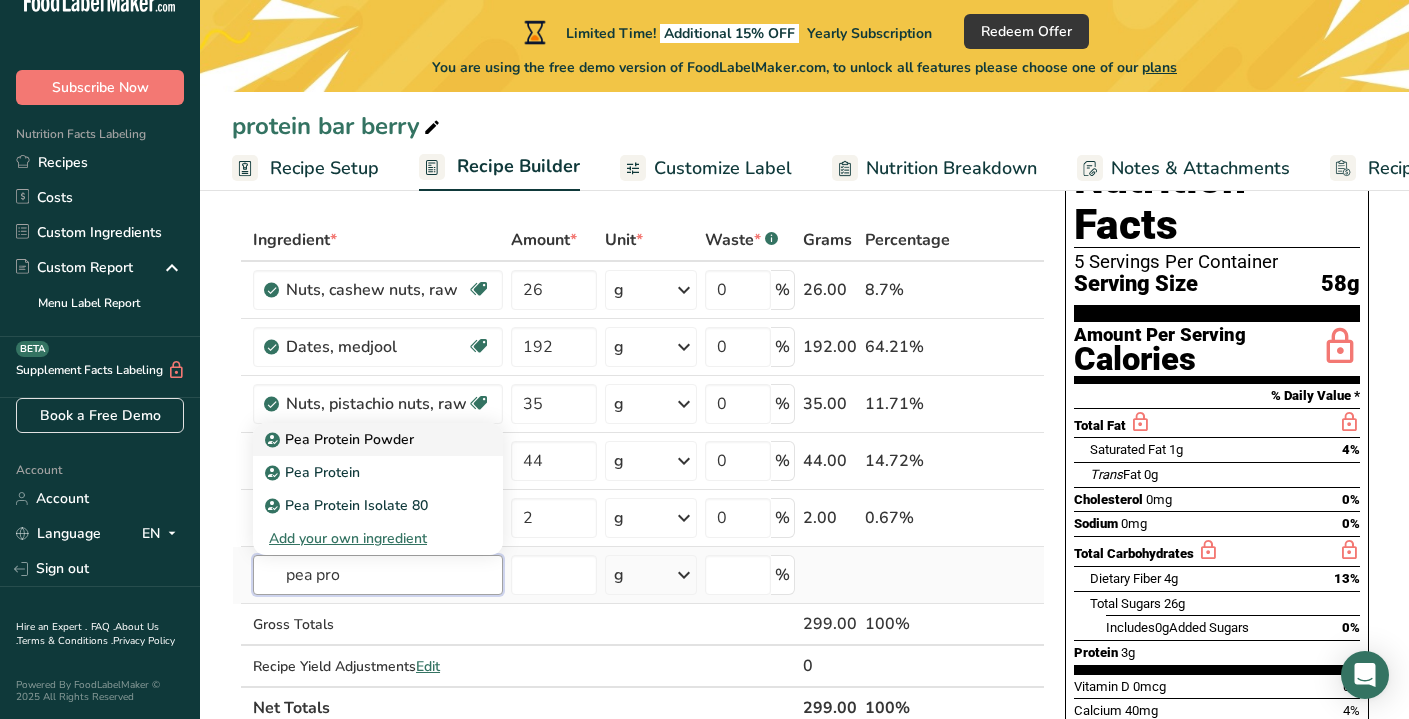type on "pea pro" 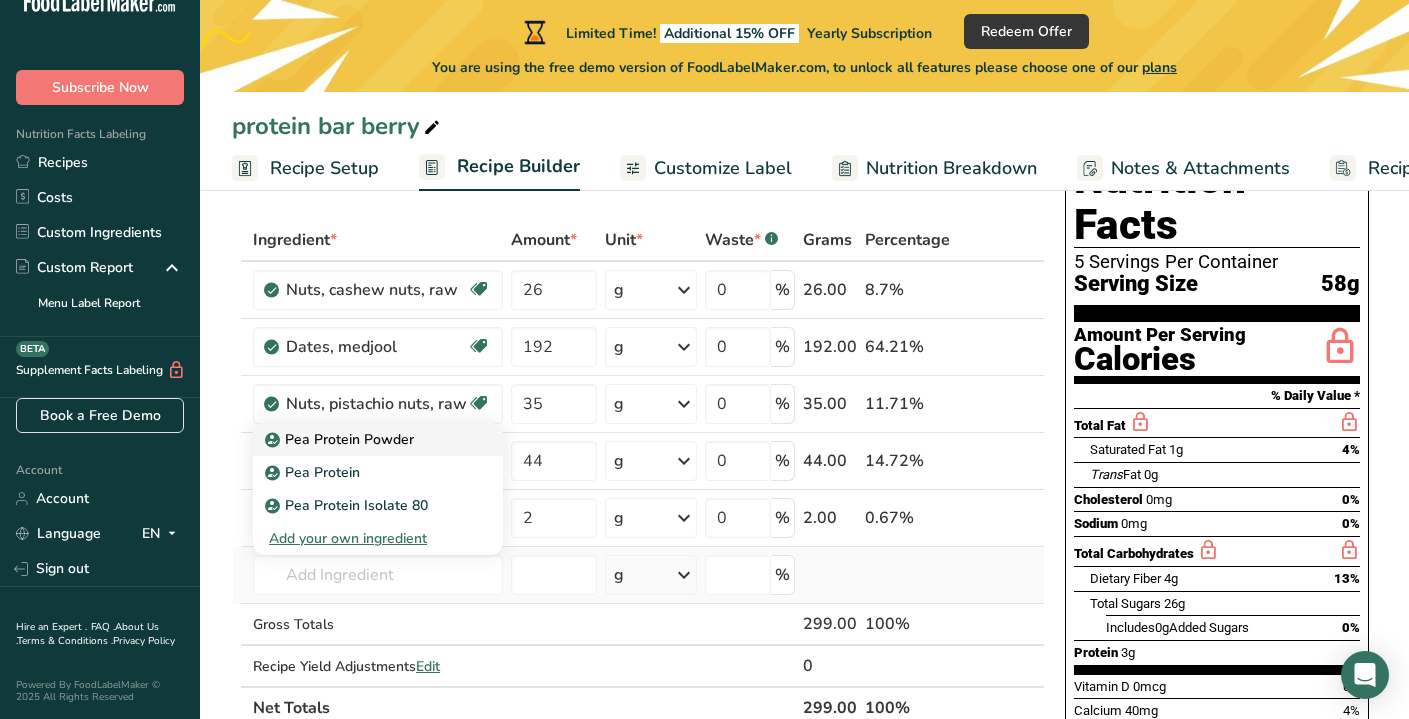 click on "Pea Protein Powder" at bounding box center (341, 439) 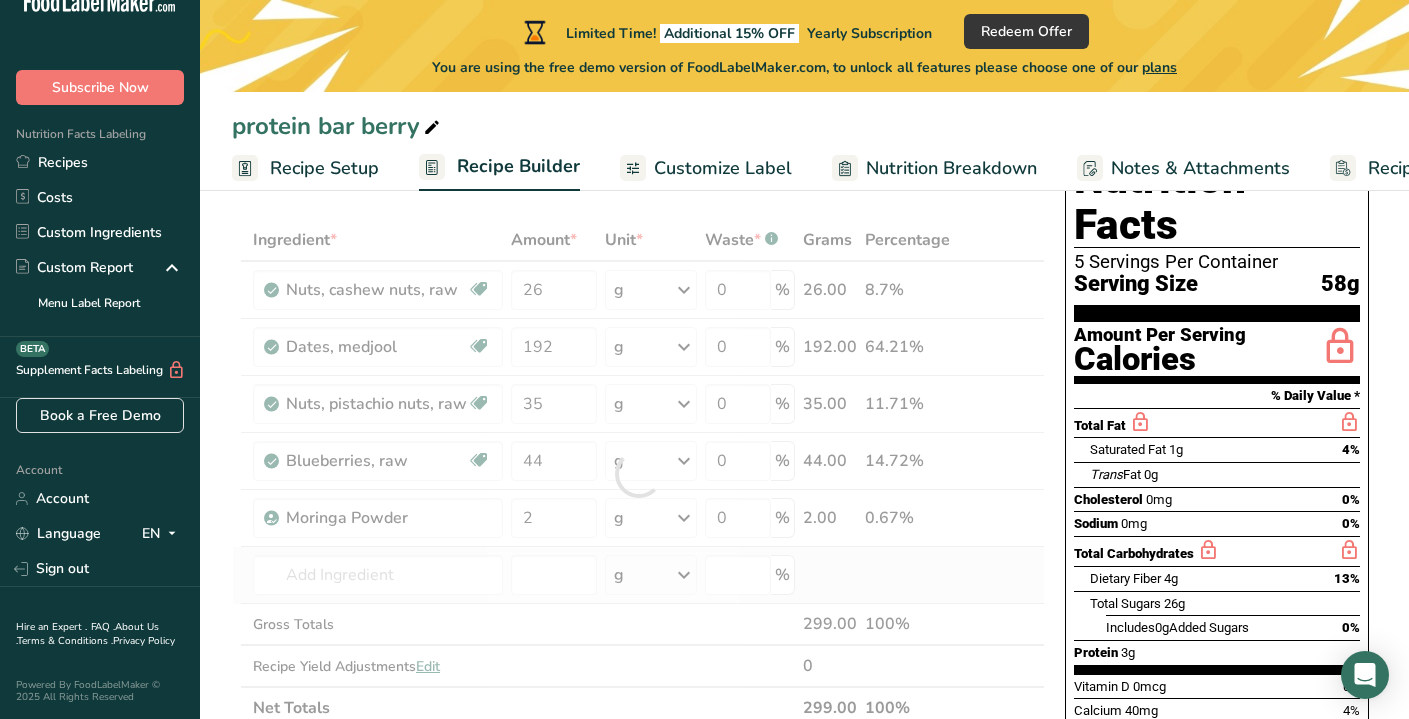 type on "Pea Protein Powder" 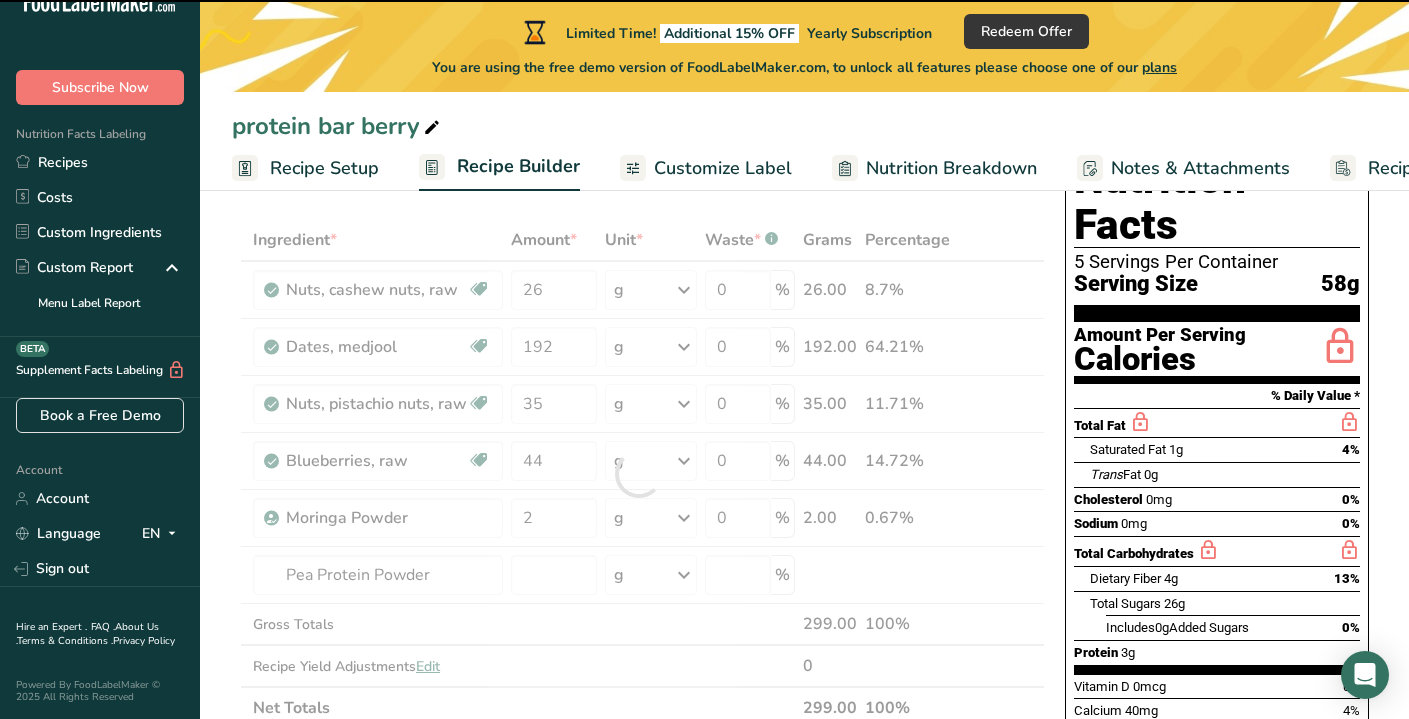 type on "0" 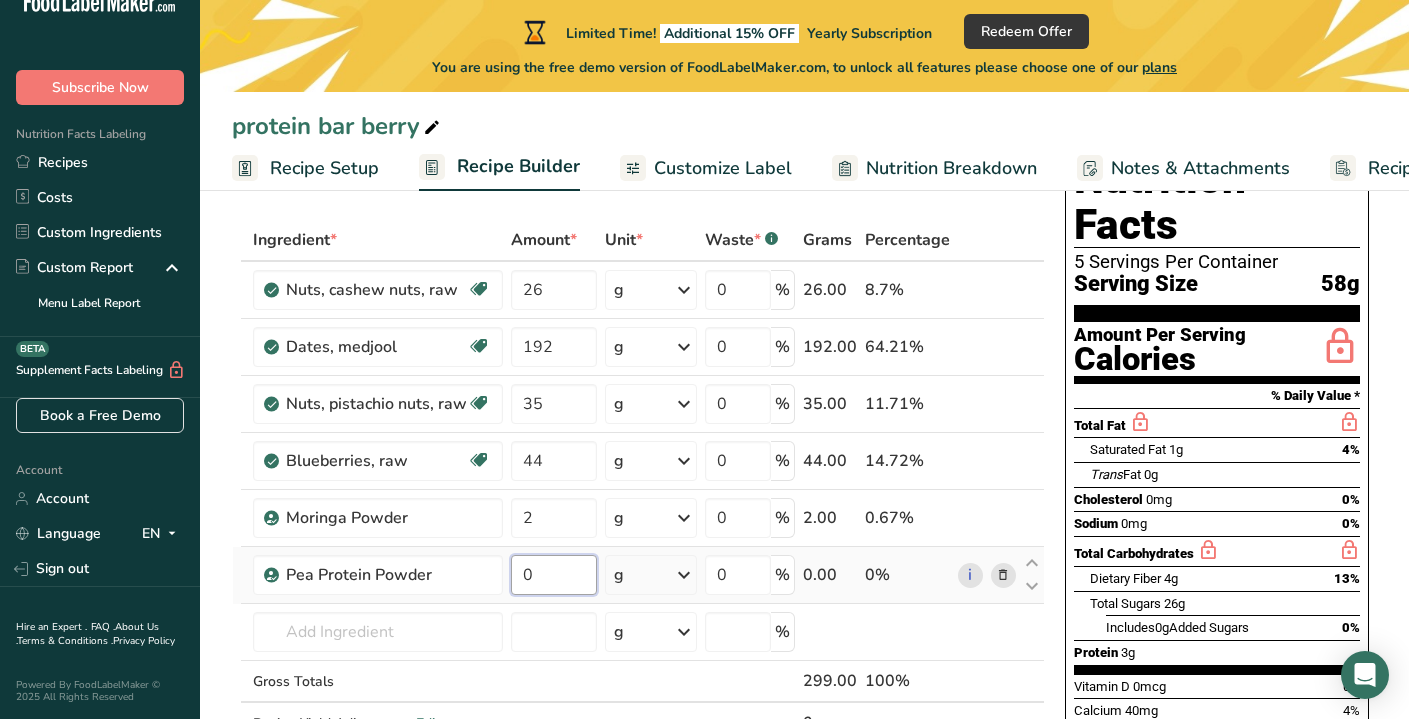 click on "0" at bounding box center (554, 575) 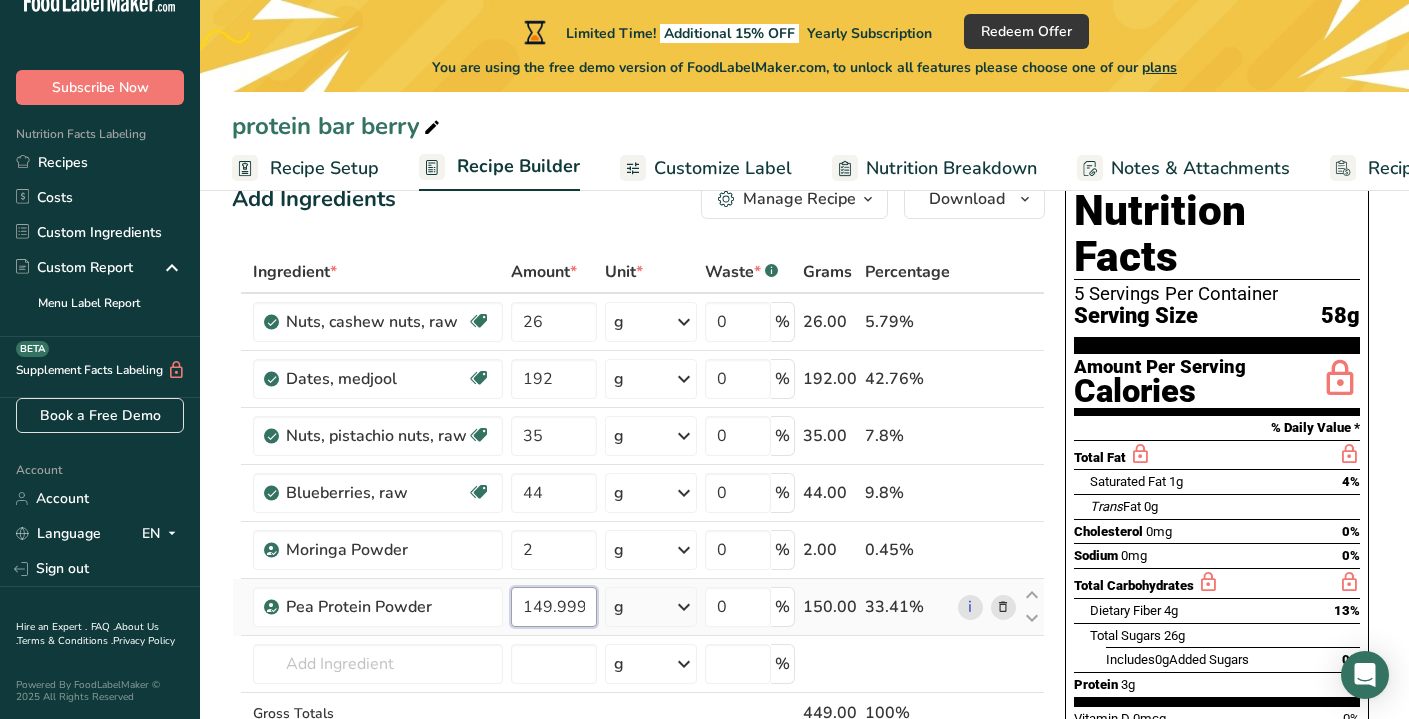 scroll, scrollTop: 0, scrollLeft: 0, axis: both 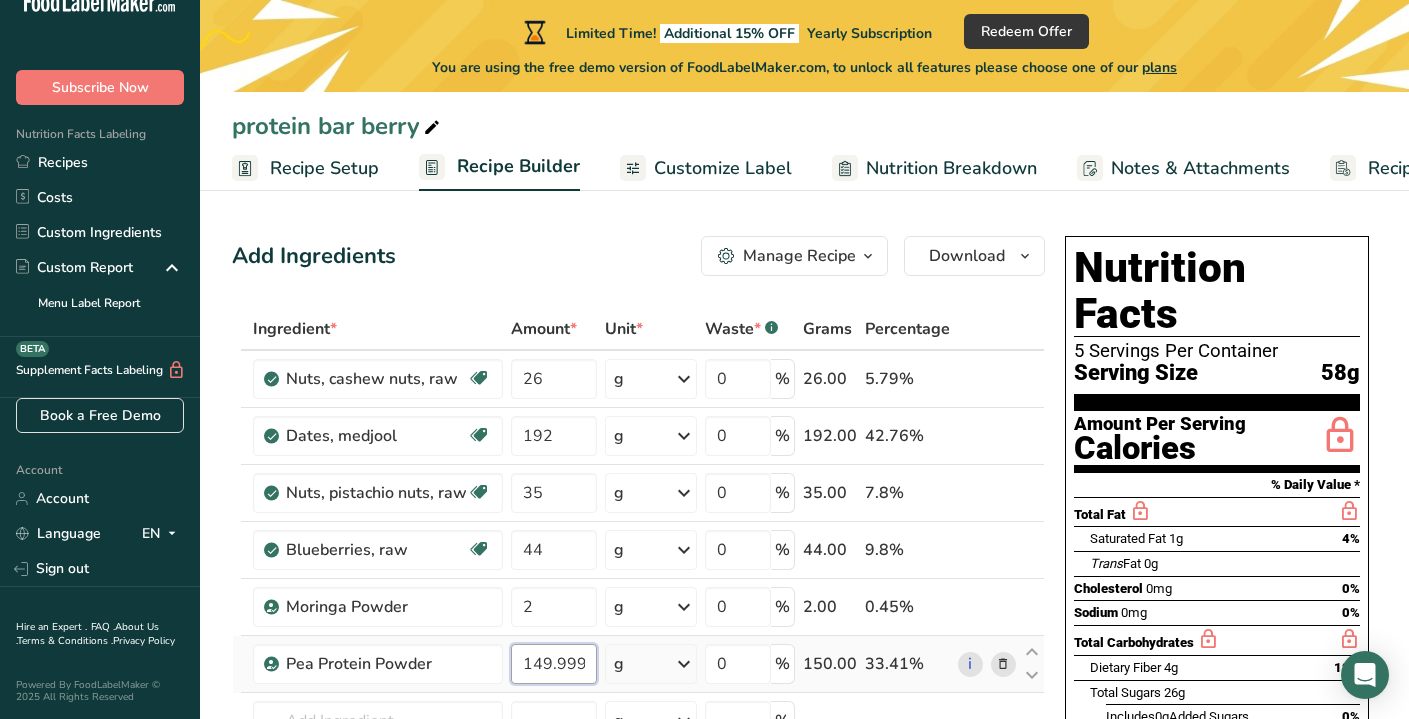 type on "150" 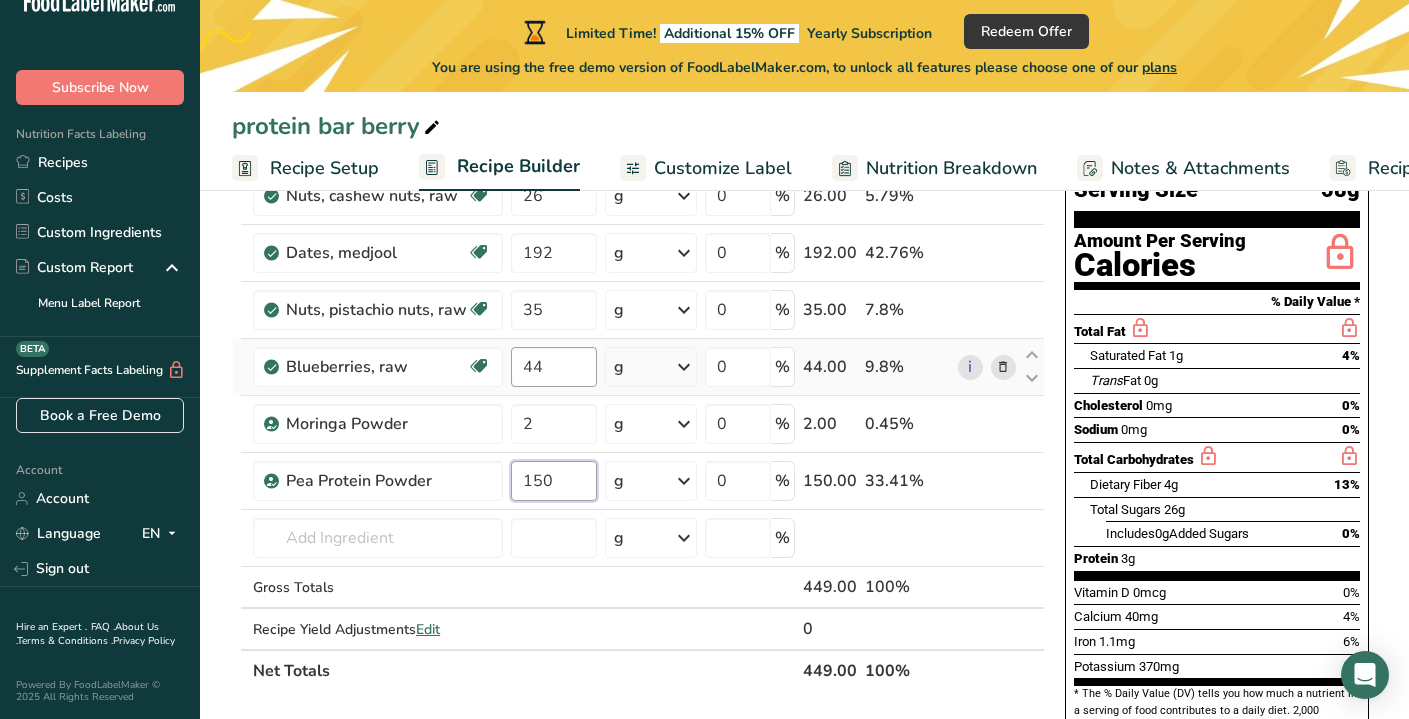 scroll, scrollTop: 197, scrollLeft: 0, axis: vertical 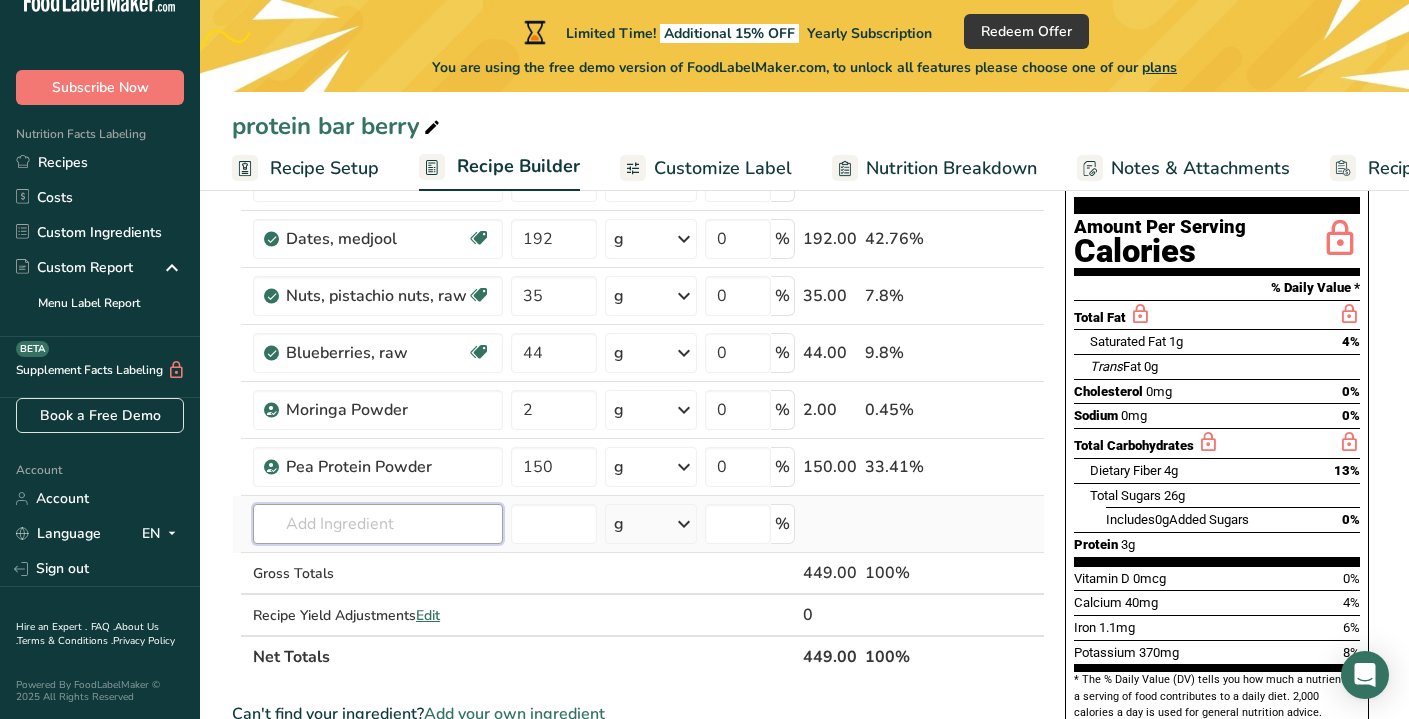 click on "Ingredient *
Amount *
Unit *
Waste *   .a-a{fill:#347362;}.b-a{fill:#fff;}          Grams
Percentage
Nuts, cashew nuts, raw
Source of Antioxidants
Plant-based Protein
Dairy free
Gluten free
Vegan
Vegetarian
Soy free
Source of Healthy Fats
26
g
Portions
1 oz
Weight Units
g
kg
mg
See more
Volume Units
l
Volume units require a density conversion. If you know your ingredient's density enter it below. Otherwise, click on "RIA" our AI Regulatory bot - she will be able to help you
lb/ft3
g/cm3
mL" at bounding box center [638, 394] 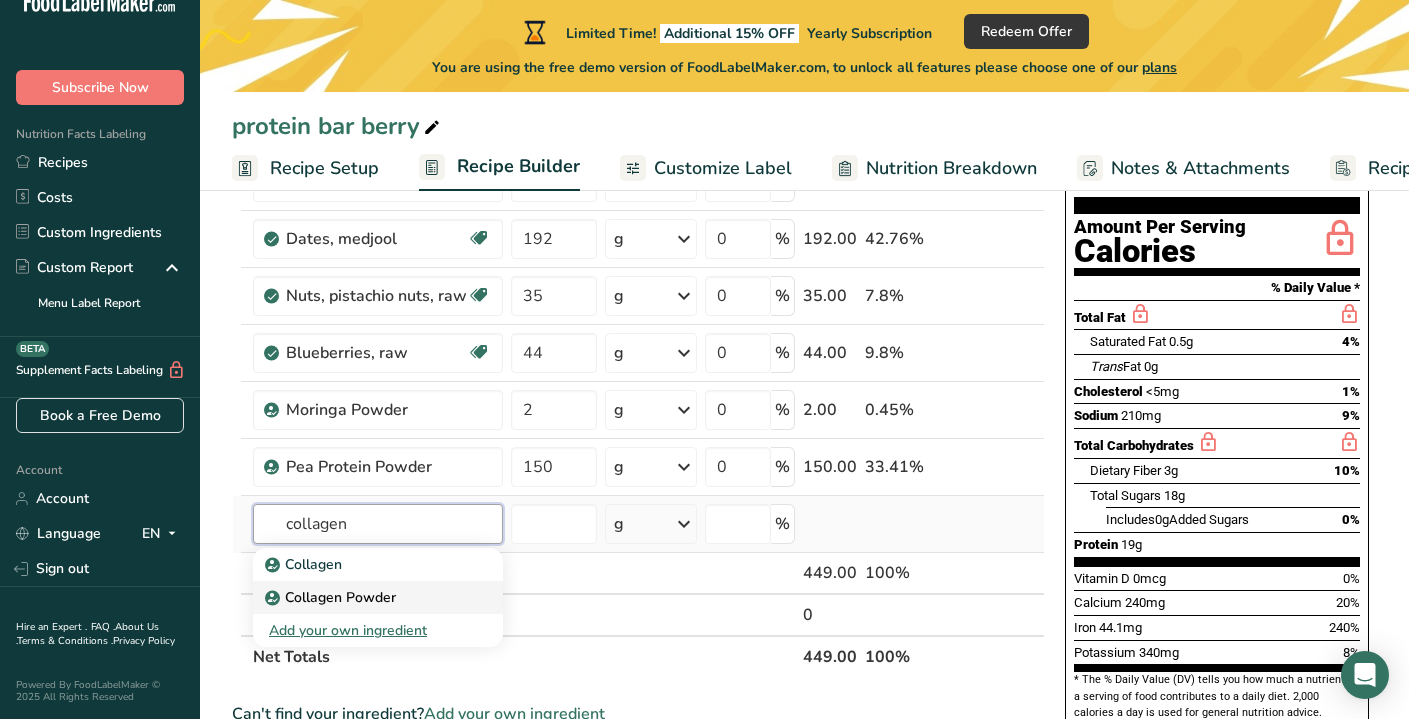 type on "collagen" 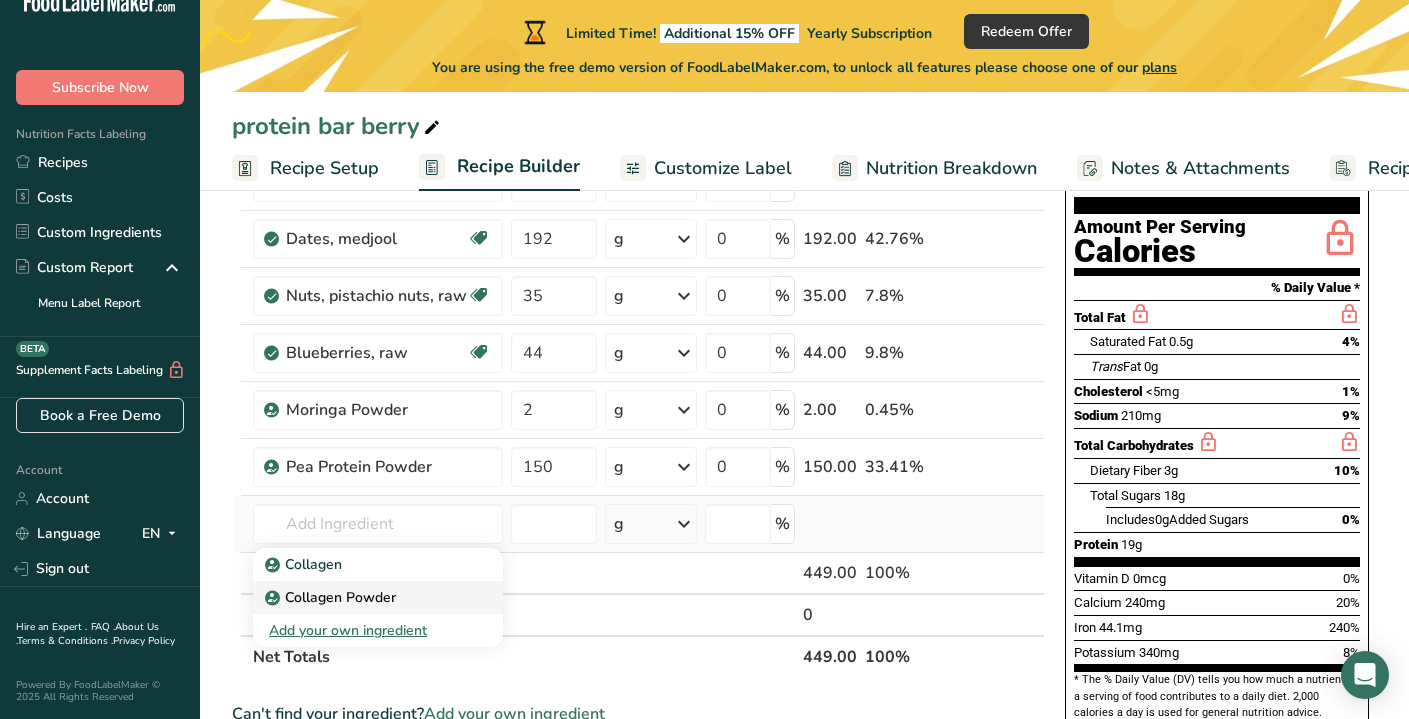 click on "Collagen Powder" at bounding box center [332, 597] 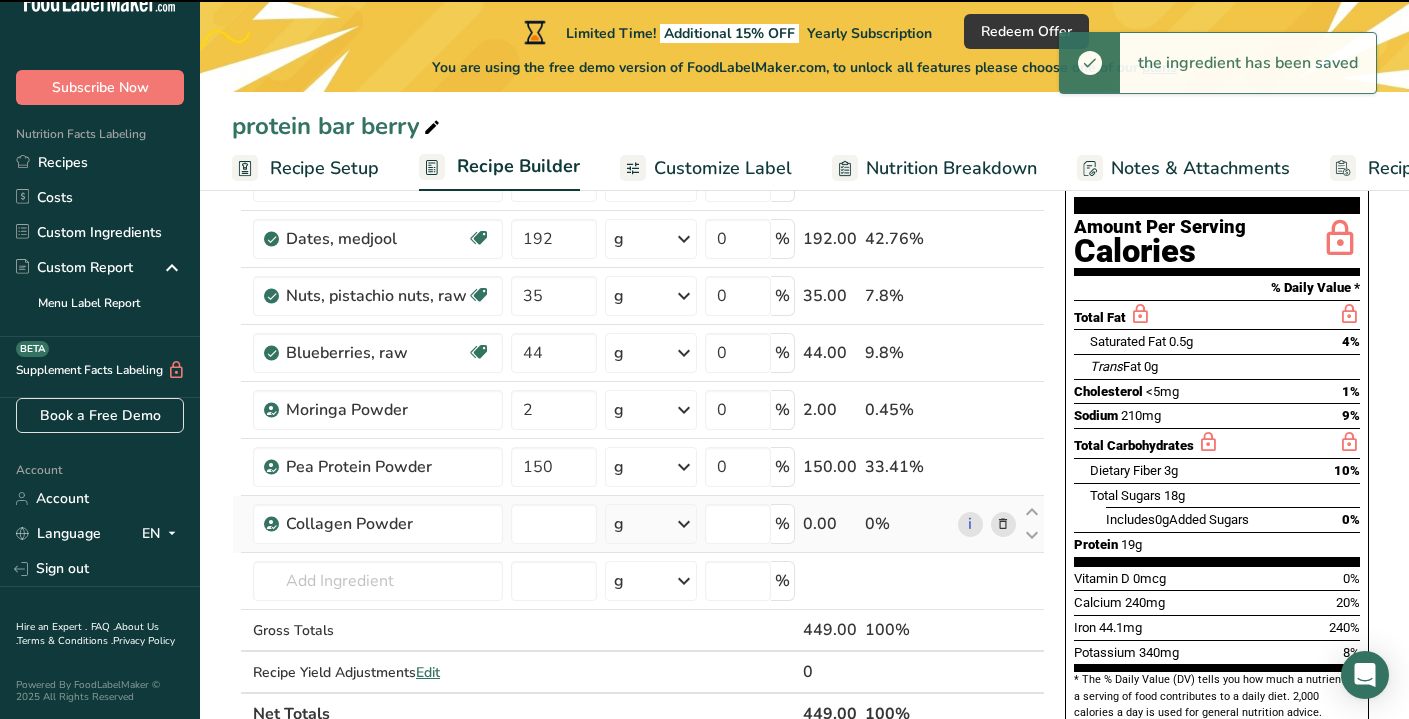 type on "0" 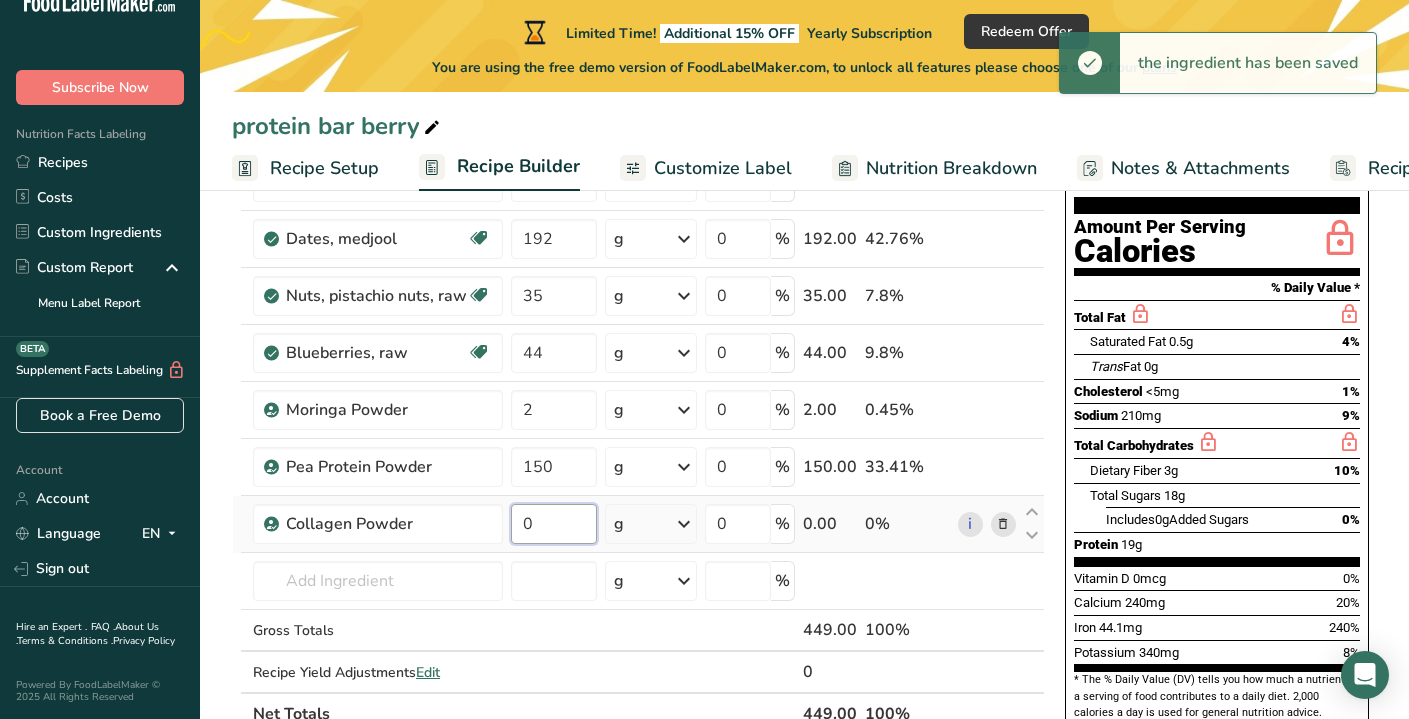 click on "0" at bounding box center (554, 524) 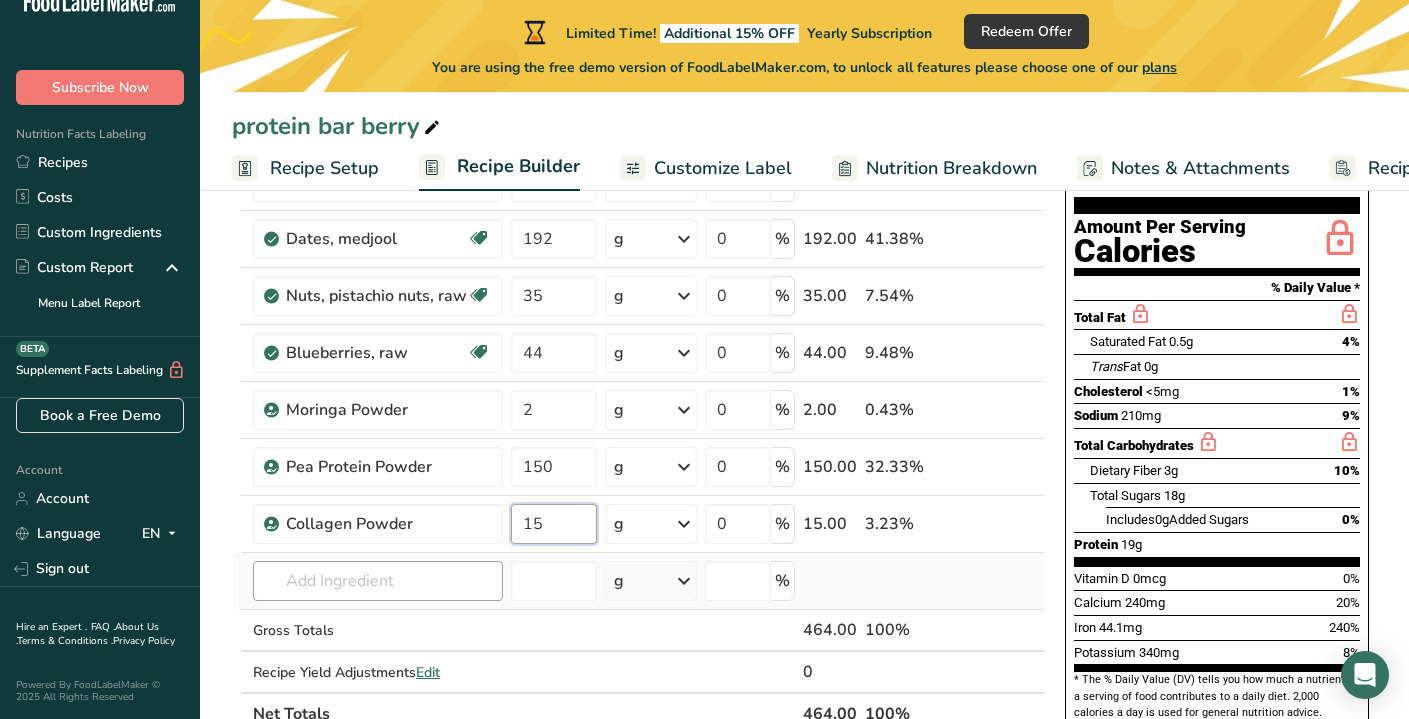 type on "15" 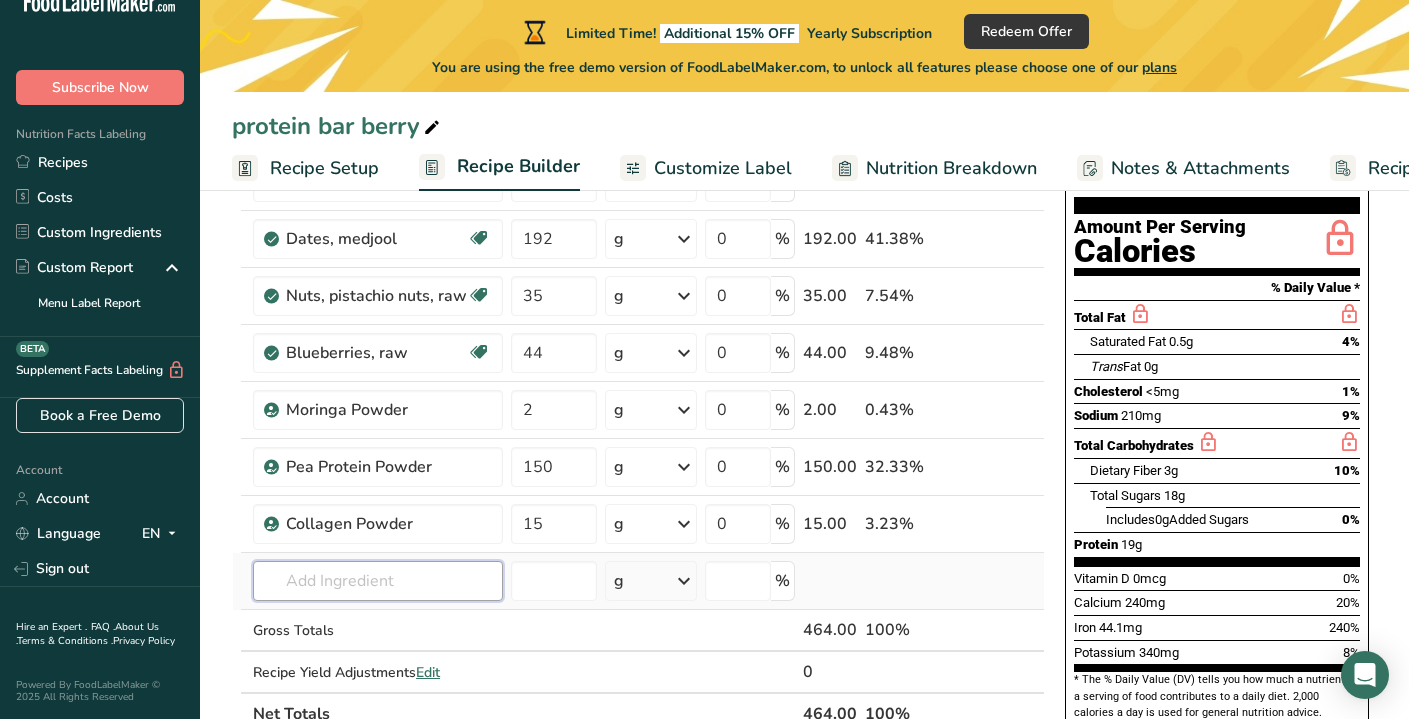 click on "Ingredient *
Amount *
Unit *
Waste *   .a-a{fill:#347362;}.b-a{fill:#fff;}          Grams
Percentage
Nuts, cashew nuts, raw
Source of Antioxidants
Plant-based Protein
Dairy free
Gluten free
Vegan
Vegetarian
Soy free
Source of Healthy Fats
26
g
Portions
1 oz
Weight Units
g
kg
mg
See more
Volume Units
l
Volume units require a density conversion. If you know your ingredient's density enter it below. Otherwise, click on "RIA" our AI Regulatory bot - she will be able to help you
lb/ft3
g/cm3
mL" at bounding box center (638, 423) 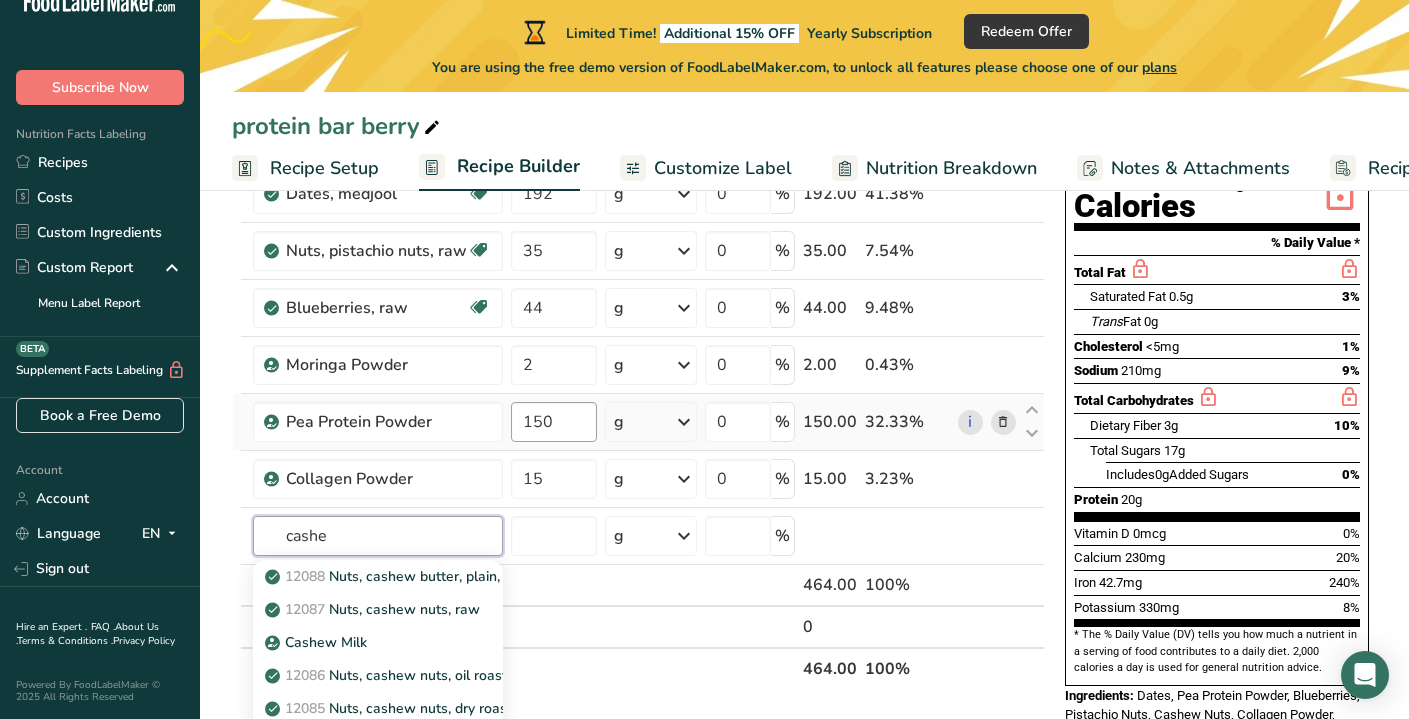 scroll, scrollTop: 250, scrollLeft: 0, axis: vertical 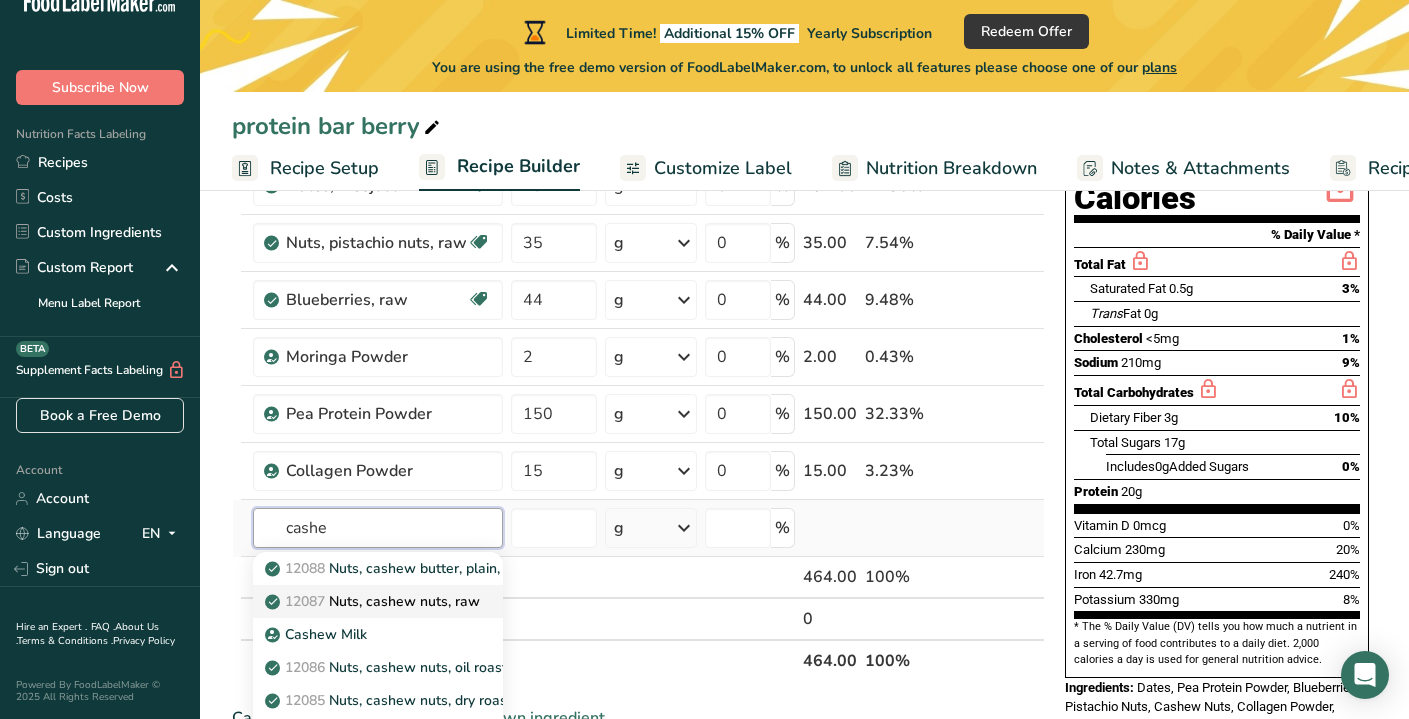 type on "cashe" 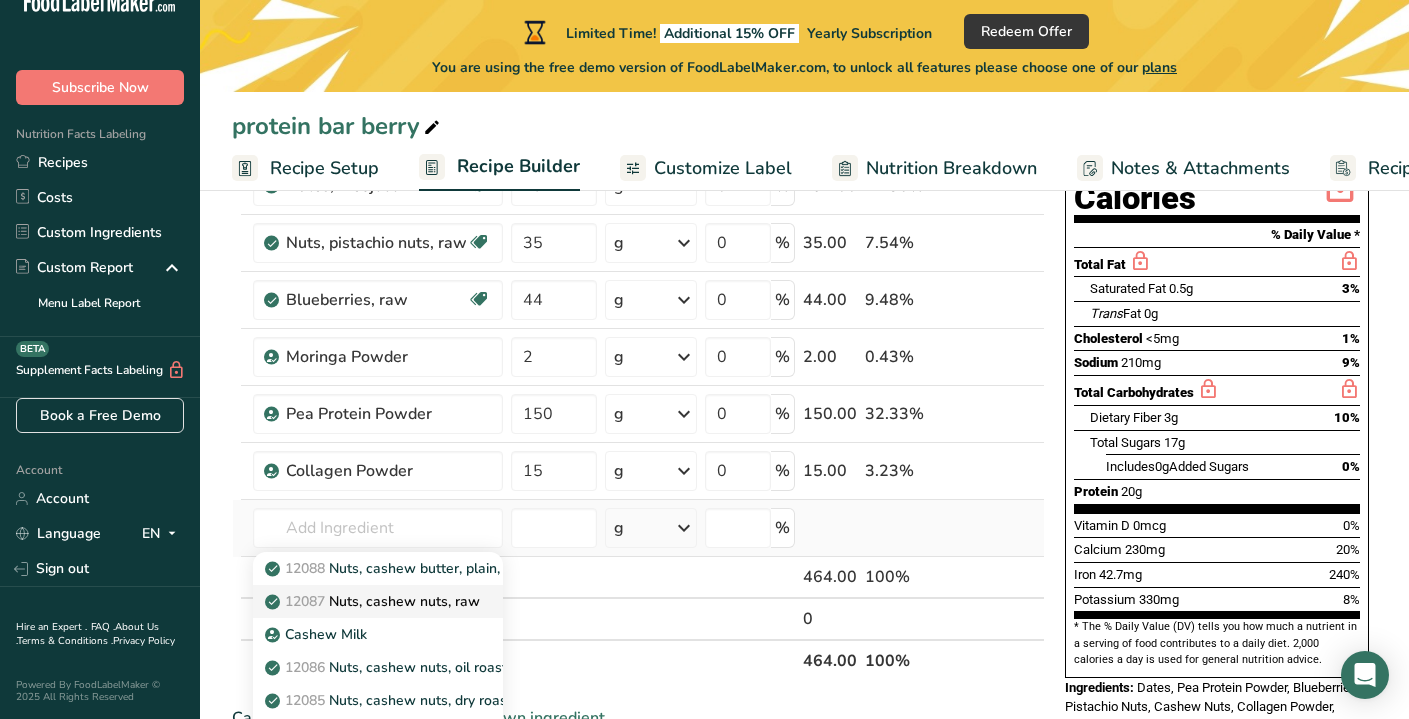 click on "12087
Nuts, cashew nuts, raw" at bounding box center [374, 601] 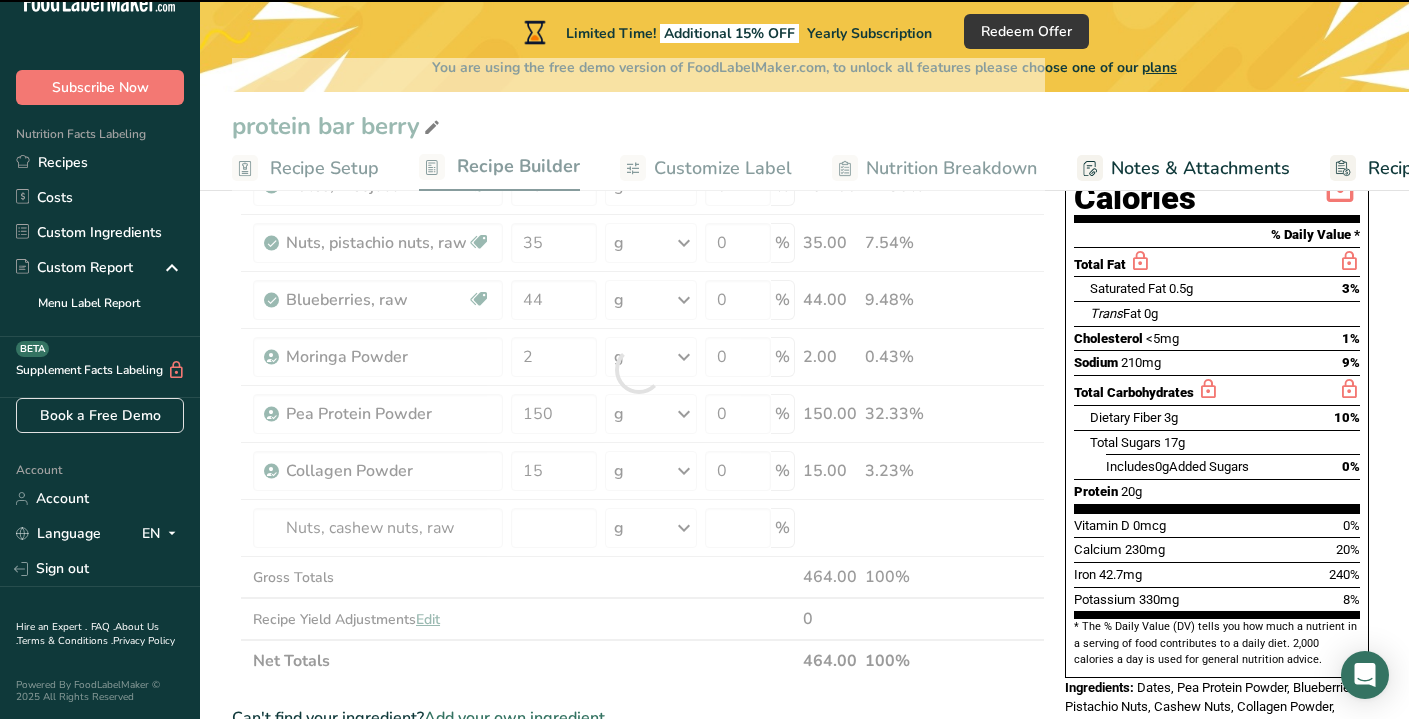 type on "0" 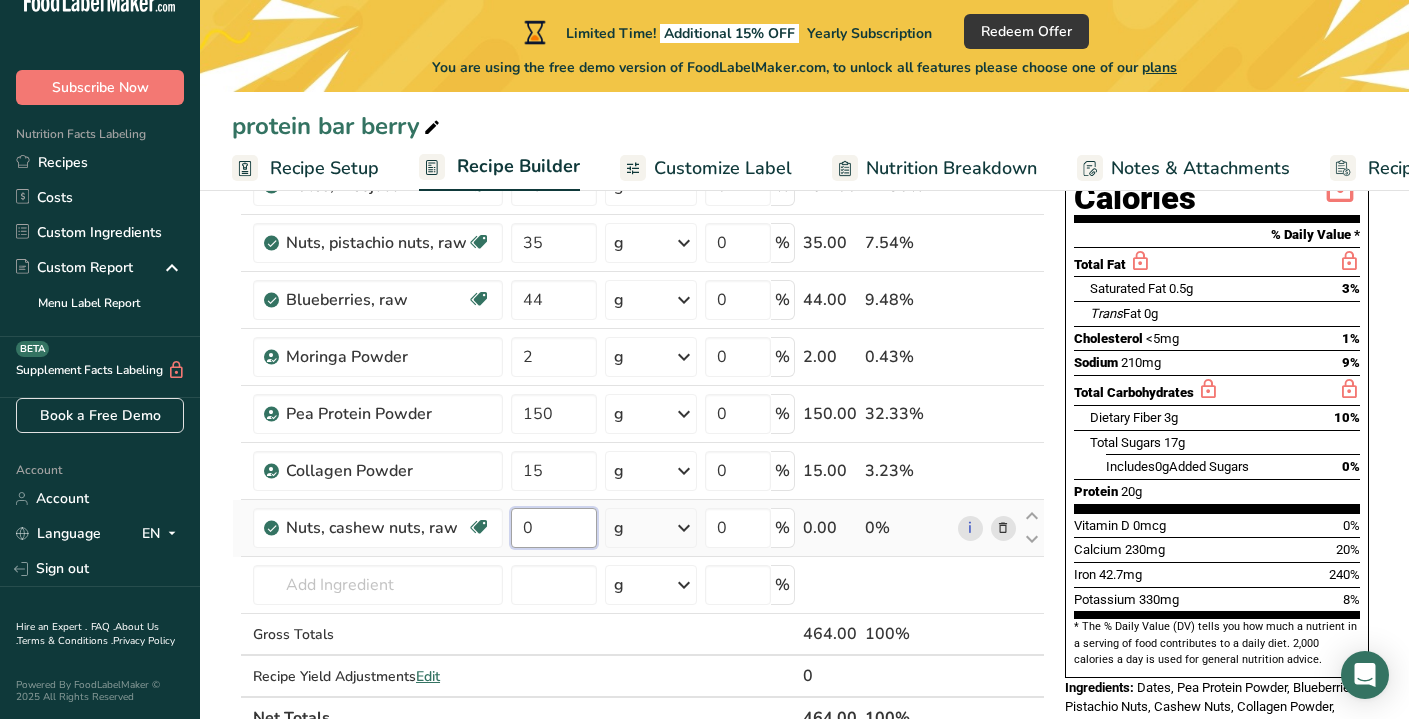 click on "0" at bounding box center (554, 528) 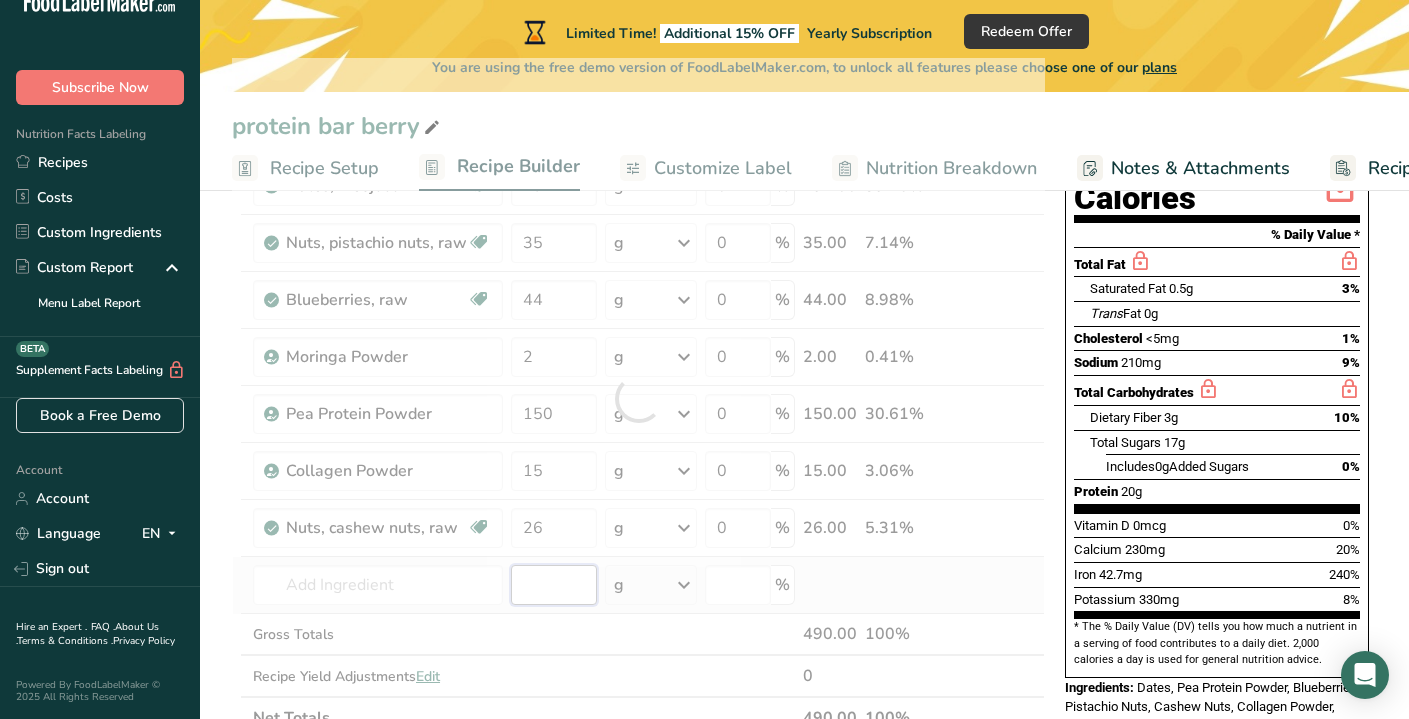 click on "Ingredient *
Amount *
Unit *
Waste *   .a-a{fill:#347362;}.b-a{fill:#fff;}          Grams
Percentage
Nuts, cashew nuts, raw
Source of Antioxidants
Plant-based Protein
Dairy free
Gluten free
Vegan
Vegetarian
Soy free
Source of Healthy Fats
26
g
Portions
1 oz
Weight Units
g
kg
mg
See more
Volume Units
l
Volume units require a density conversion. If you know your ingredient's density enter it below. Otherwise, click on "RIA" our AI Regulatory bot - she will be able to help you
lb/ft3
g/cm3
mL" at bounding box center [638, 398] 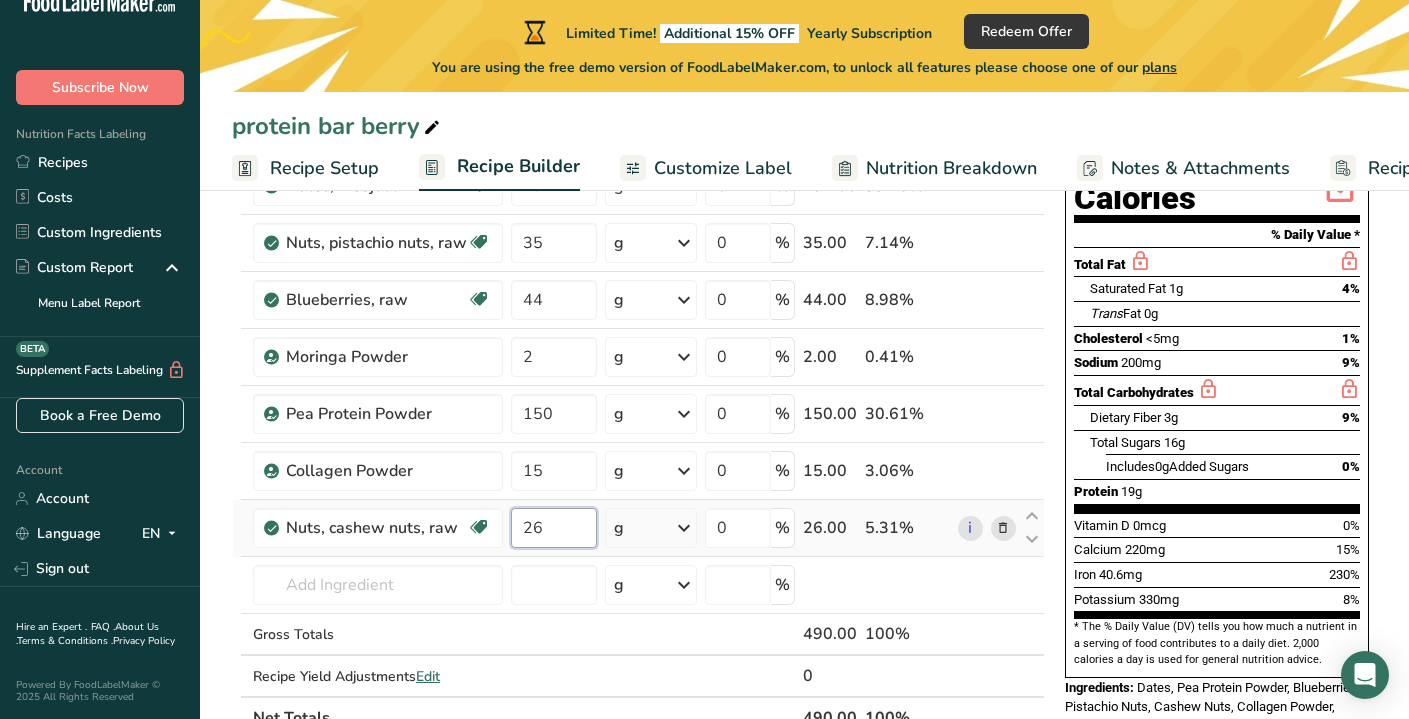 click on "26" at bounding box center (554, 528) 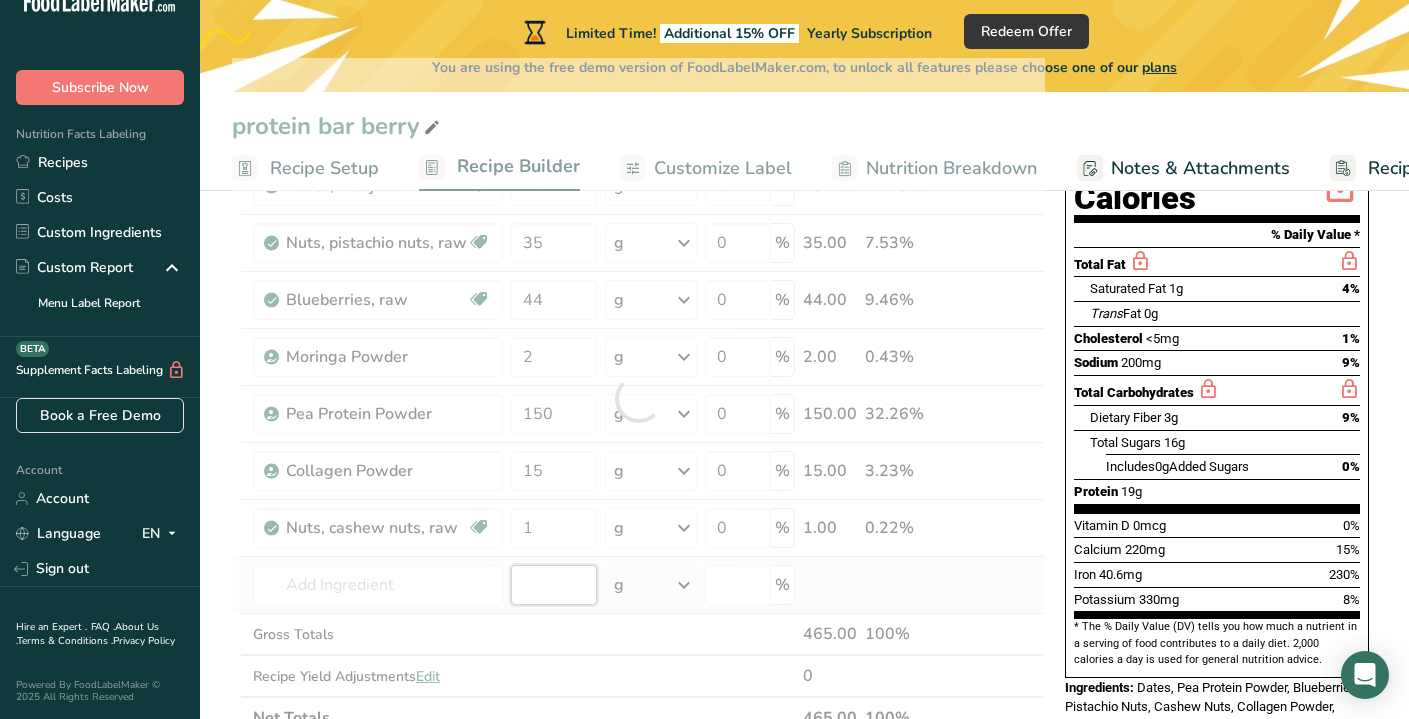 click on "Ingredient *
Amount *
Unit *
Waste *   .a-a{fill:#347362;}.b-a{fill:#fff;}          Grams
Percentage
Nuts, cashew nuts, raw
Source of Antioxidants
Plant-based Protein
Dairy free
Gluten free
Vegan
Vegetarian
Soy free
Source of Healthy Fats
26
g
Portions
1 oz
Weight Units
g
kg
mg
See more
Volume Units
l
Volume units require a density conversion. If you know your ingredient's density enter it below. Otherwise, click on "RIA" our AI Regulatory bot - she will be able to help you
lb/ft3
g/cm3
mL" at bounding box center (638, 398) 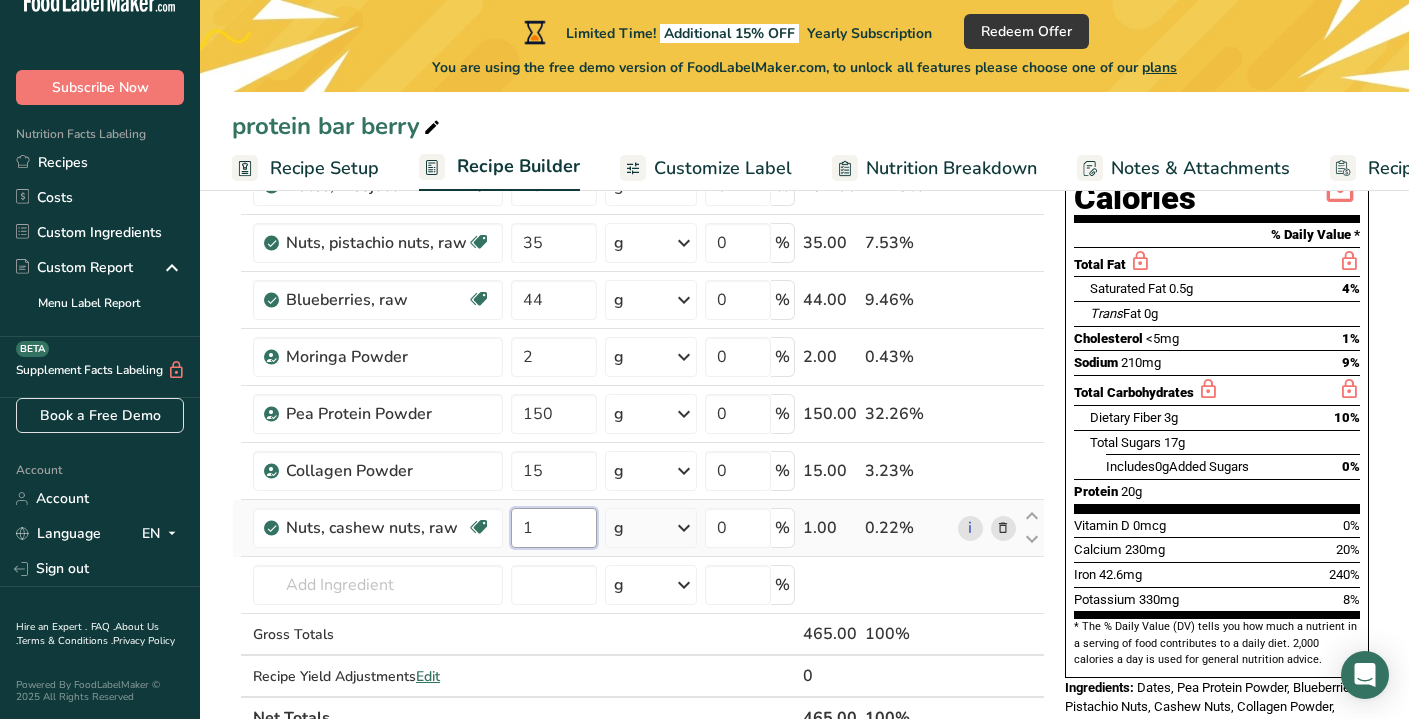 click on "1" at bounding box center (554, 528) 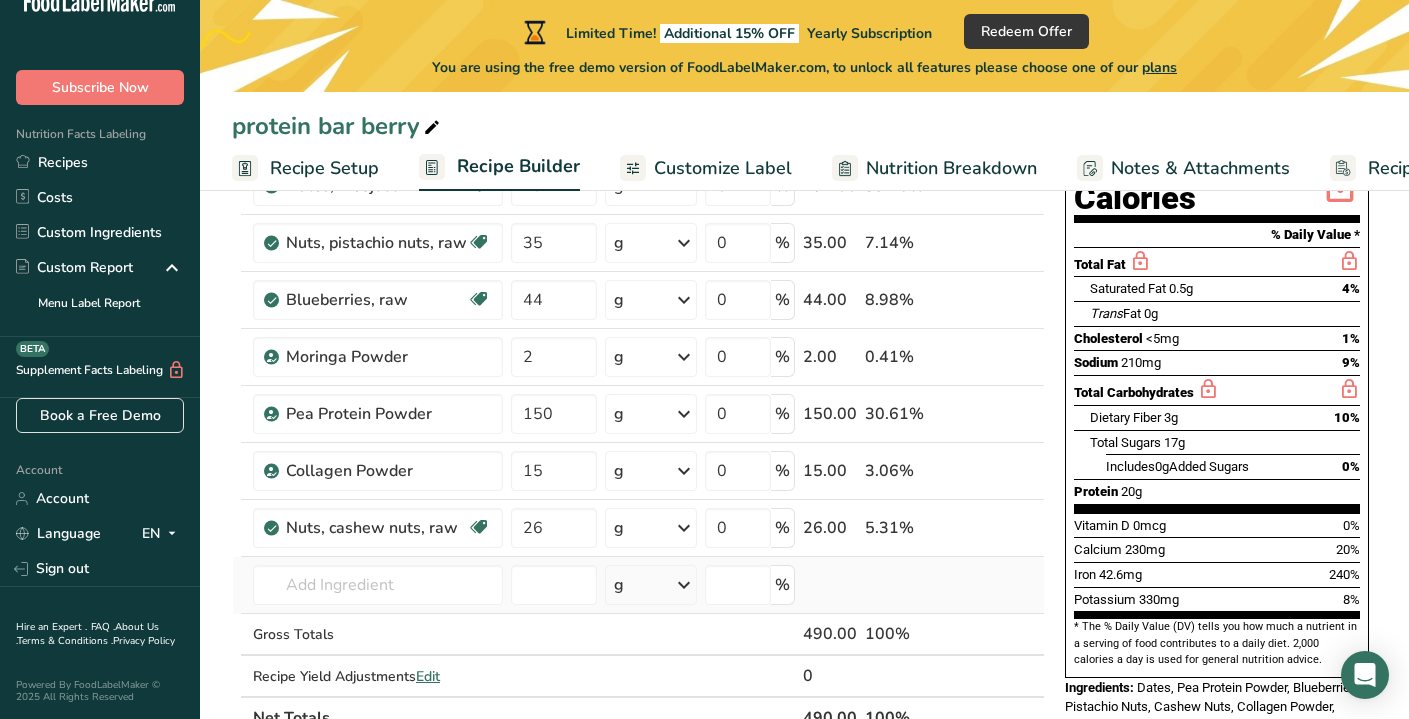 click on "Ingredient *
Amount *
Unit *
Waste *   .a-a{fill:#347362;}.b-a{fill:#fff;}          Grams
Percentage
Nuts, cashew nuts, raw
Source of Antioxidants
Plant-based Protein
Dairy free
Gluten free
Vegan
Vegetarian
Soy free
Source of Healthy Fats
26
g
Portions
1 oz
Weight Units
g
kg
mg
See more
Volume Units
l
Volume units require a density conversion. If you know your ingredient's density enter it below. Otherwise, click on "RIA" our AI Regulatory bot - she will be able to help you
lb/ft3
g/cm3
mL" at bounding box center (638, 398) 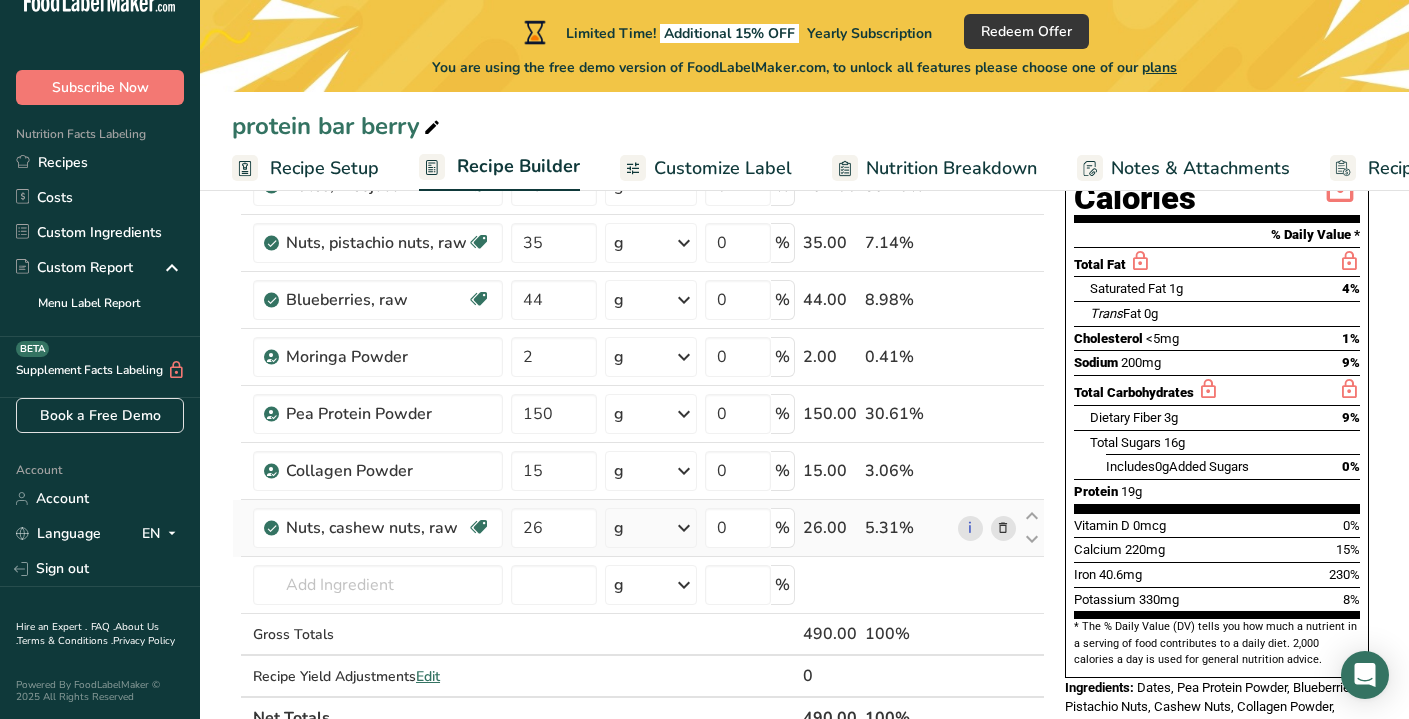 click on "g" at bounding box center [650, 528] 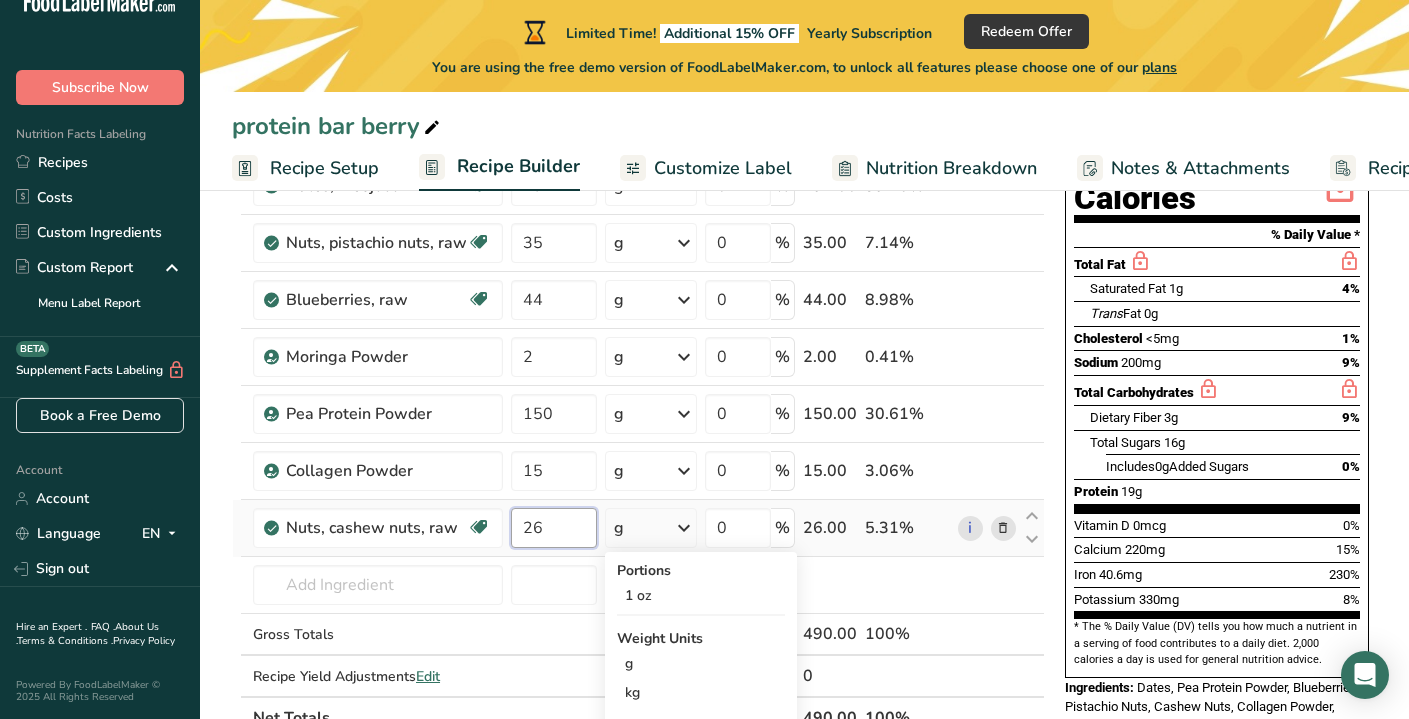 click on "26" at bounding box center [554, 528] 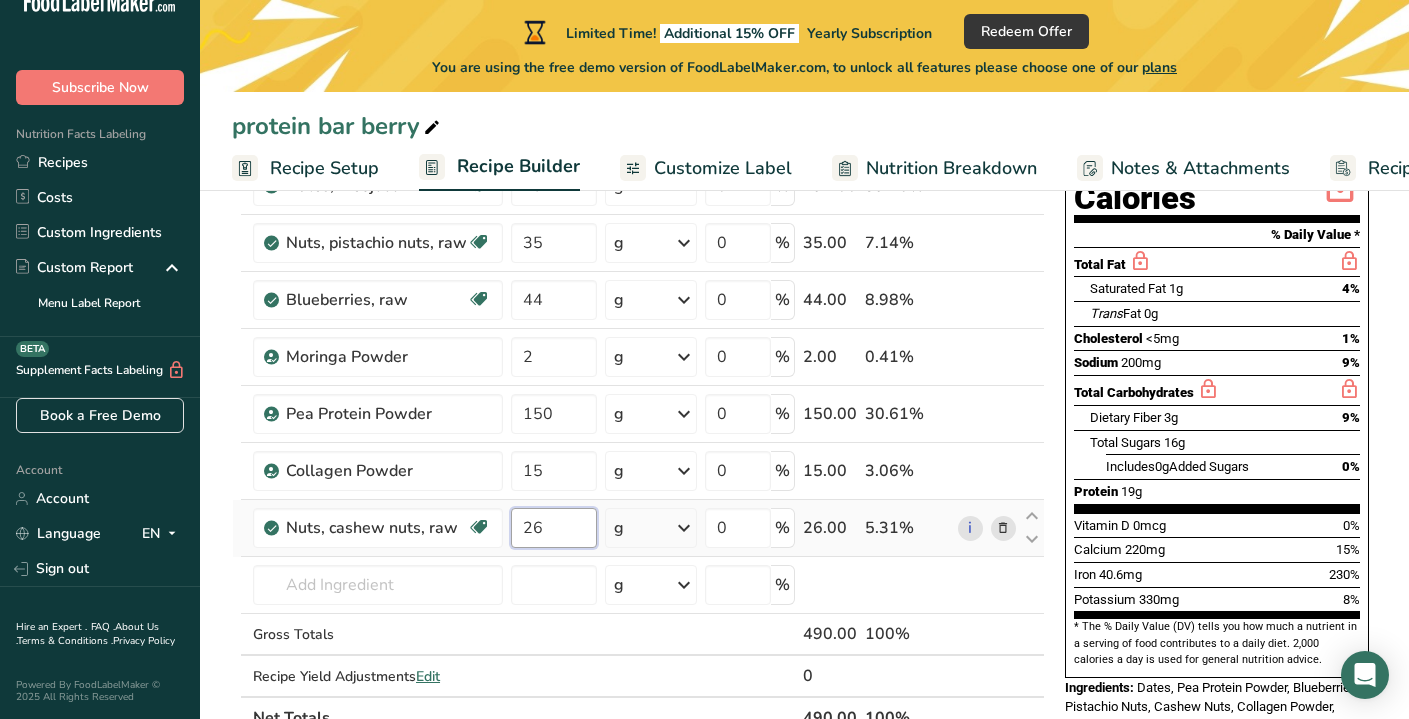 click on "26" at bounding box center (554, 528) 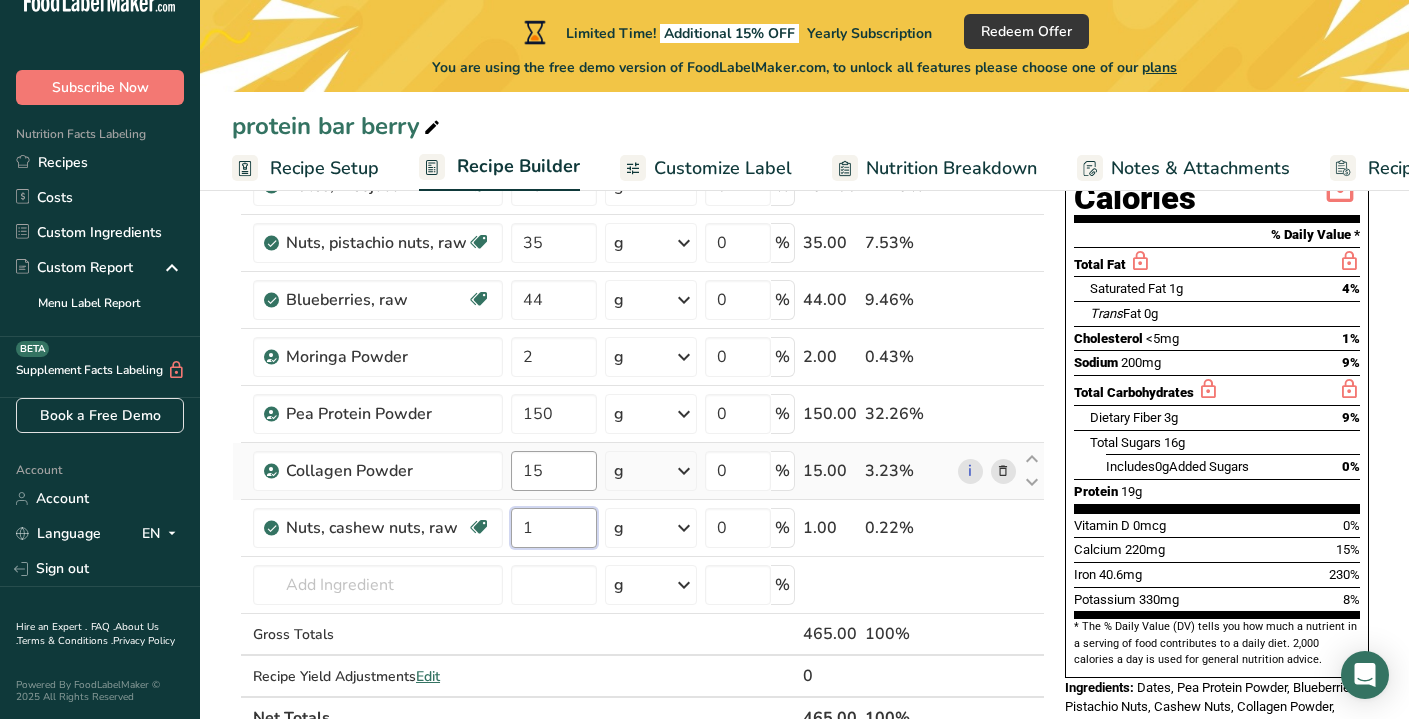 type on "1" 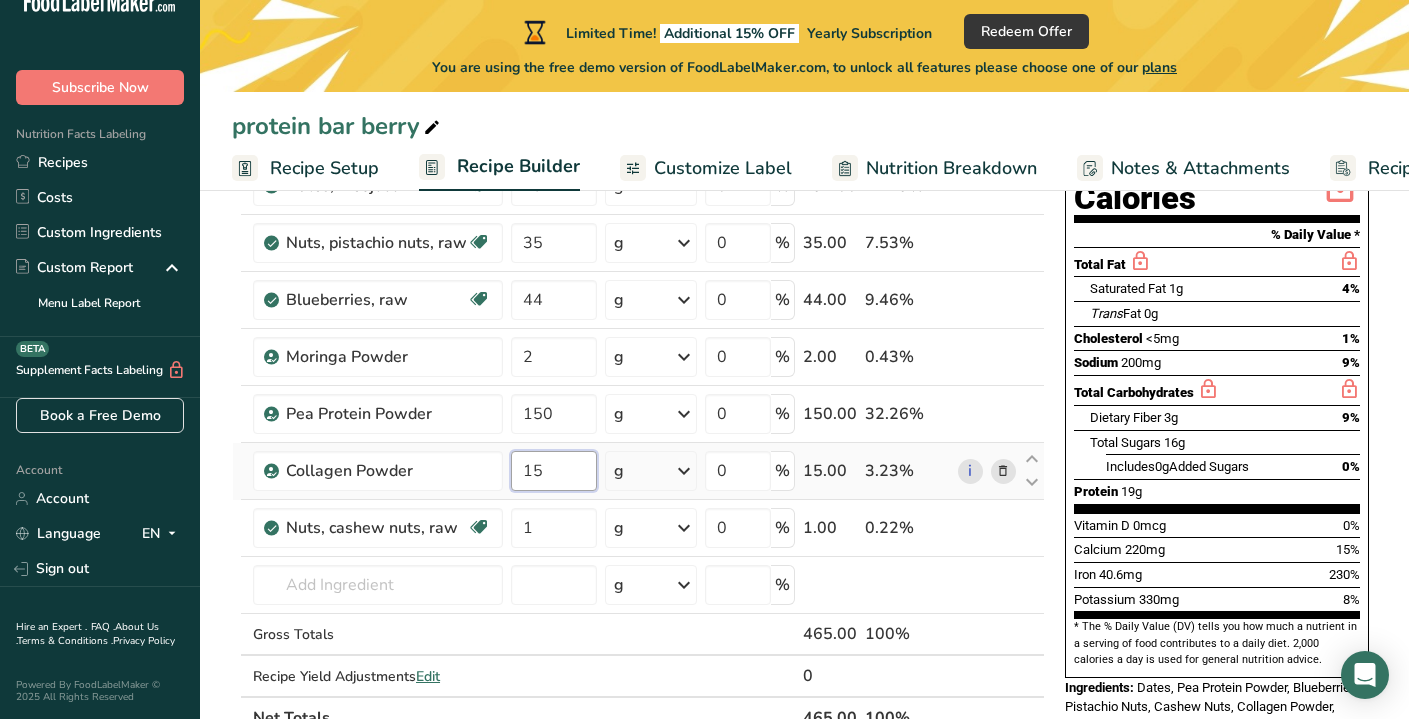 click on "Ingredient *
Amount *
Unit *
Waste *   .a-a{fill:#347362;}.b-a{fill:#fff;}          Grams
Percentage
Nuts, cashew nuts, raw
Source of Antioxidants
Plant-based Protein
Dairy free
Gluten free
Vegan
Vegetarian
Soy free
Source of Healthy Fats
26
g
Portions
1 oz
Weight Units
g
kg
mg
See more
Volume Units
l
Volume units require a density conversion. If you know your ingredient's density enter it below. Otherwise, click on "RIA" our AI Regulatory bot - she will be able to help you
lb/ft3
g/cm3
mL" at bounding box center [638, 398] 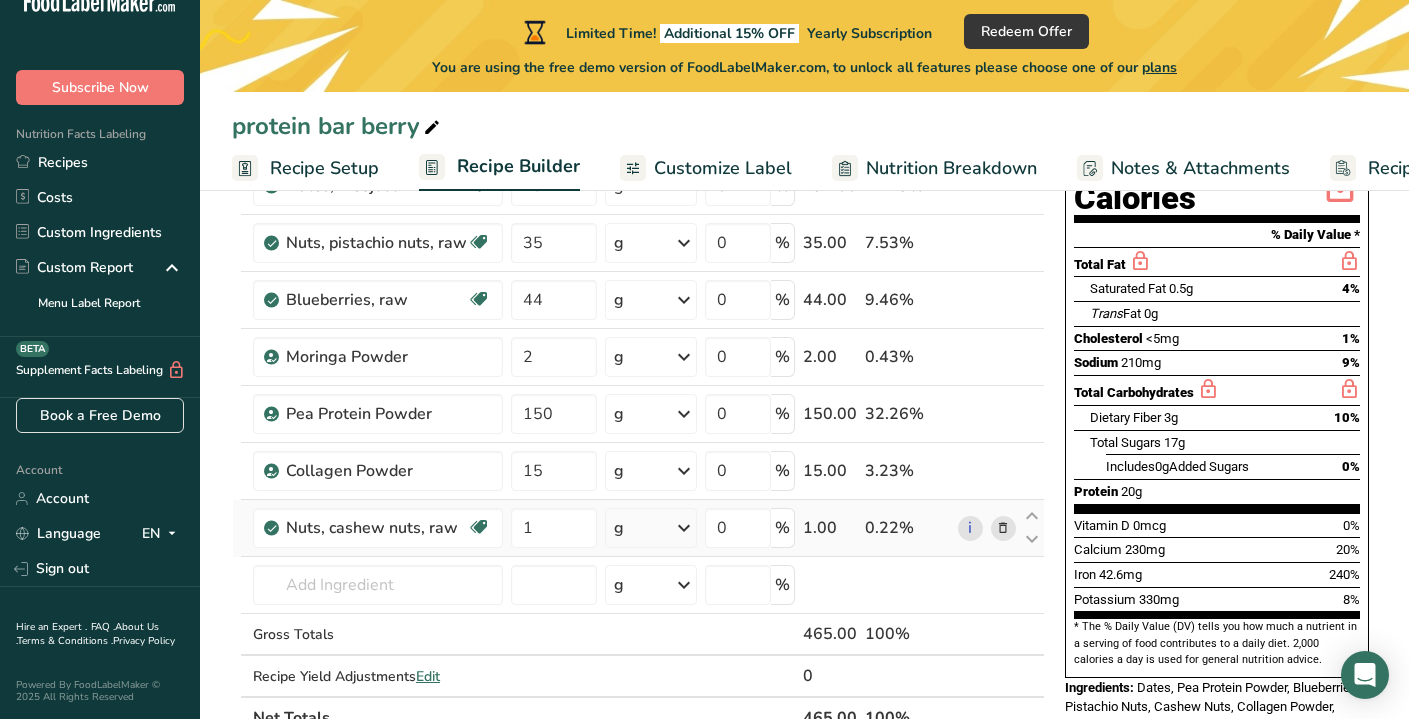 click on "Ingredient *
Amount *
Unit *
Waste *   .a-a{fill:#347362;}.b-a{fill:#fff;}          Grams
Percentage
Nuts, cashew nuts, raw
Source of Antioxidants
Plant-based Protein
Dairy free
Gluten free
Vegan
Vegetarian
Soy free
Source of Healthy Fats
26
g
Portions
1 oz
Weight Units
g
kg
mg
See more
Volume Units
l
Volume units require a density conversion. If you know your ingredient's density enter it below. Otherwise, click on "RIA" our AI Regulatory bot - she will be able to help you
lb/ft3
g/cm3
mL" at bounding box center [638, 398] 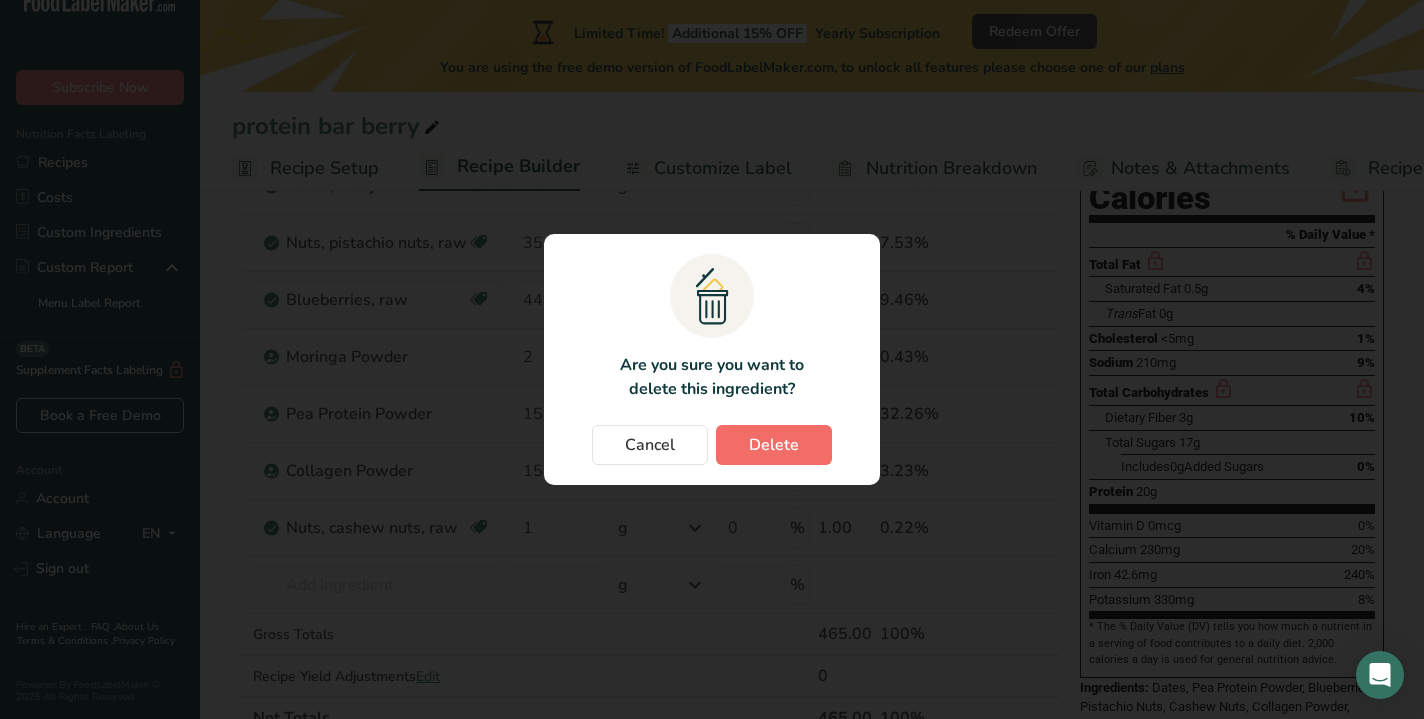 click on "Delete" at bounding box center (774, 445) 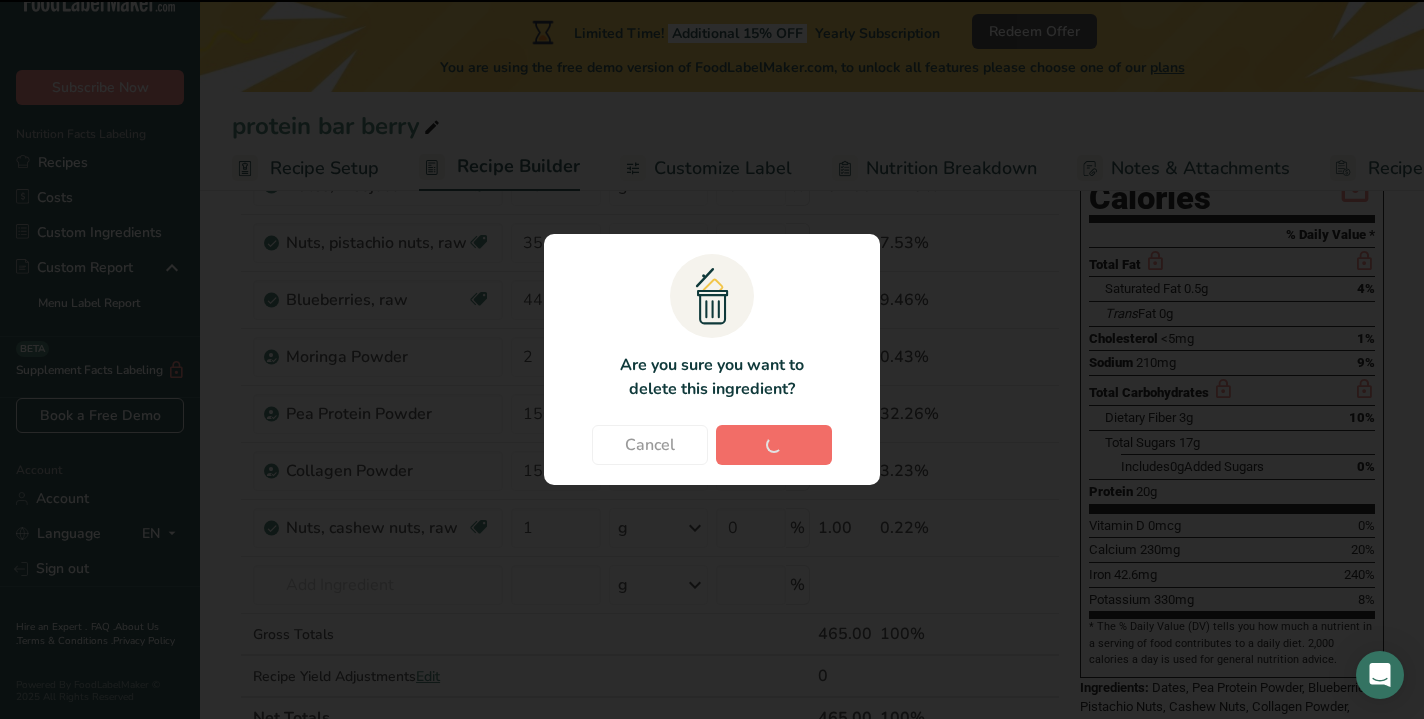 type 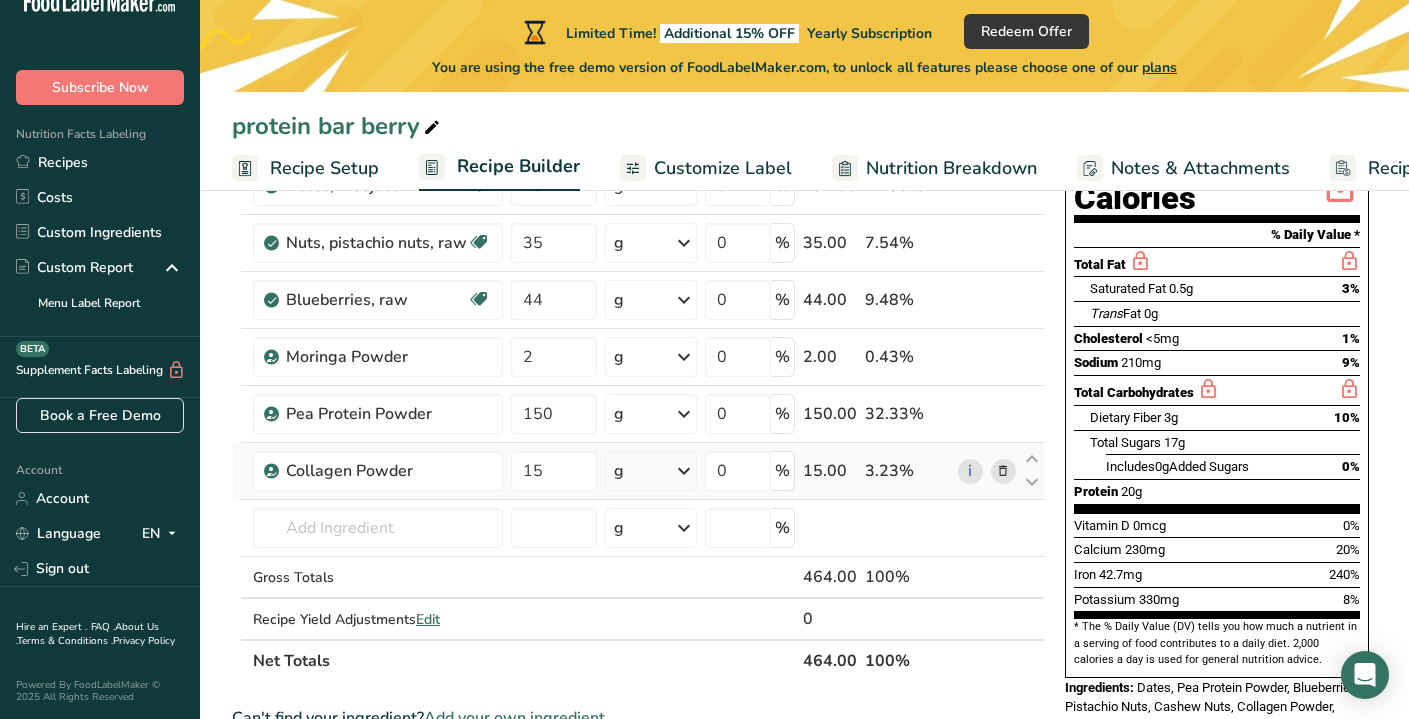 click at bounding box center [1003, 471] 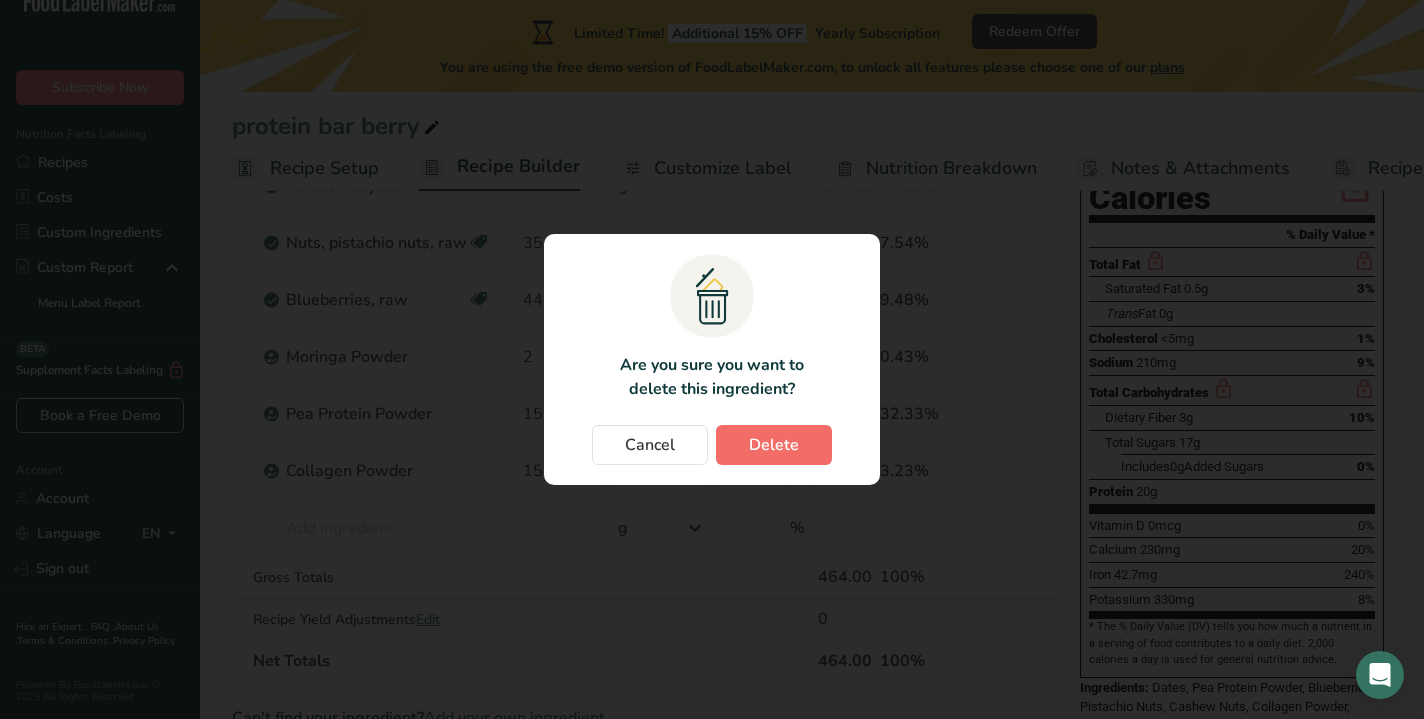 click on "Delete" at bounding box center [774, 445] 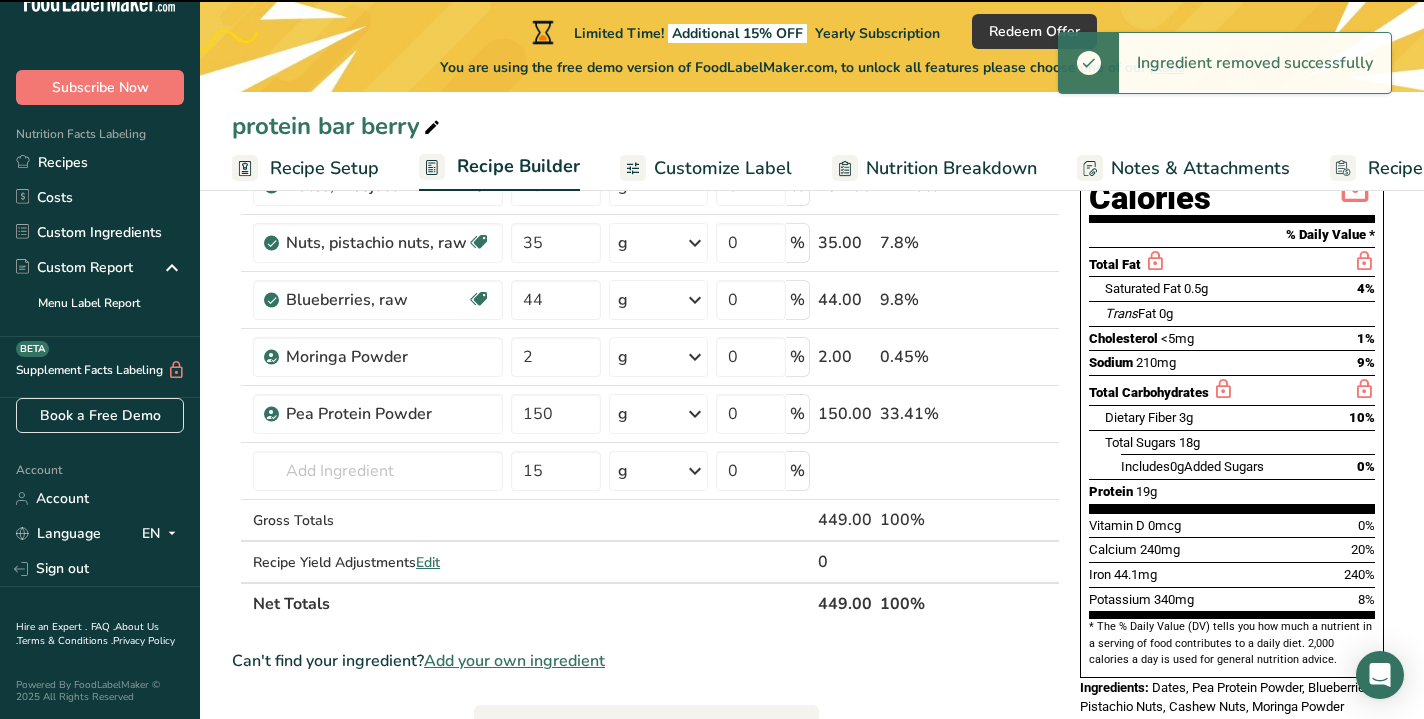 type 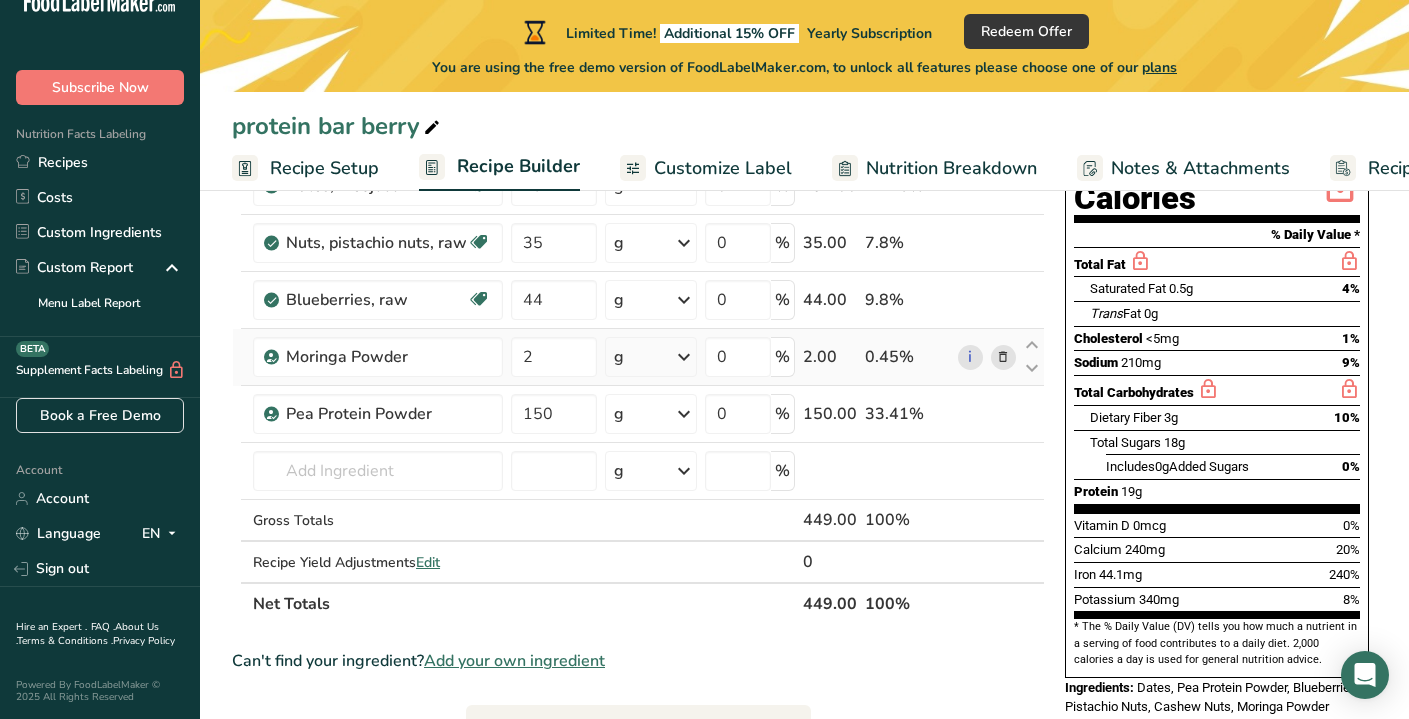 click at bounding box center [1003, 357] 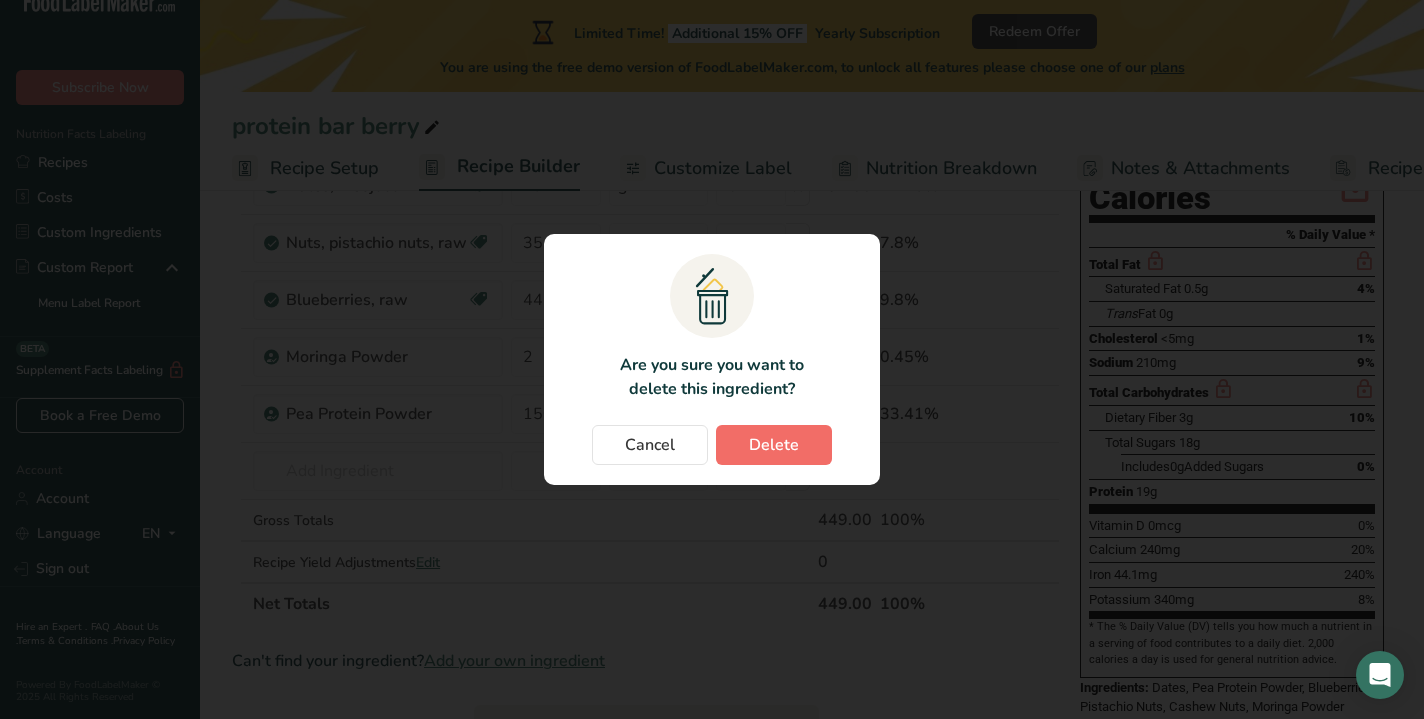 click on "Delete" at bounding box center (774, 445) 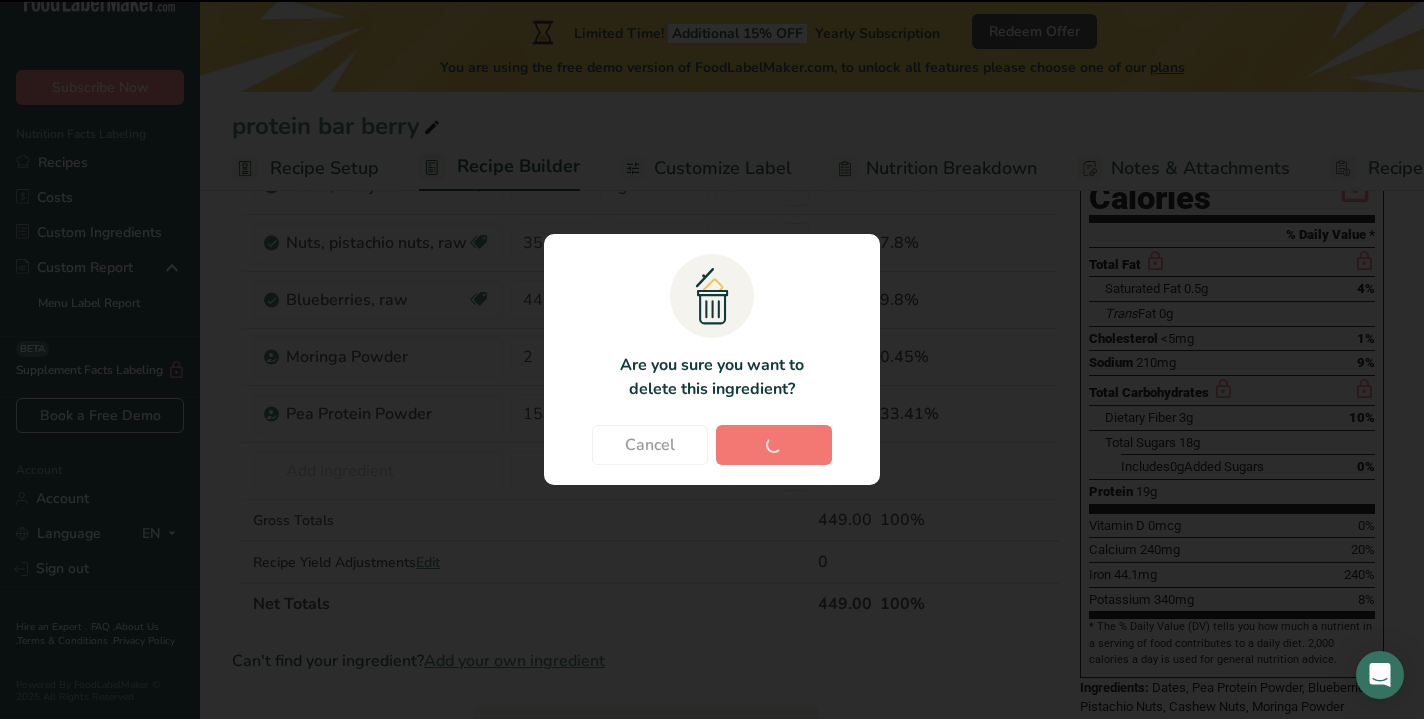 type on "150" 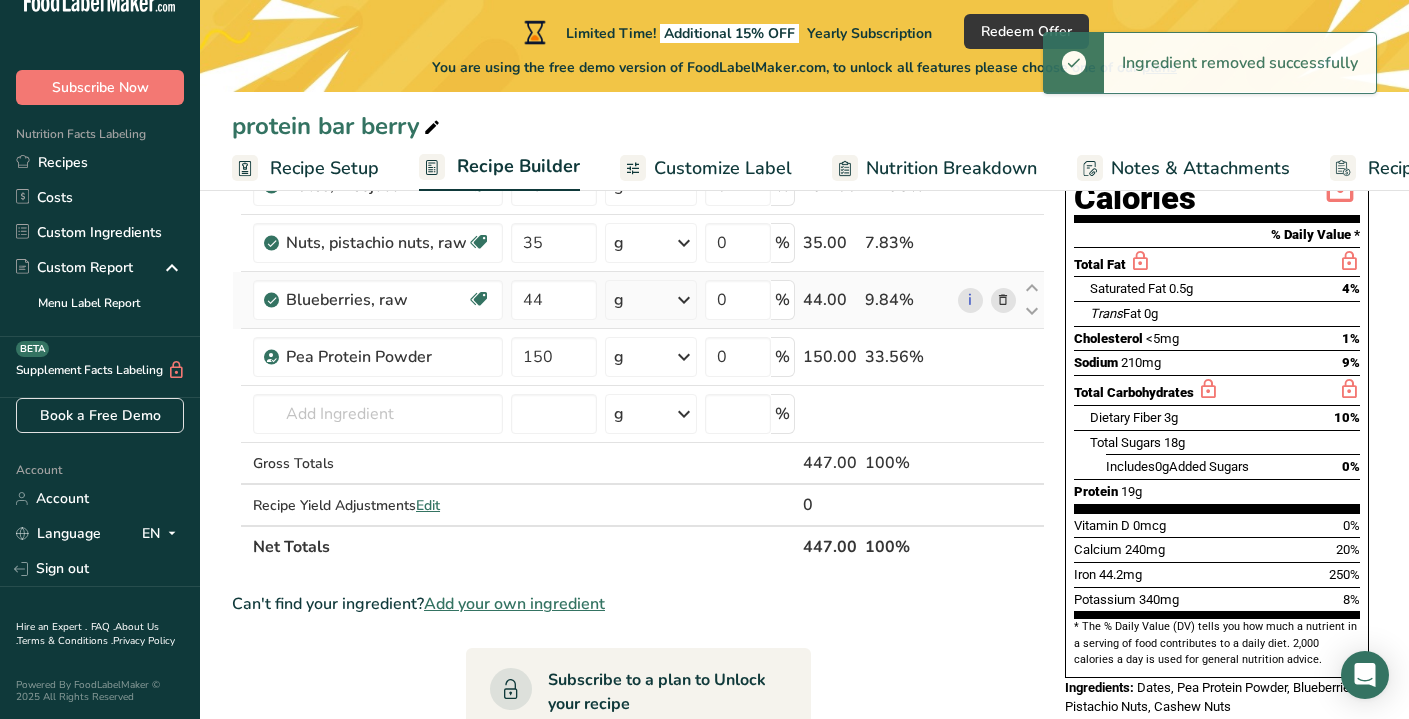 click at bounding box center [1003, 300] 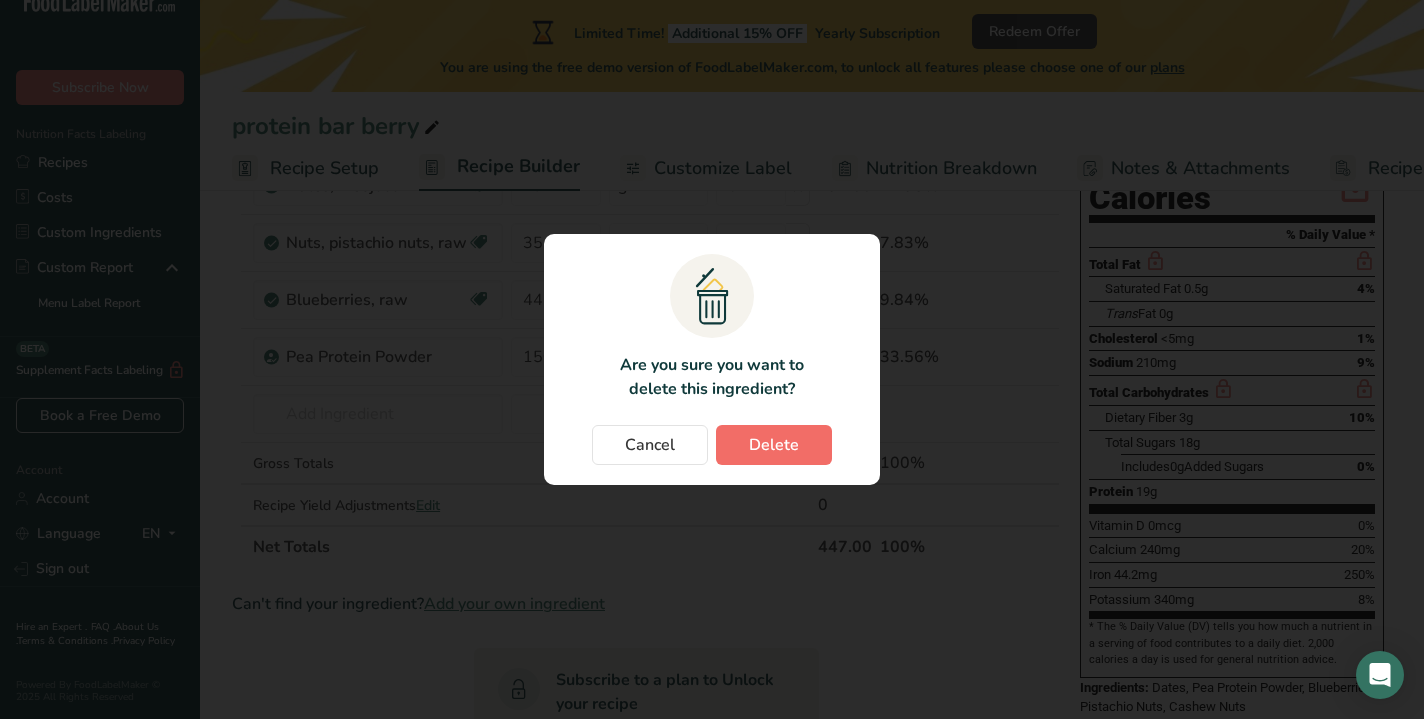 click on "Delete" at bounding box center [774, 445] 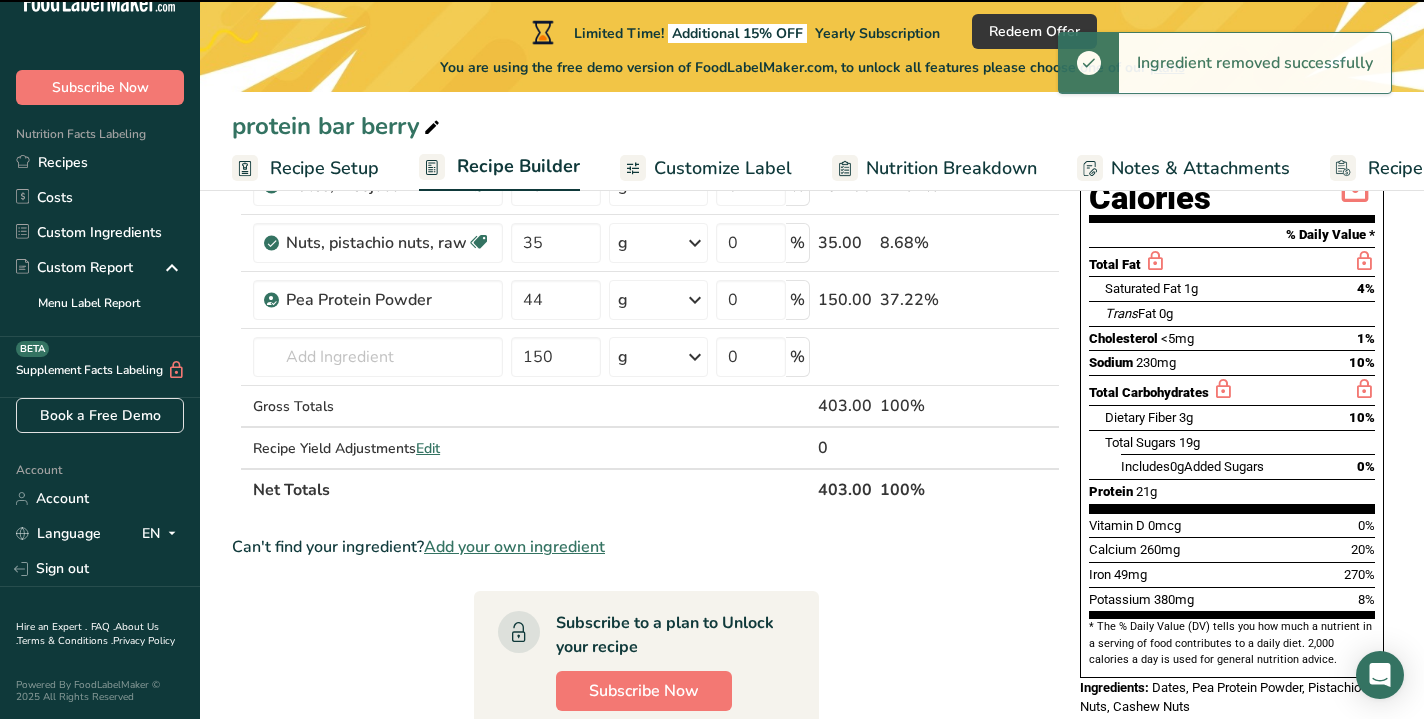 type on "150" 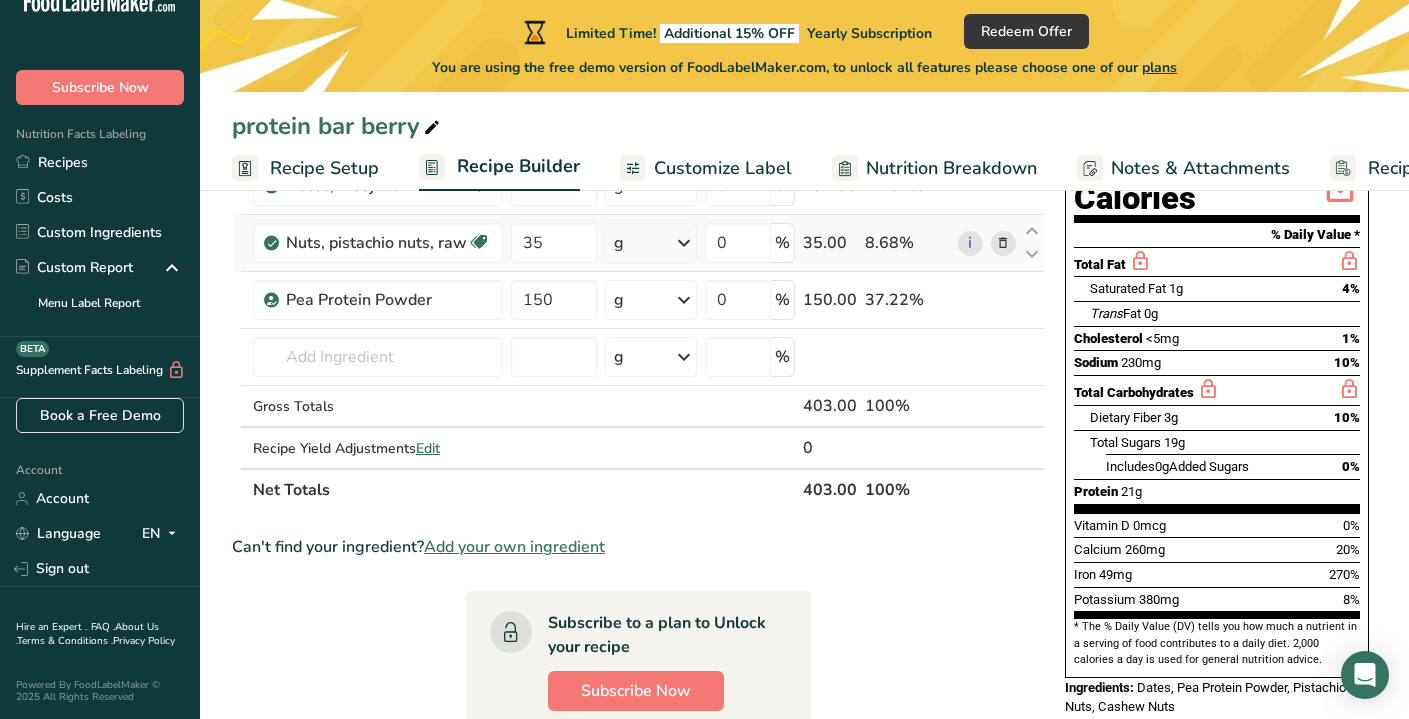click at bounding box center (1003, 243) 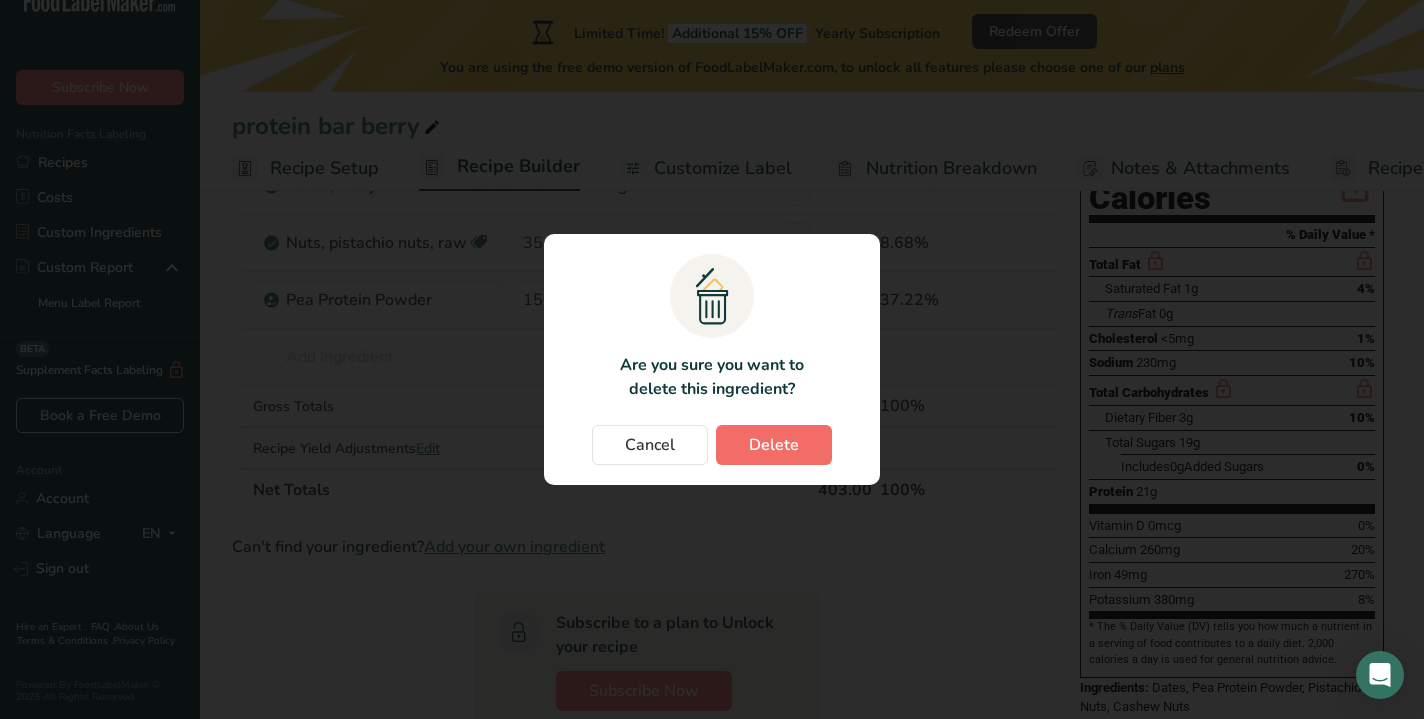click on "Delete" at bounding box center [774, 445] 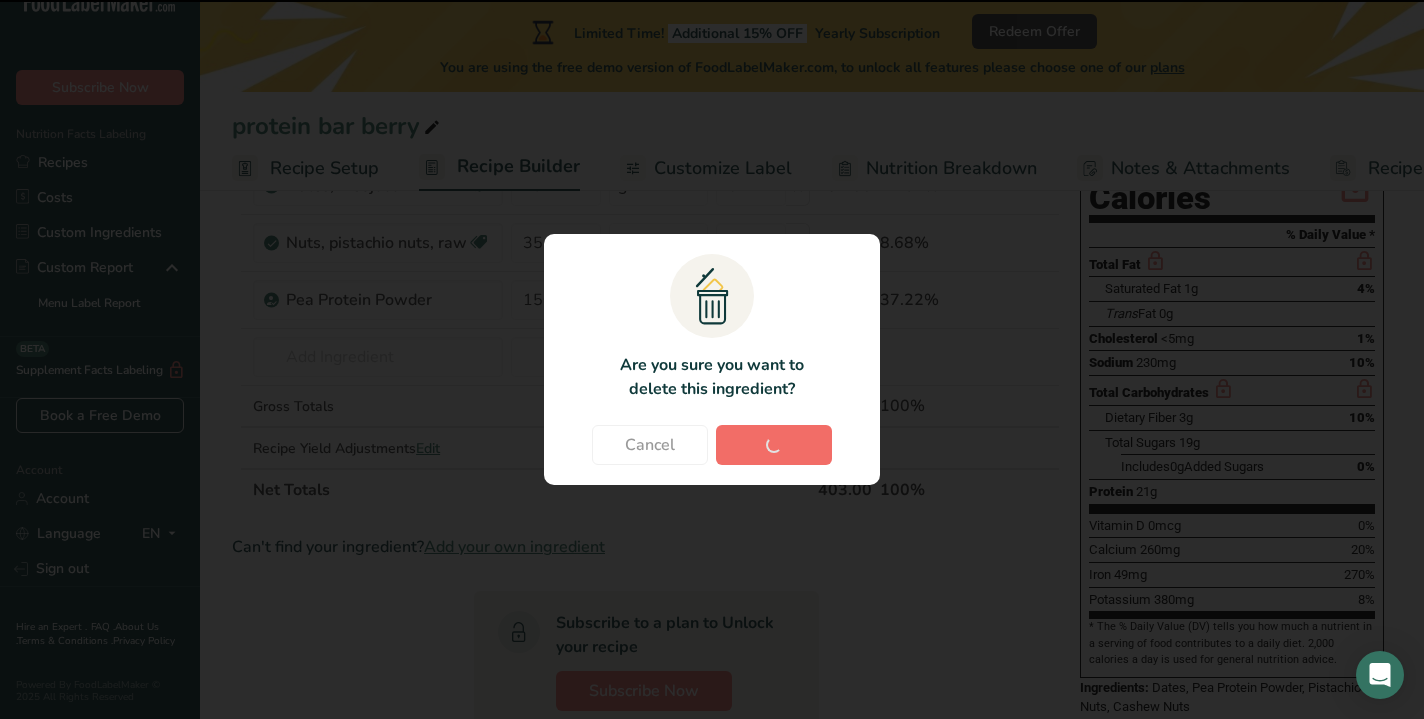 type on "150" 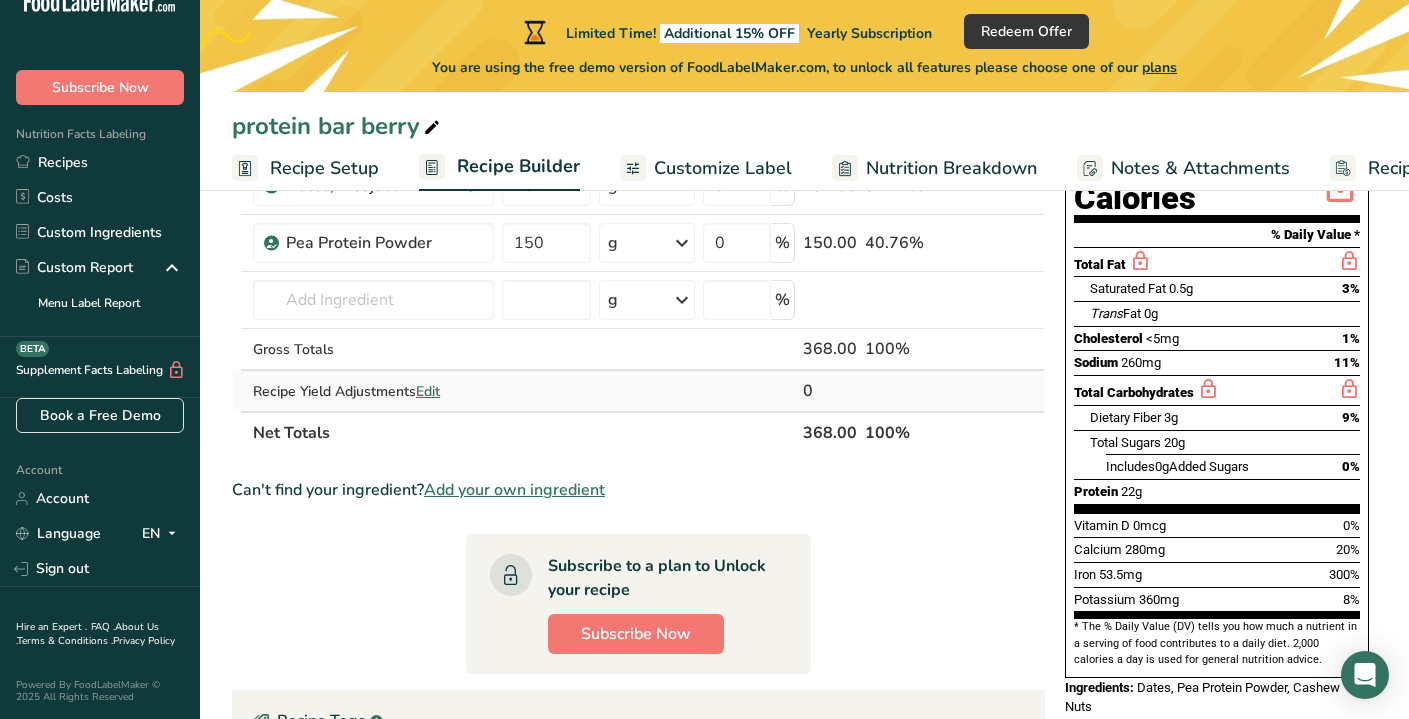 click on "Edit" at bounding box center [428, 391] 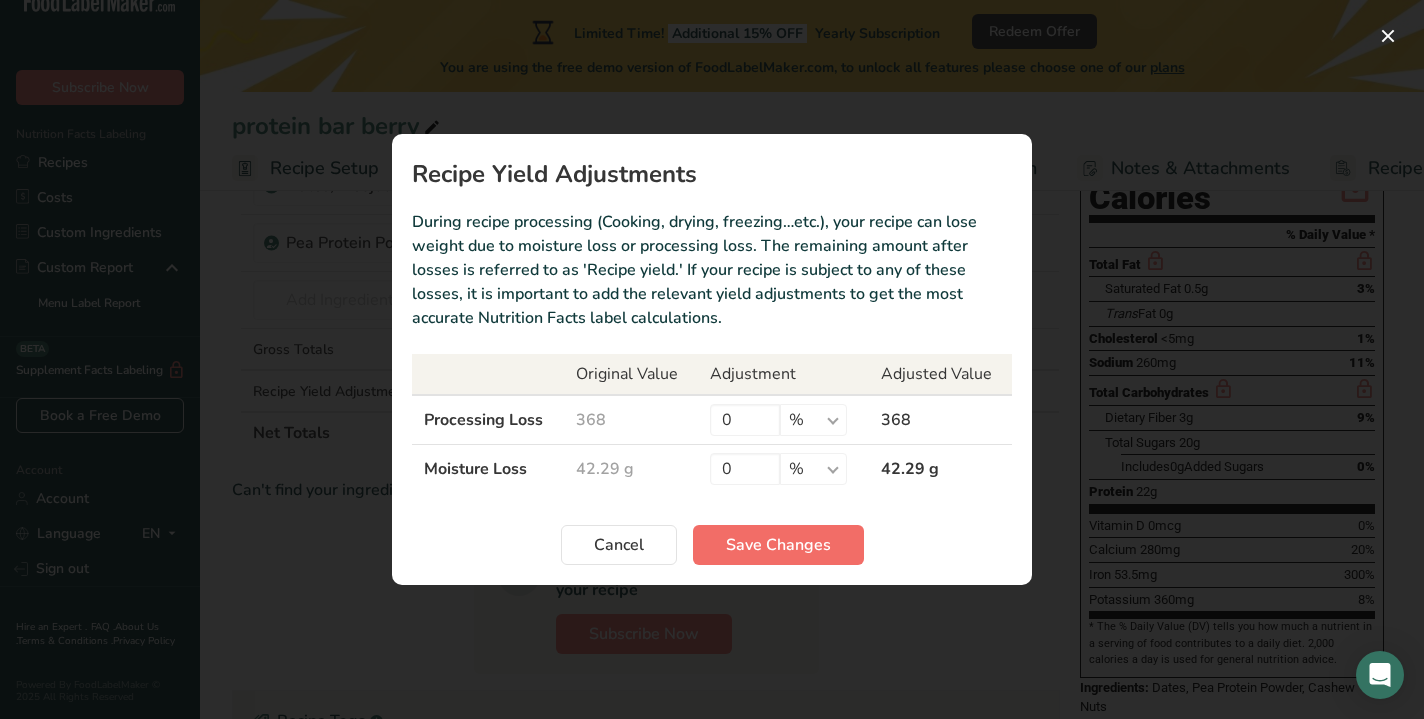 click on "Save Changes" at bounding box center [778, 545] 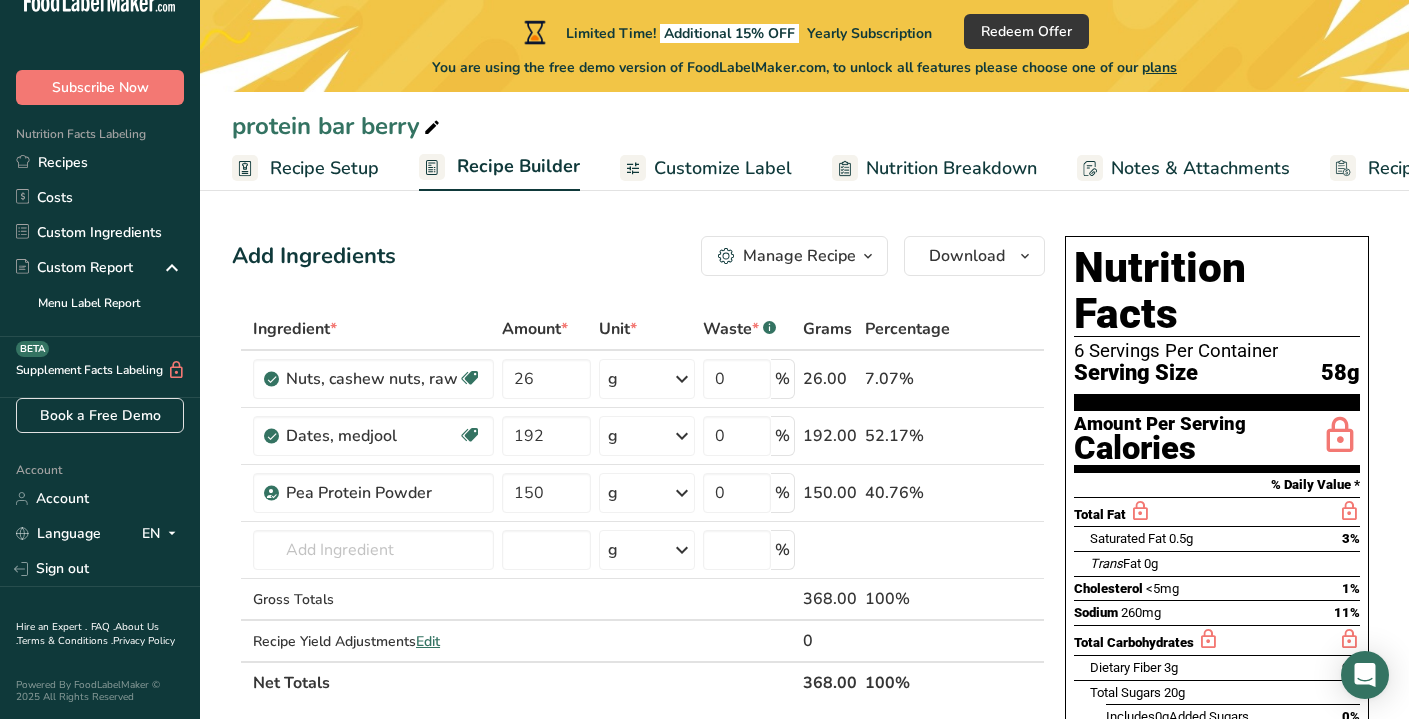 scroll, scrollTop: 0, scrollLeft: 0, axis: both 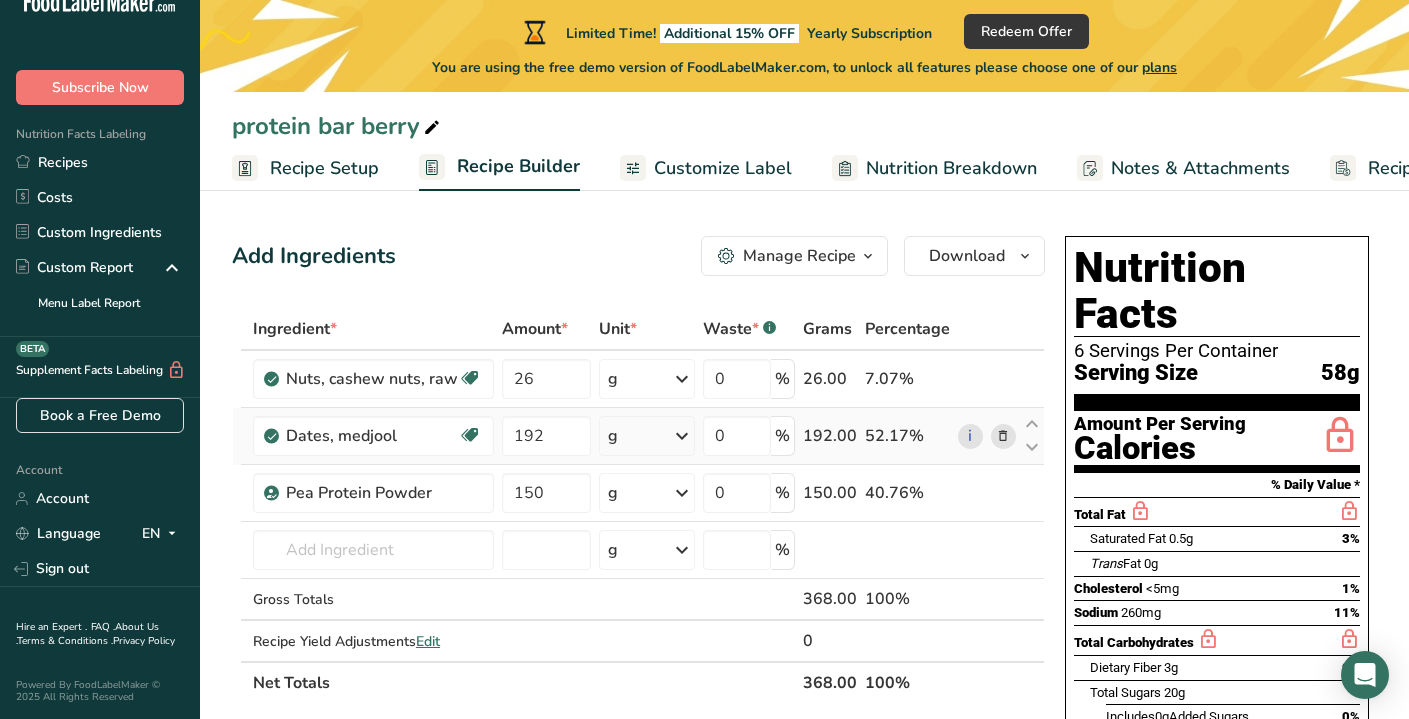 click at bounding box center (1003, 436) 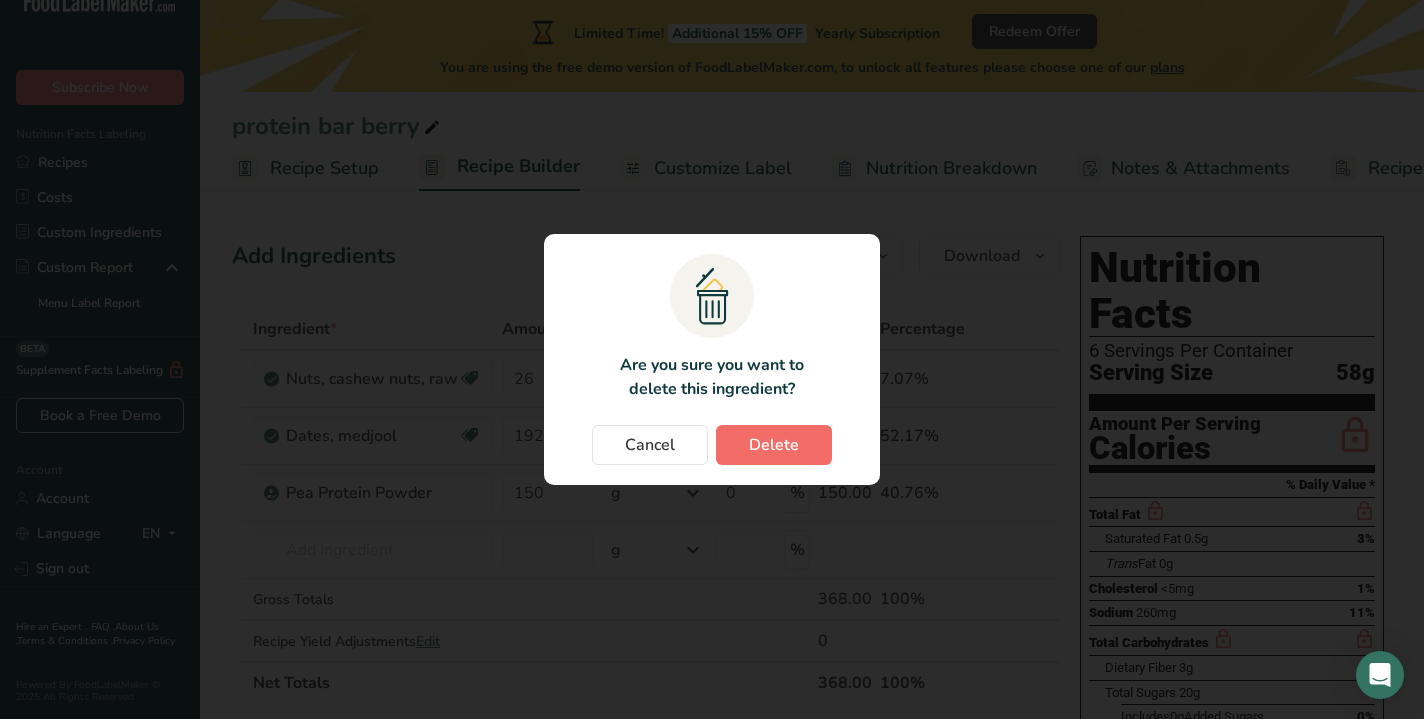 click on "Delete" at bounding box center [774, 445] 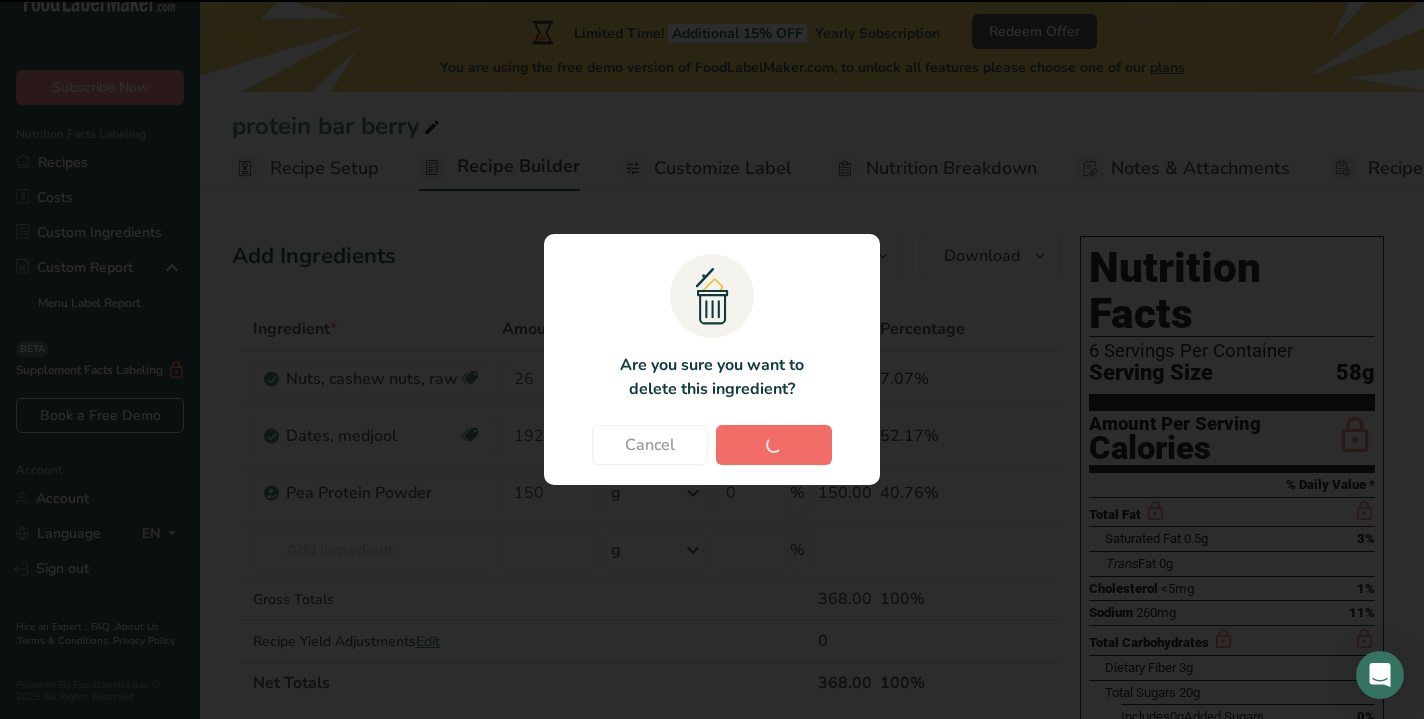 type on "150" 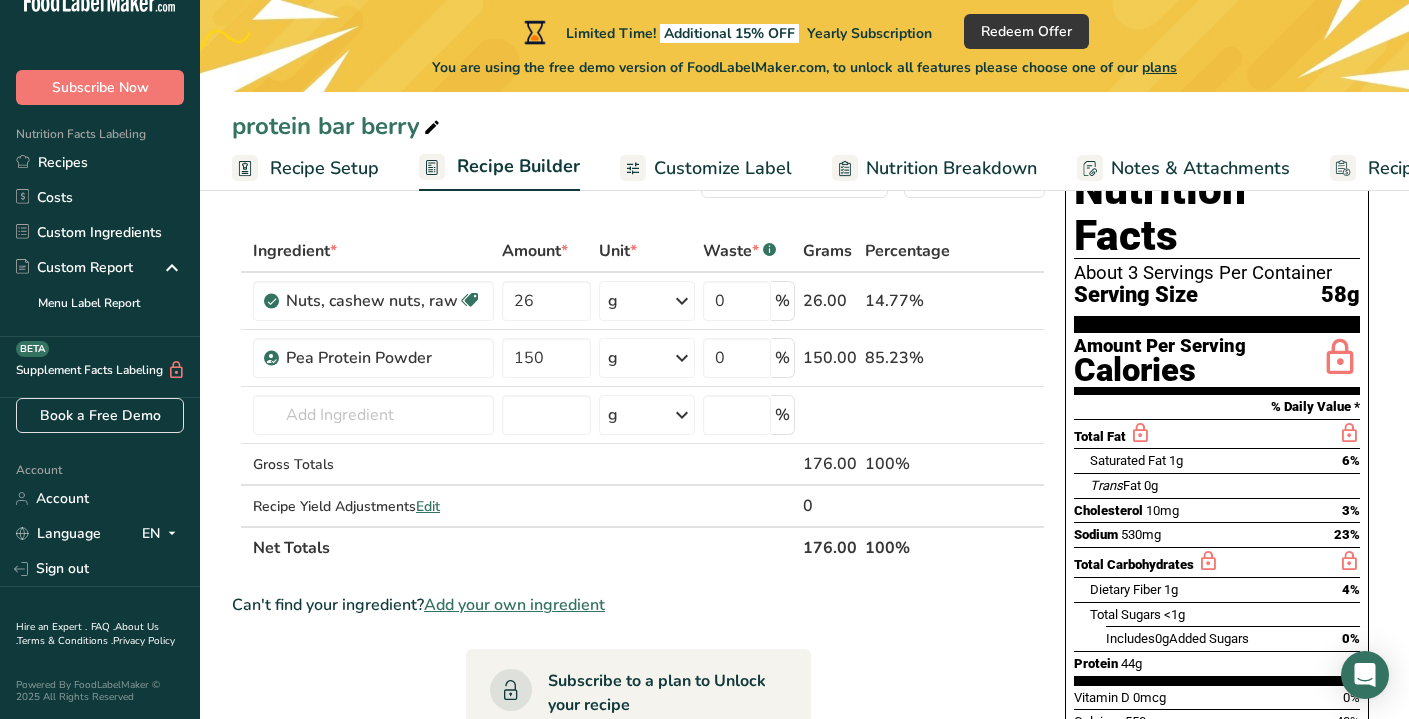 scroll, scrollTop: 83, scrollLeft: 0, axis: vertical 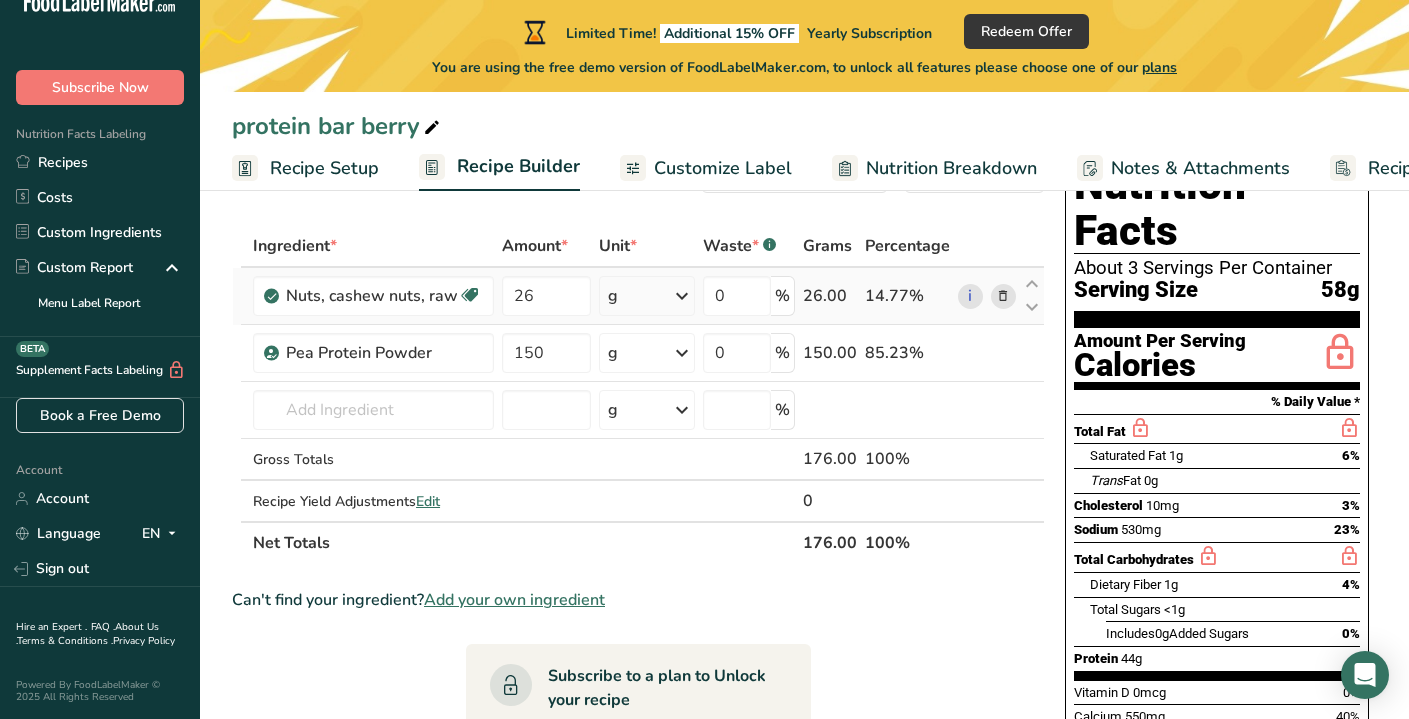 click at bounding box center [1003, 296] 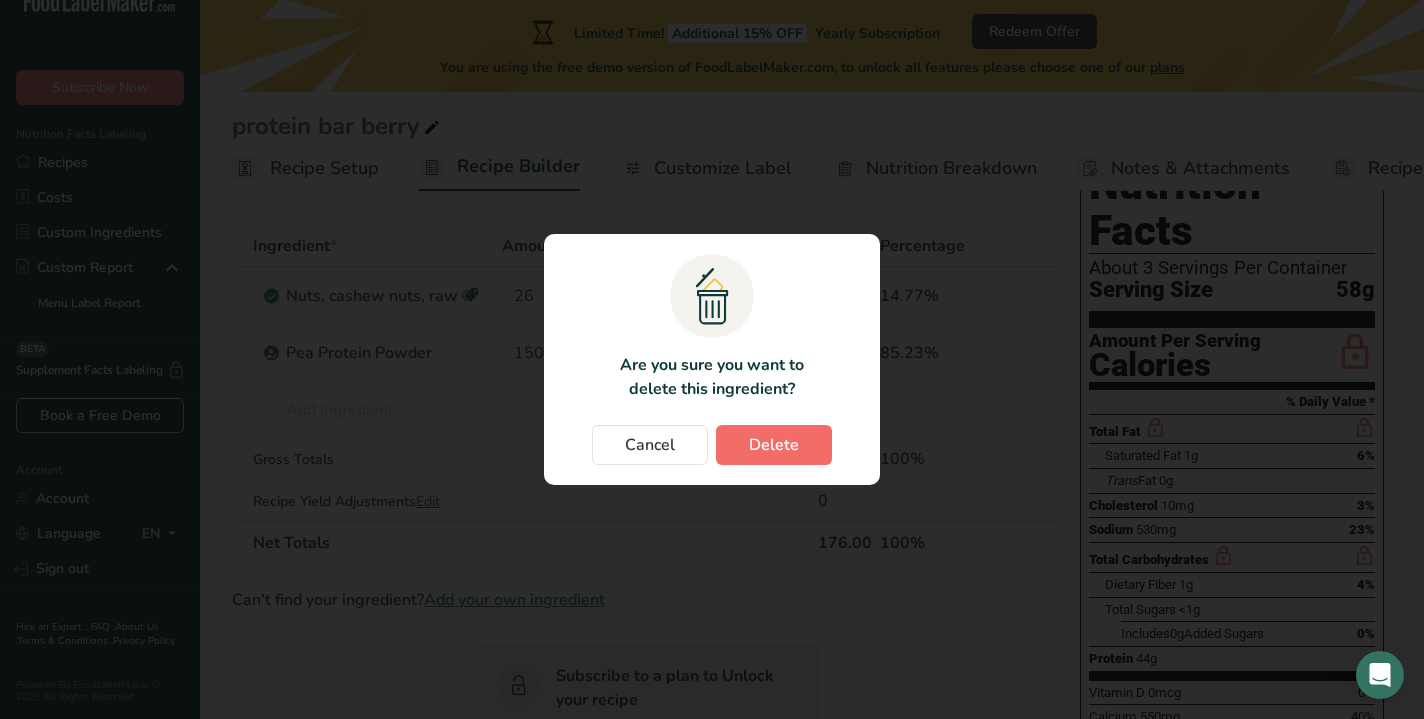 click on "Delete" at bounding box center [774, 445] 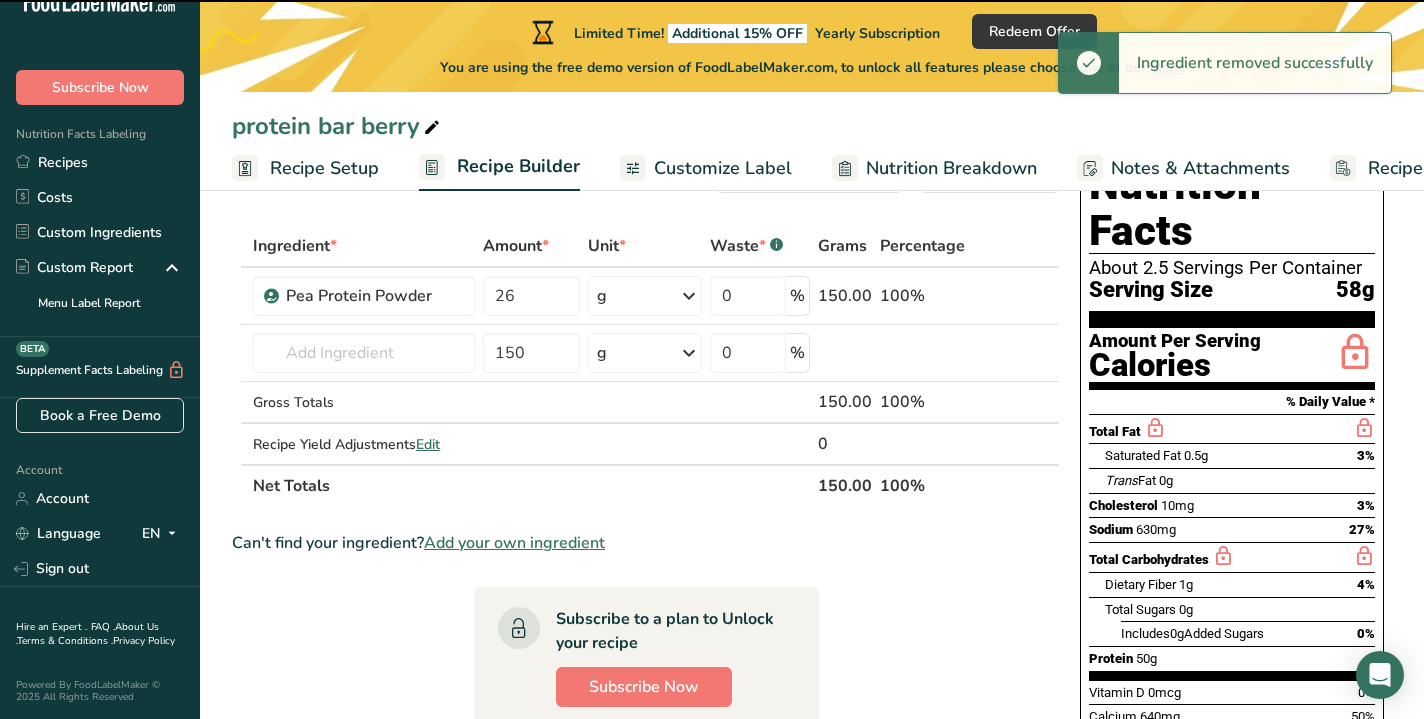 type on "150" 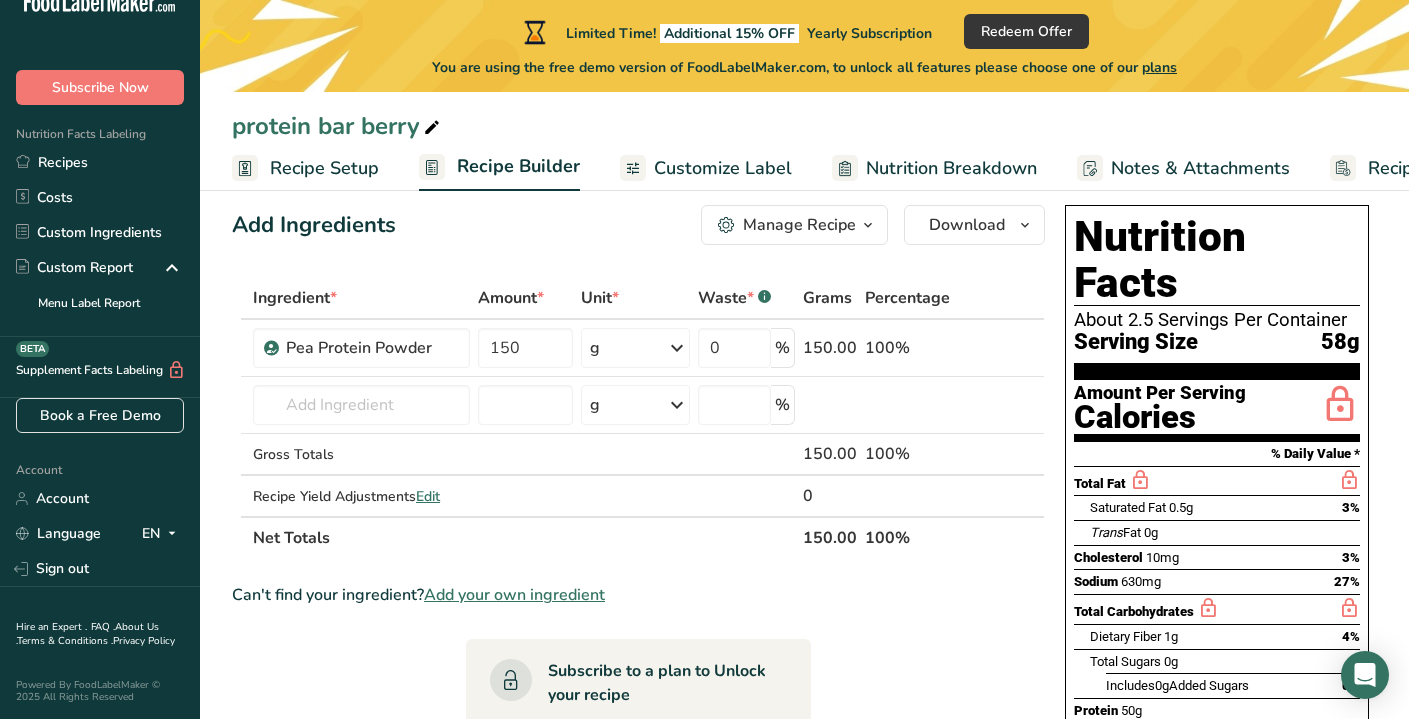 scroll, scrollTop: 31, scrollLeft: 0, axis: vertical 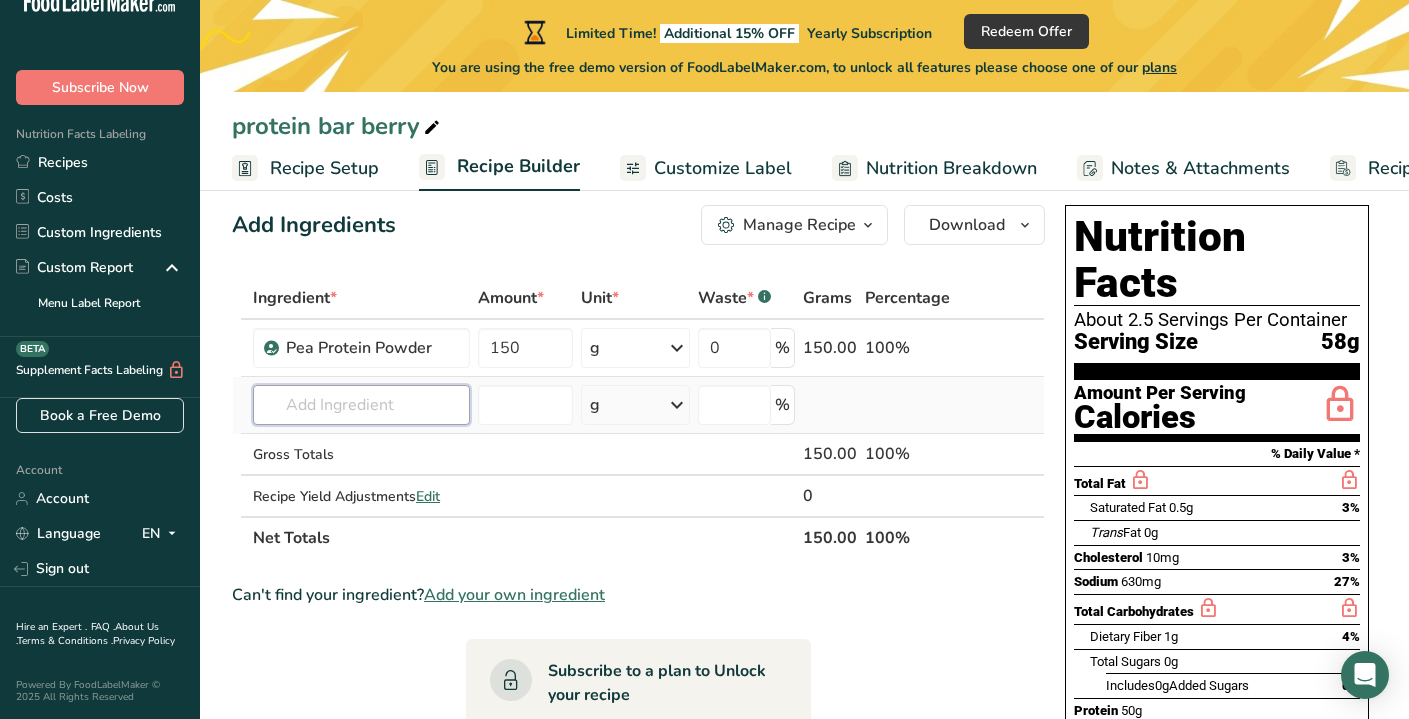 click at bounding box center (361, 405) 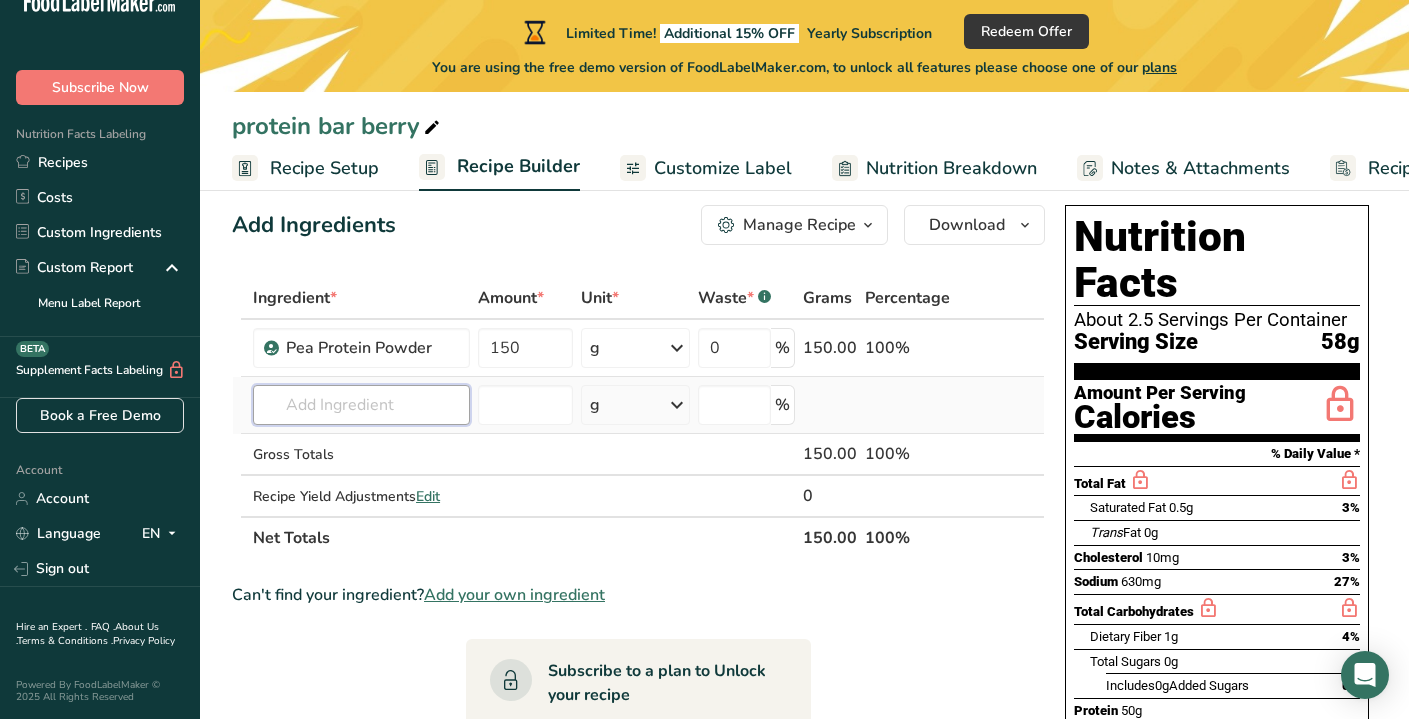 type on "w" 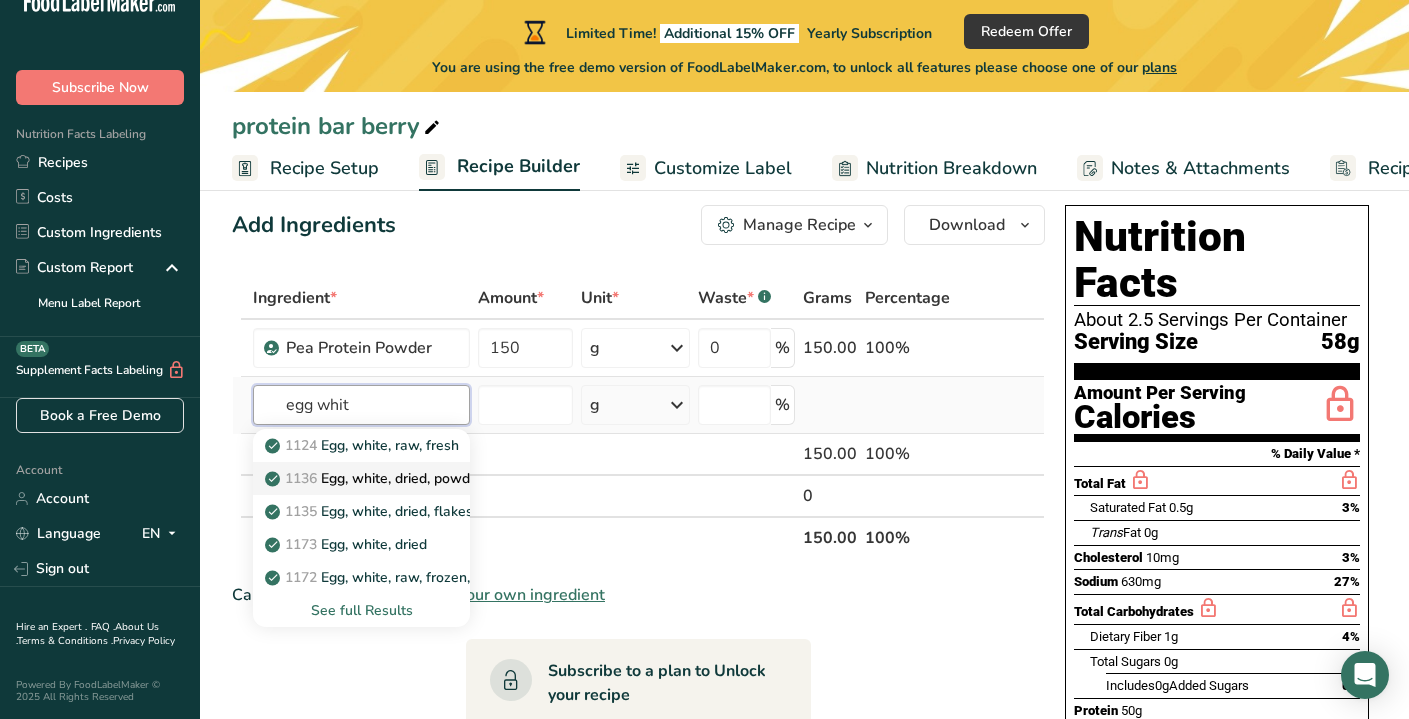 type on "egg whit" 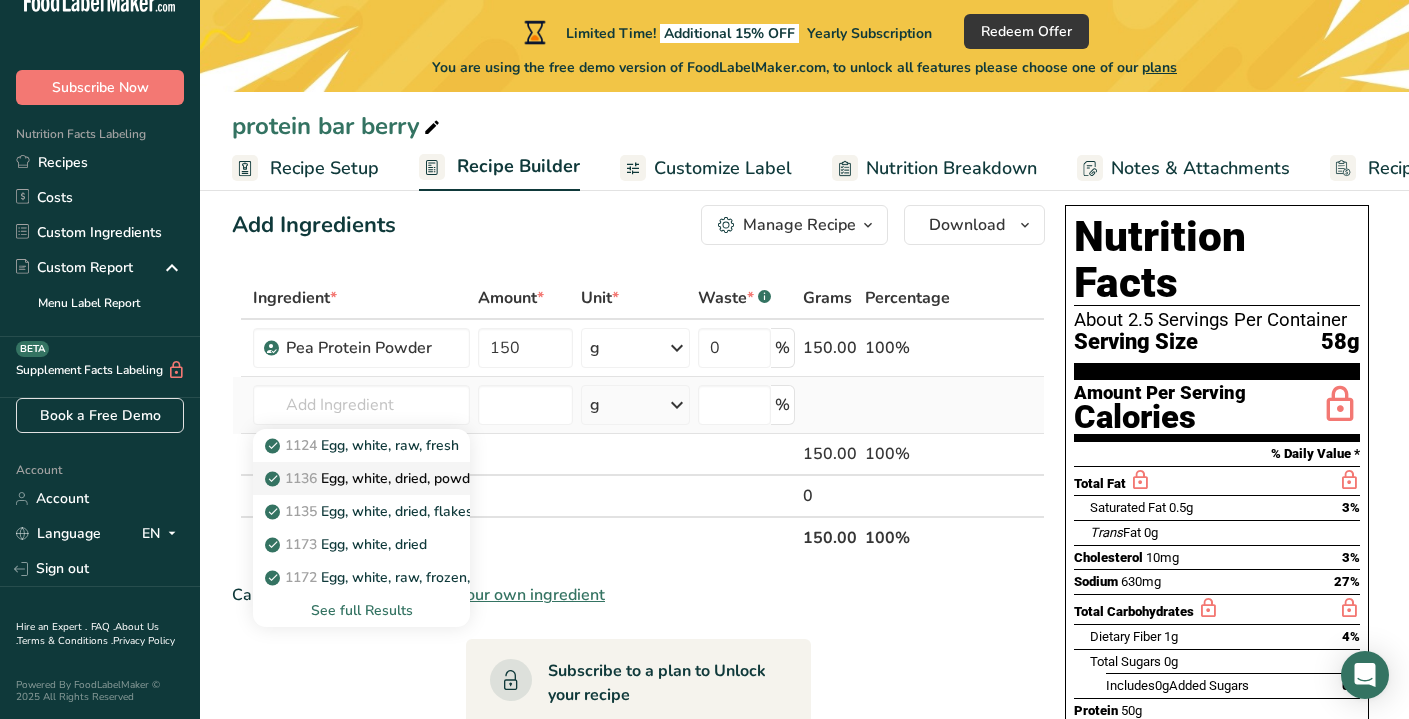 click on "1136
Egg, white, dried, powder, stabilized, glucose reduced" at bounding box center (466, 478) 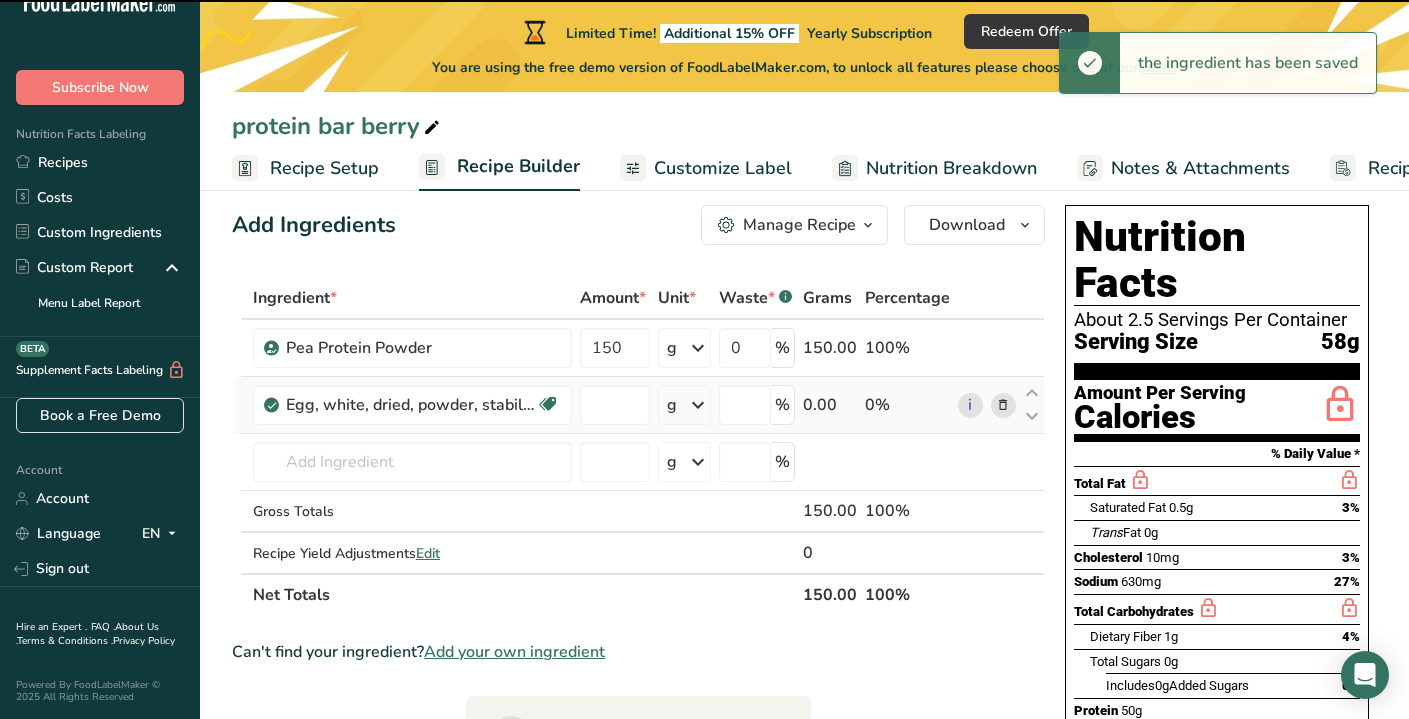 type on "0" 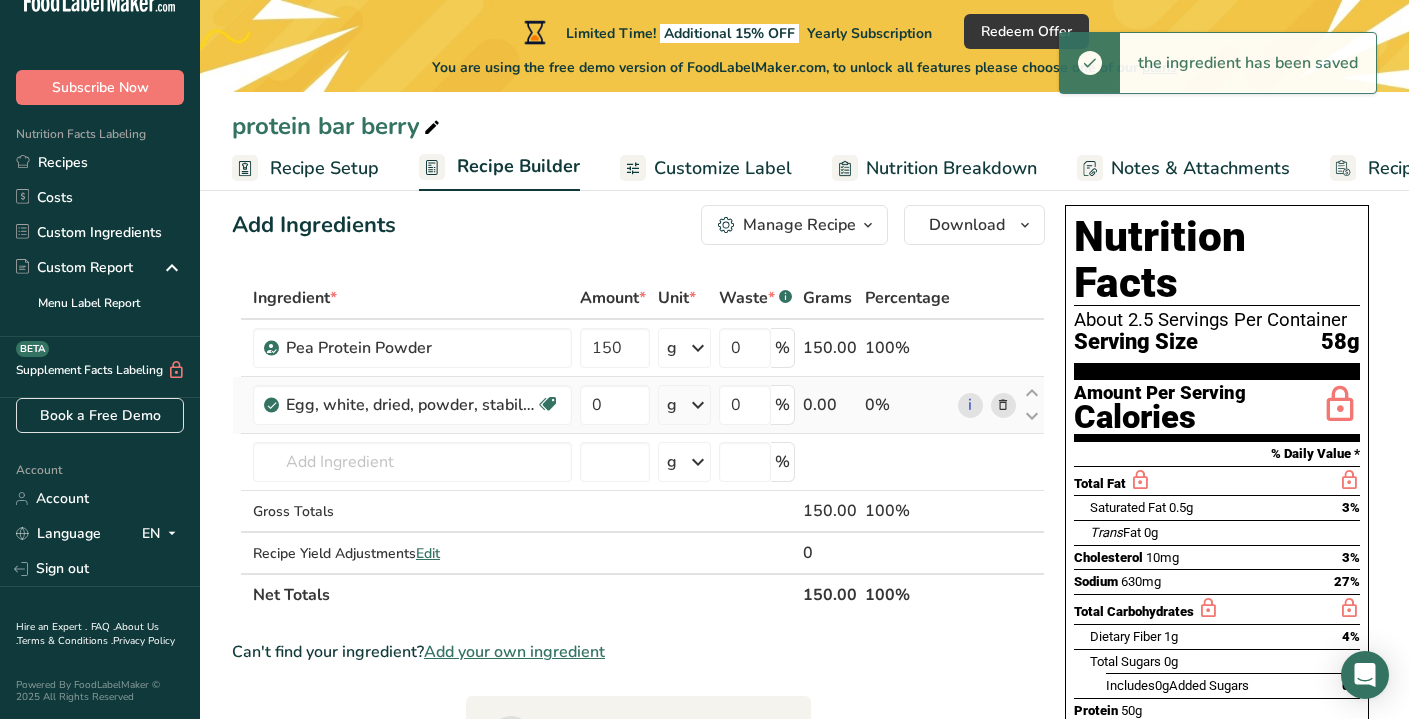 click at bounding box center (698, 405) 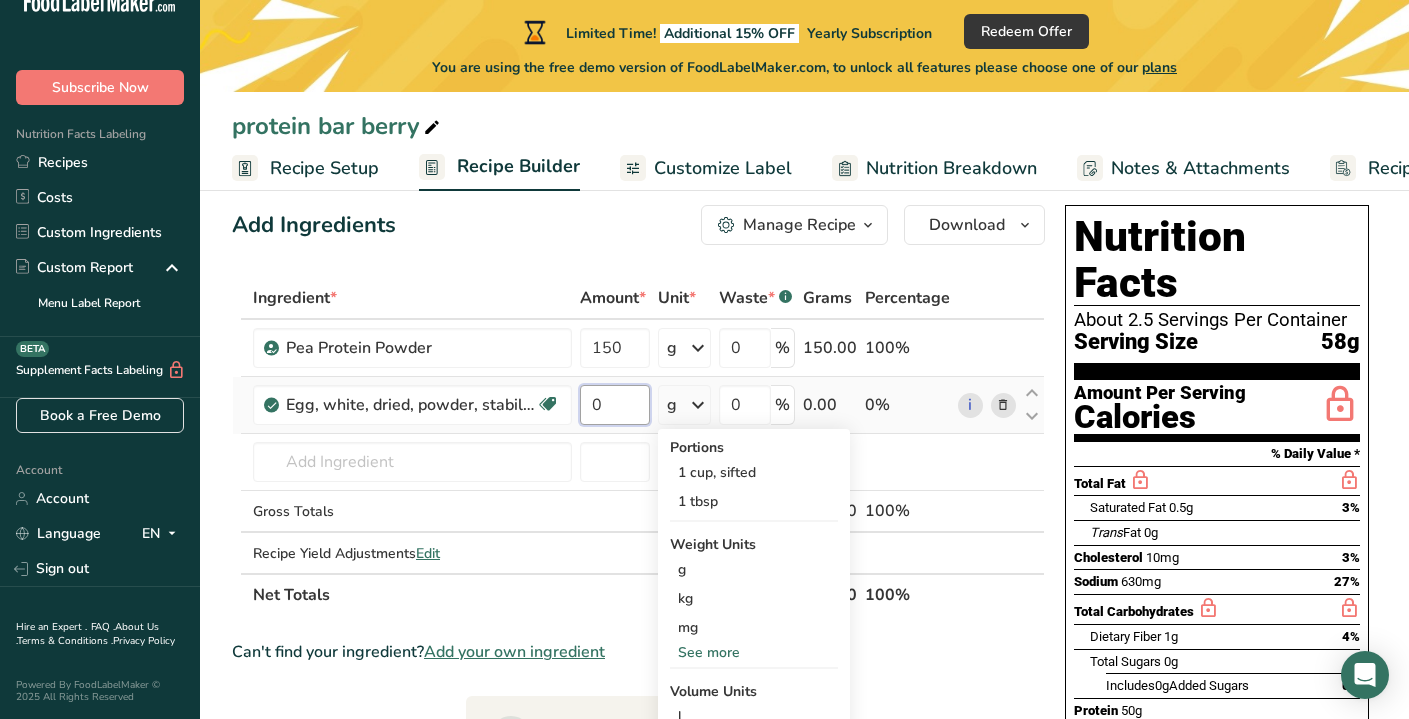 click on "0" at bounding box center [615, 405] 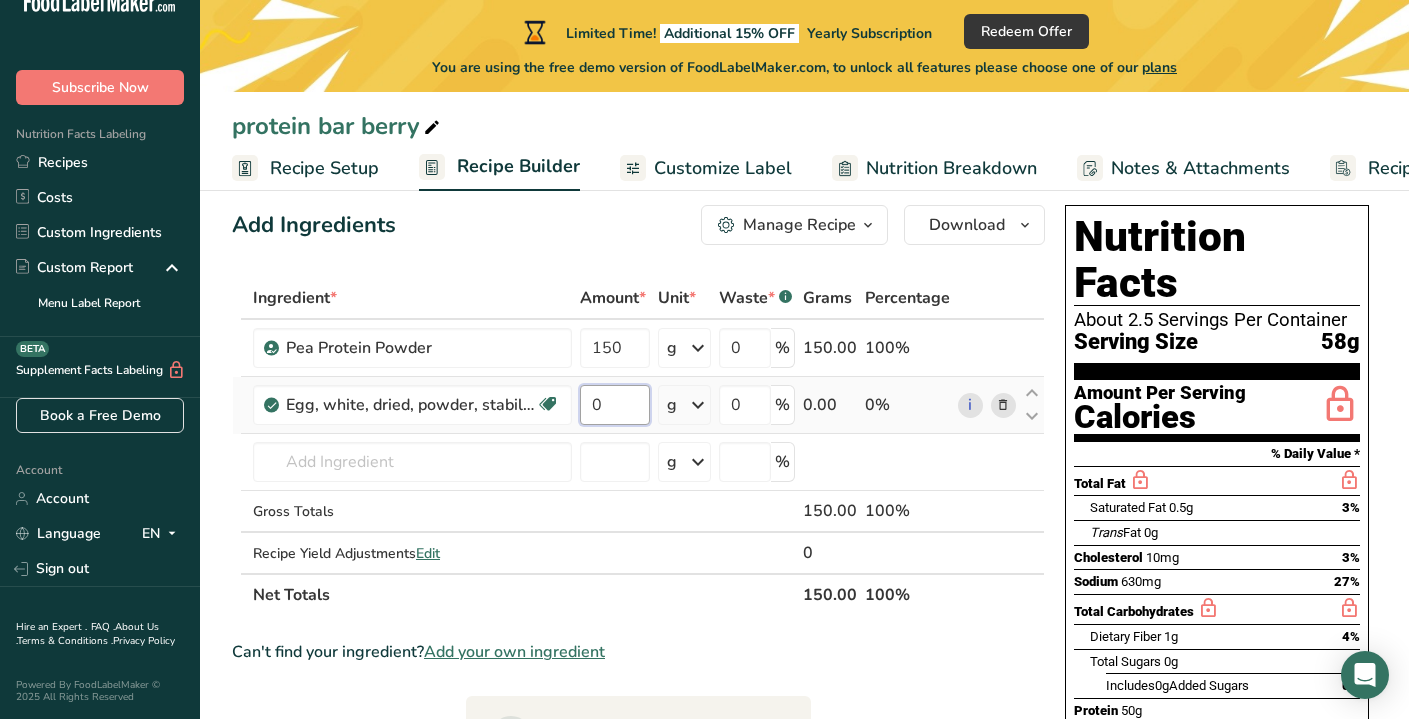 click on "0" at bounding box center [615, 405] 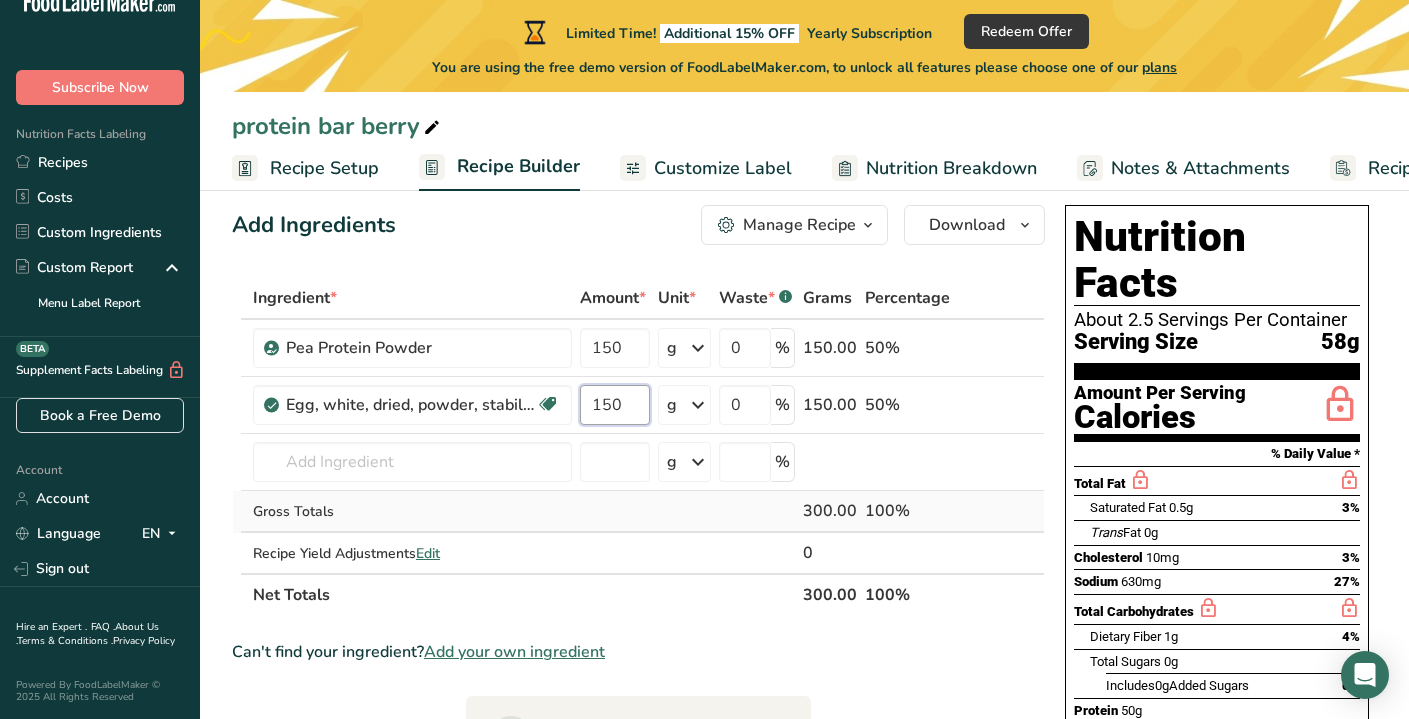type on "150" 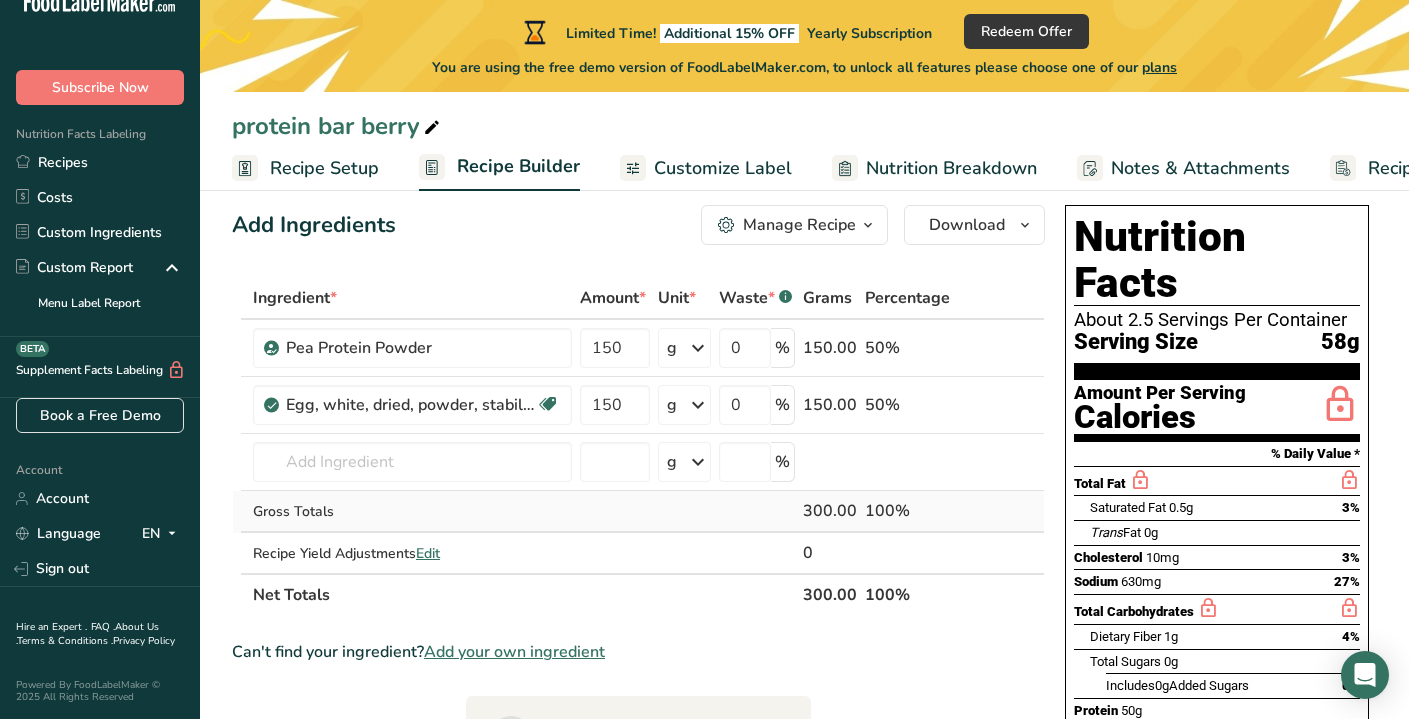 click on "Ingredient *
Amount *
Unit *
Waste *   .a-a{fill:#347362;}.b-a{fill:#fff;}          Grams
Percentage
Pea Protein Powder
150
g
Weight Units
g
kg
mg
See more
Volume Units
l
Volume units require a density conversion. If you know your ingredient's density enter it below. Otherwise, click on "RIA" our AI Regulatory bot - she will be able to help you
lb/ft3
g/cm3
Confirm
mL
Volume units require a density conversion. If you know your ingredient's density enter it below. Otherwise, click on "RIA" our AI Regulatory bot - she will be able to help you
lb/ft3" at bounding box center [638, 446] 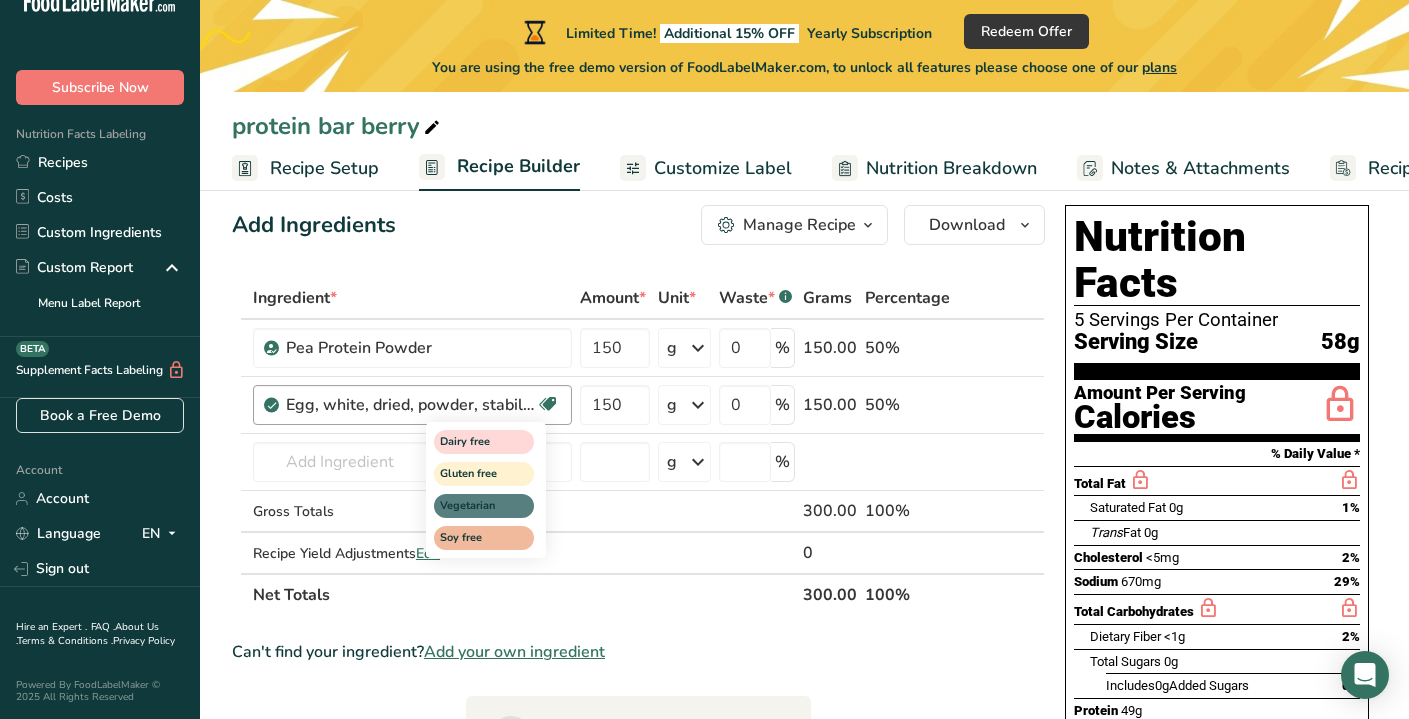 click at bounding box center [548, 404] 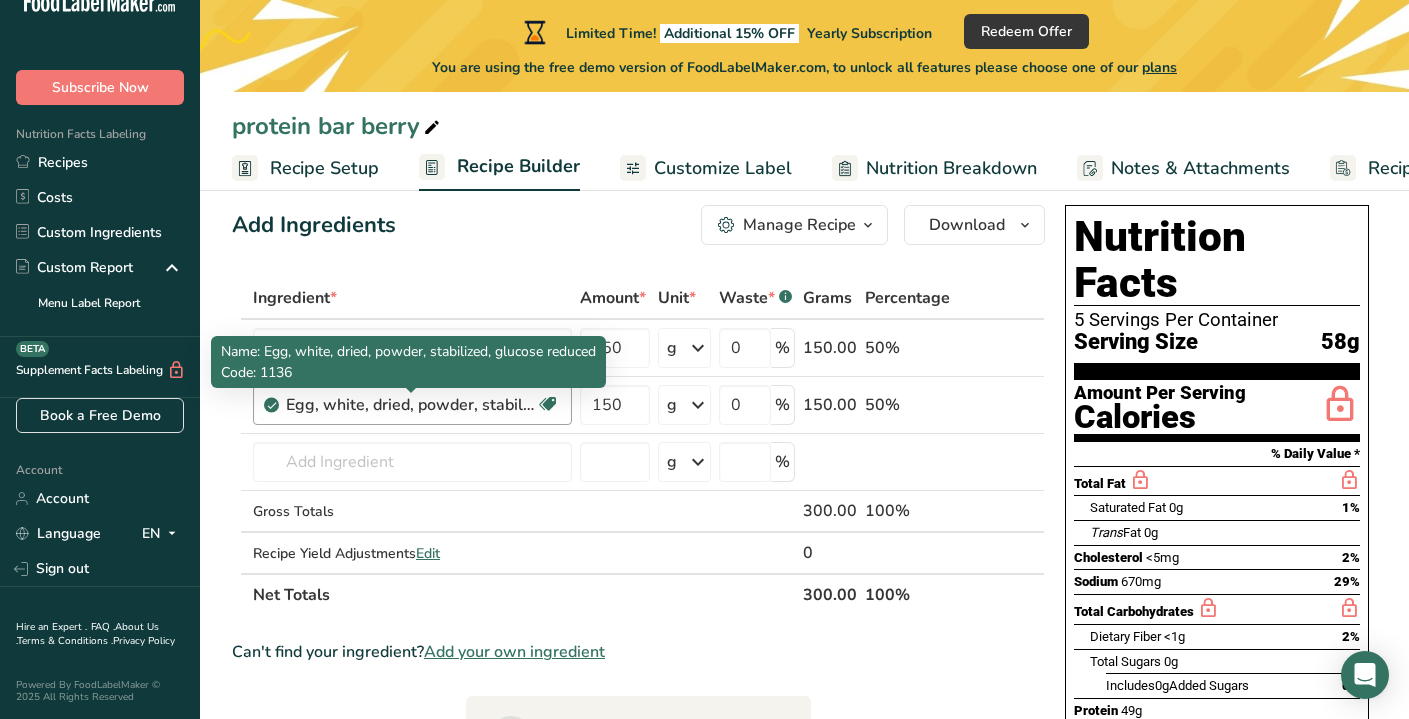 click on "Egg, white, dried, powder, stabilized, glucose reduced" at bounding box center [411, 405] 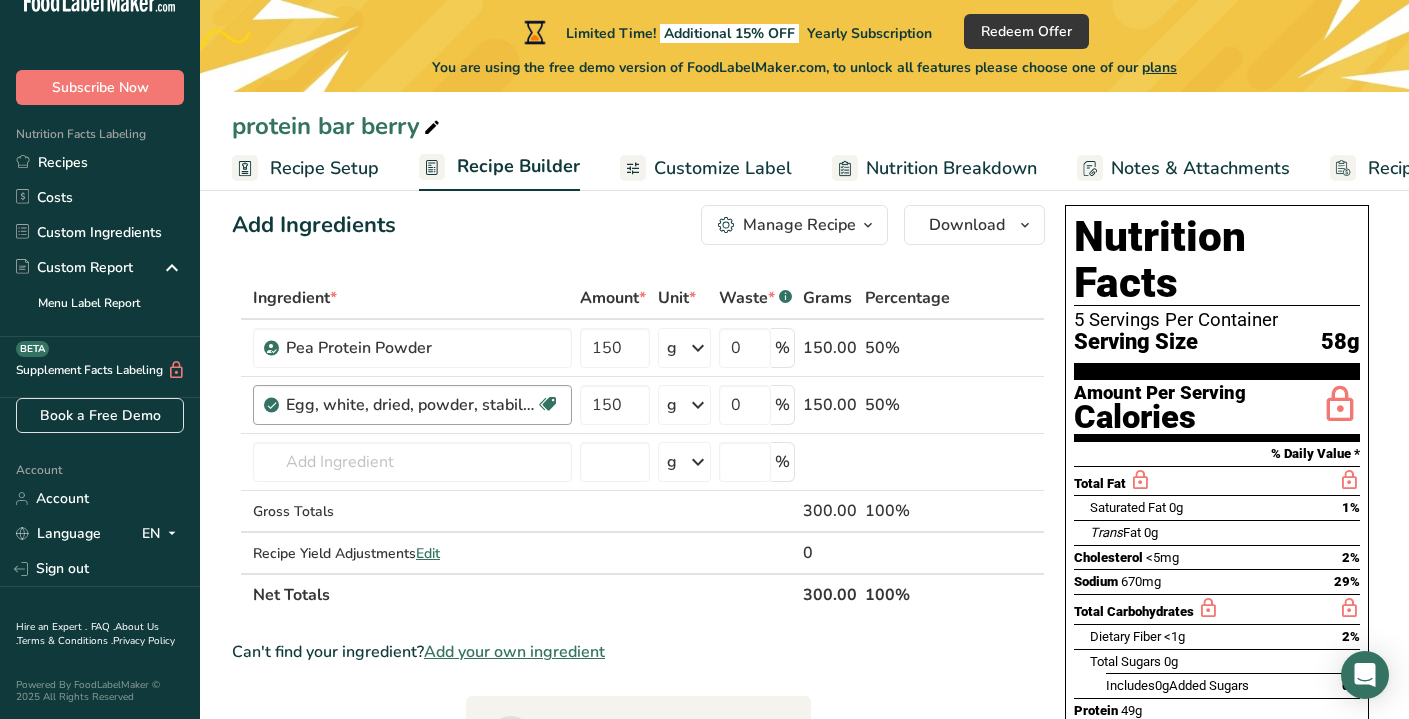 click on "Egg, white, dried, powder, stabilized, glucose reduced" at bounding box center (411, 405) 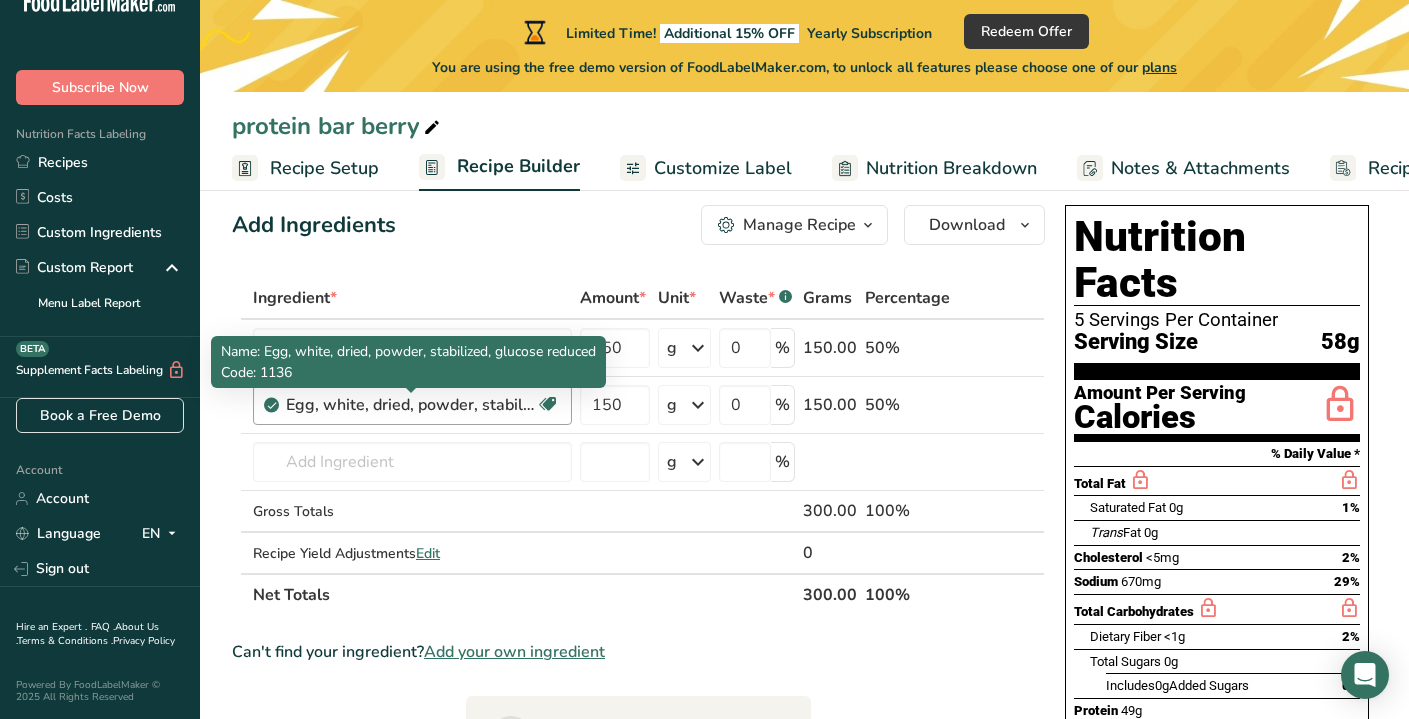 click on "Egg, white, dried, powder, stabilized, glucose reduced" at bounding box center [411, 405] 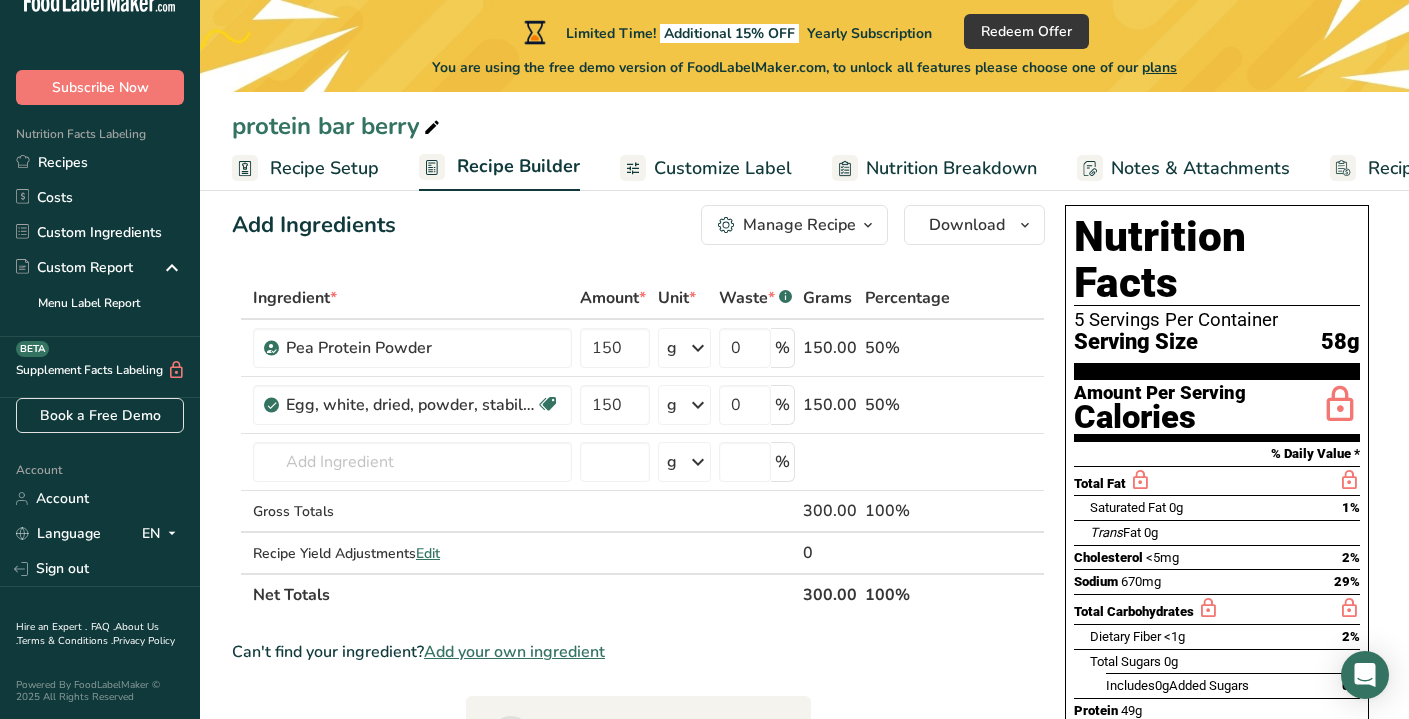 click at bounding box center [1003, 405] 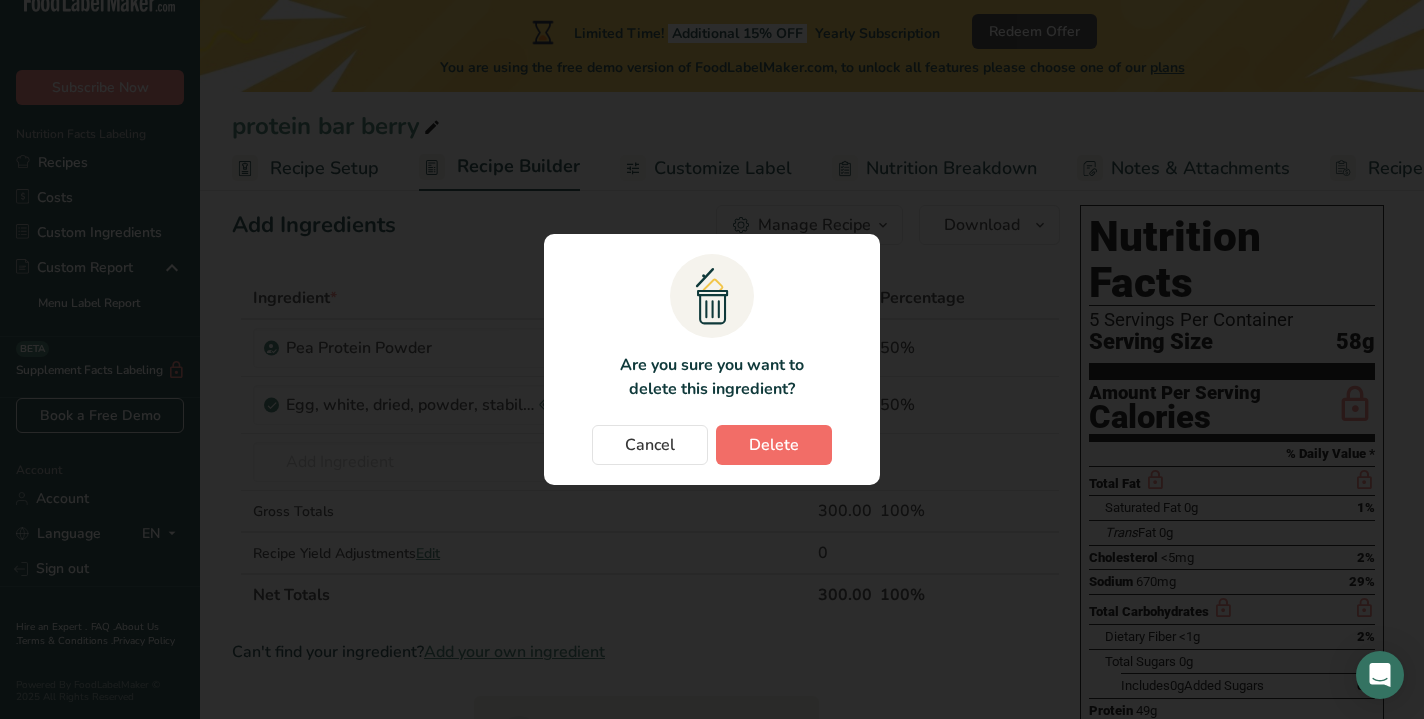 click on "Delete" at bounding box center [774, 445] 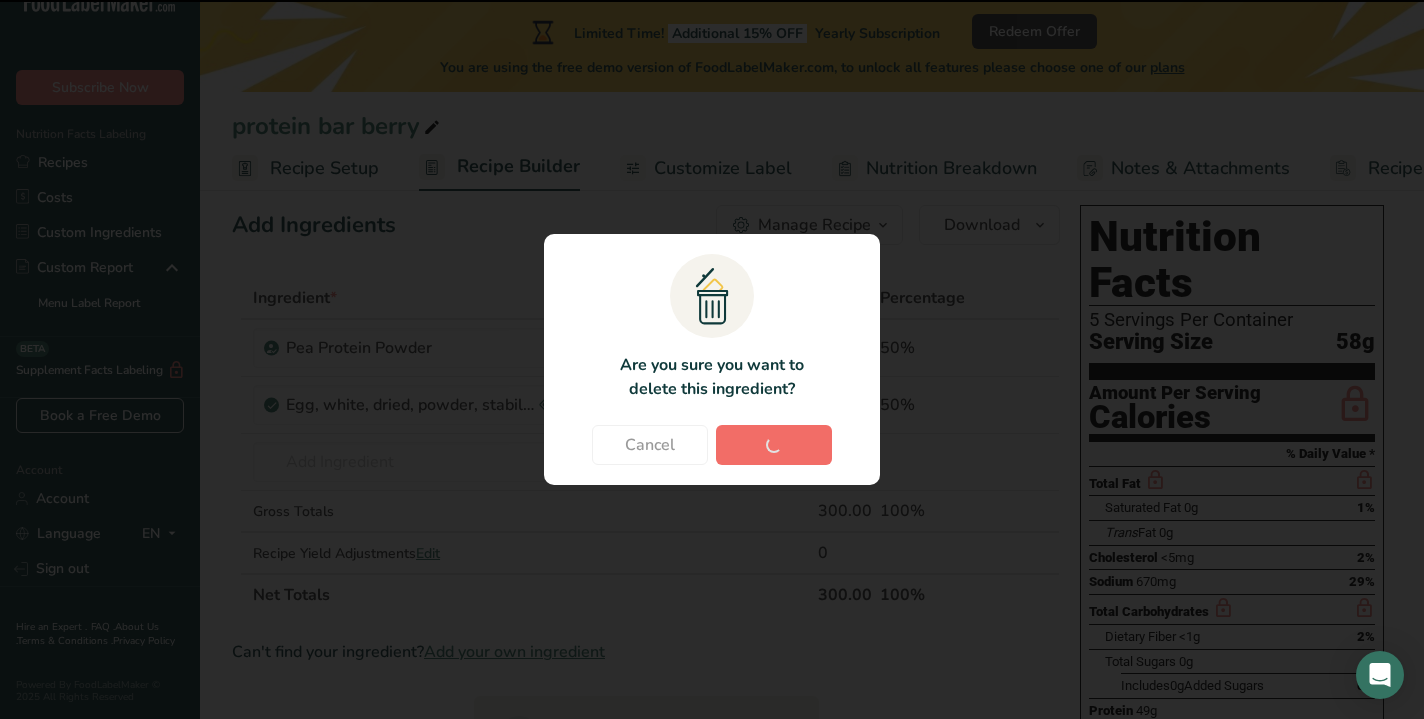 type 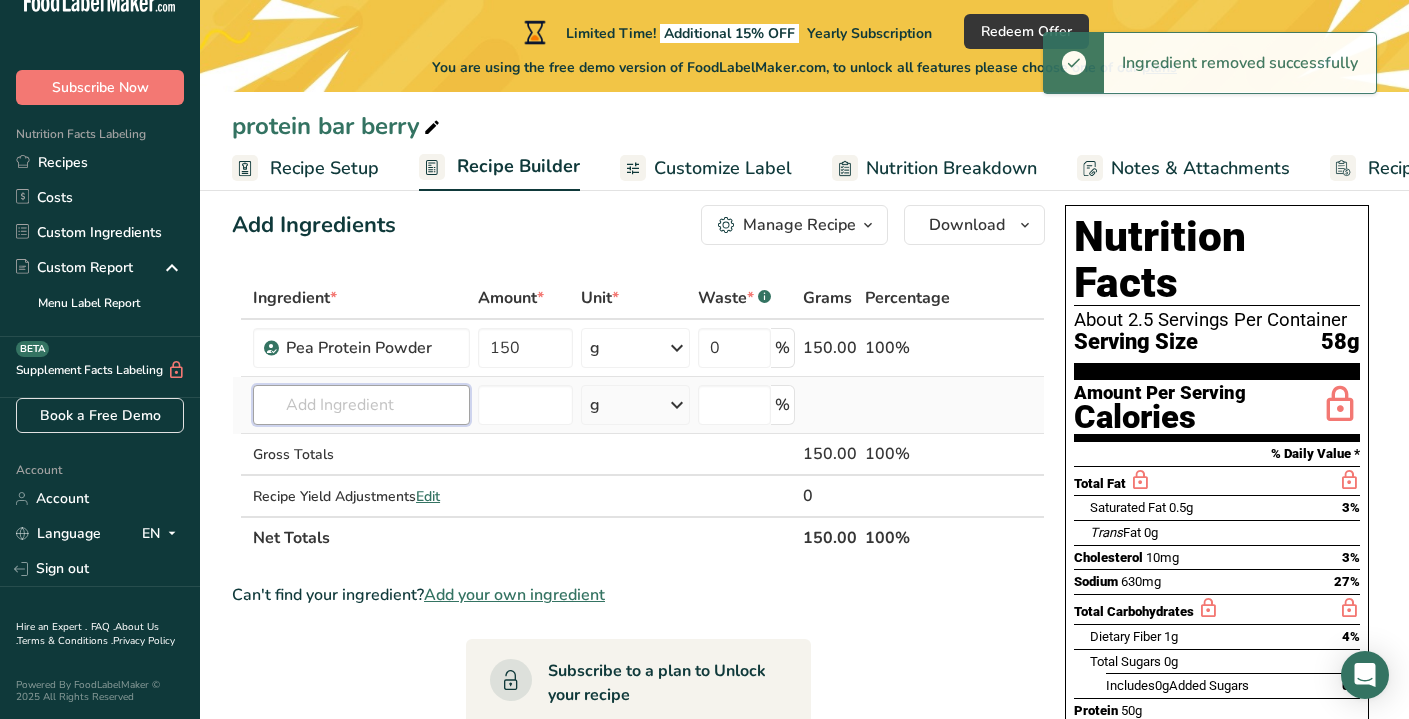 click at bounding box center [361, 405] 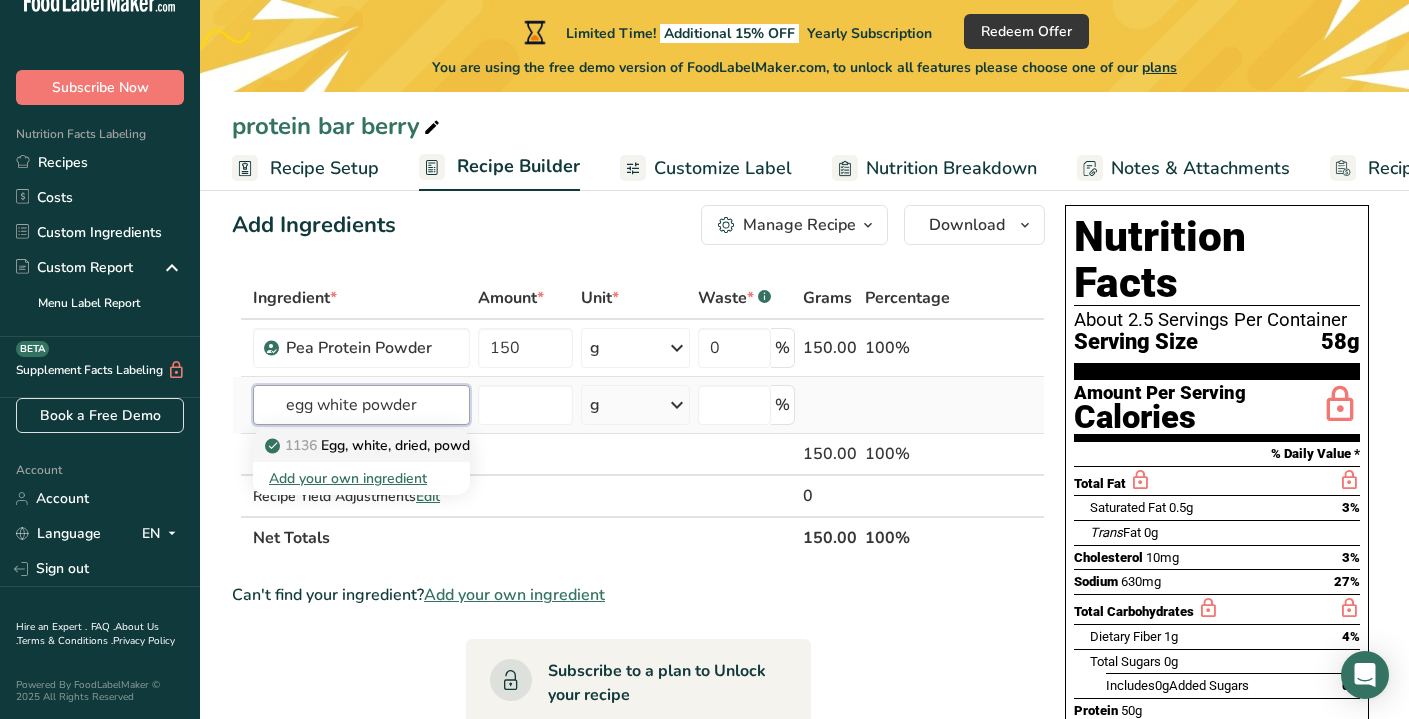 type on "egg white powder" 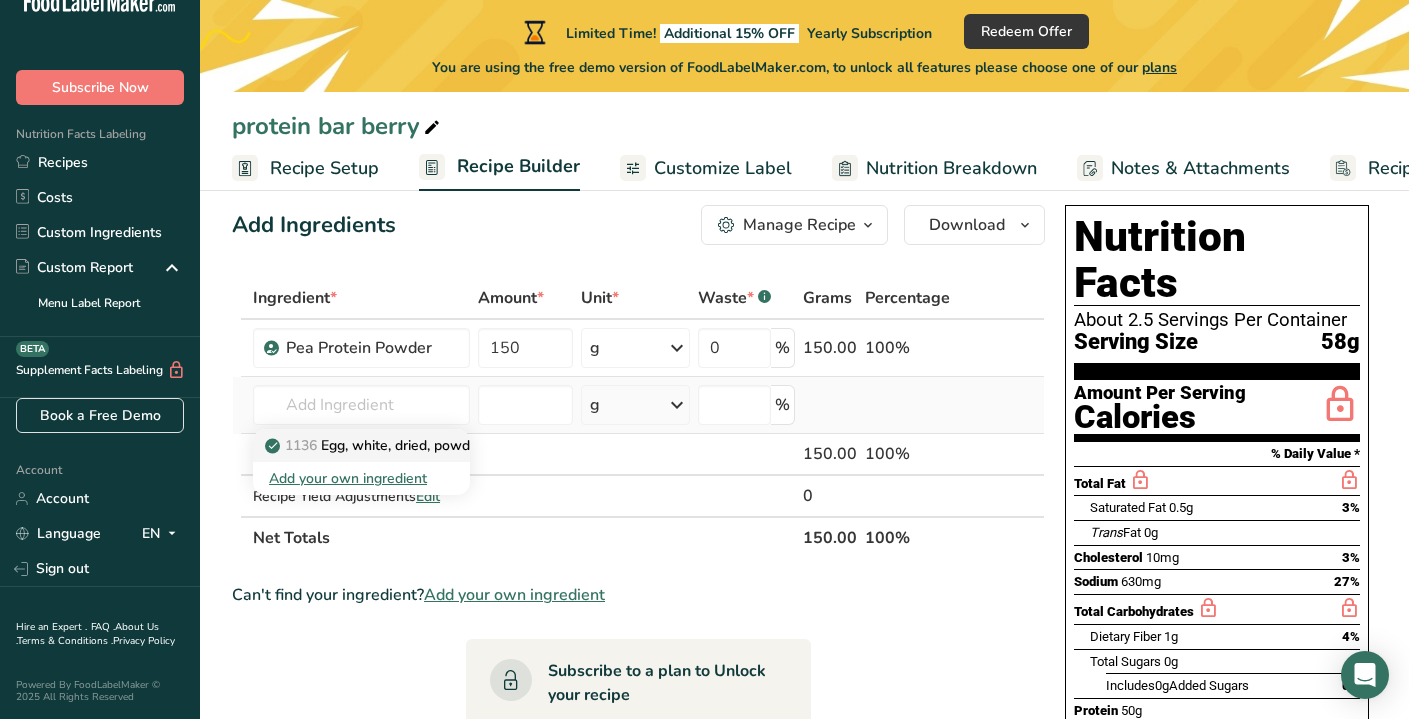 click on "1136
Egg, white, dried, powder, stabilized, glucose reduced" at bounding box center (466, 445) 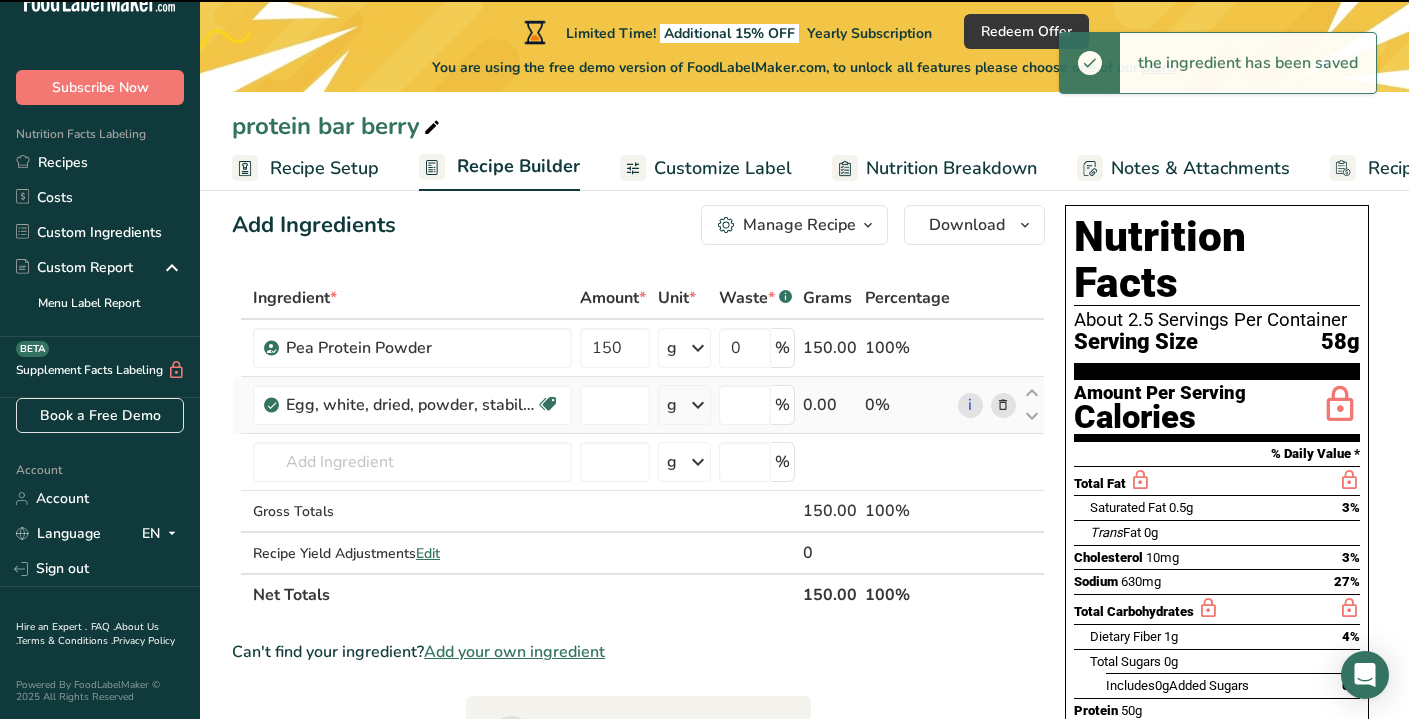 type on "0" 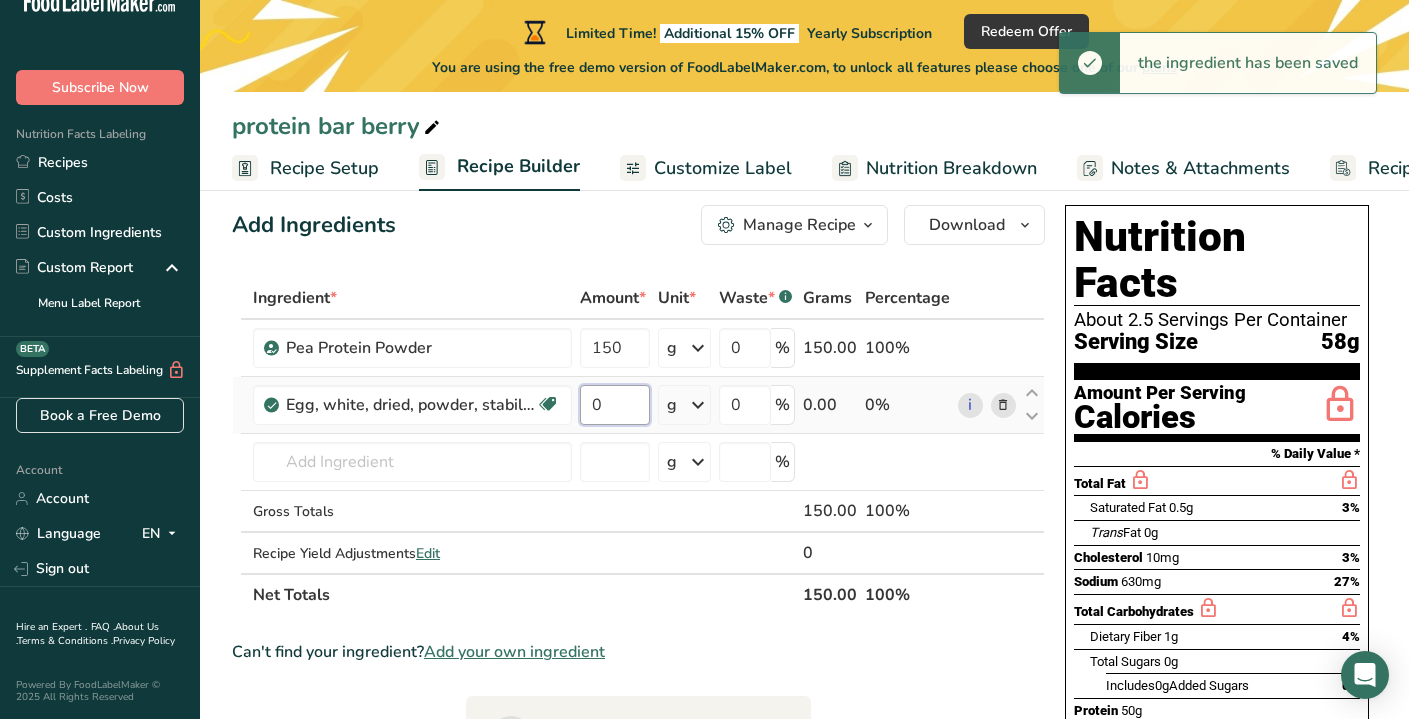 click on "0" at bounding box center [615, 405] 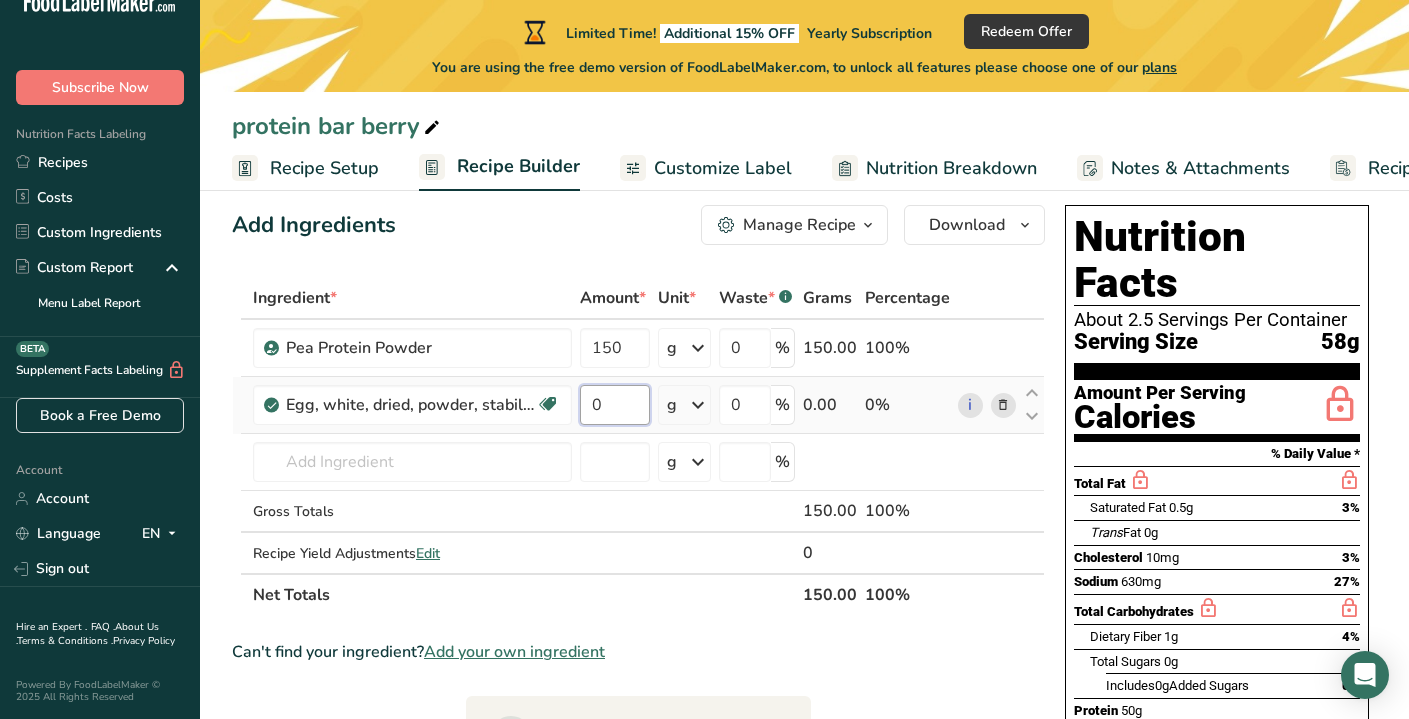 click on "0" at bounding box center [615, 405] 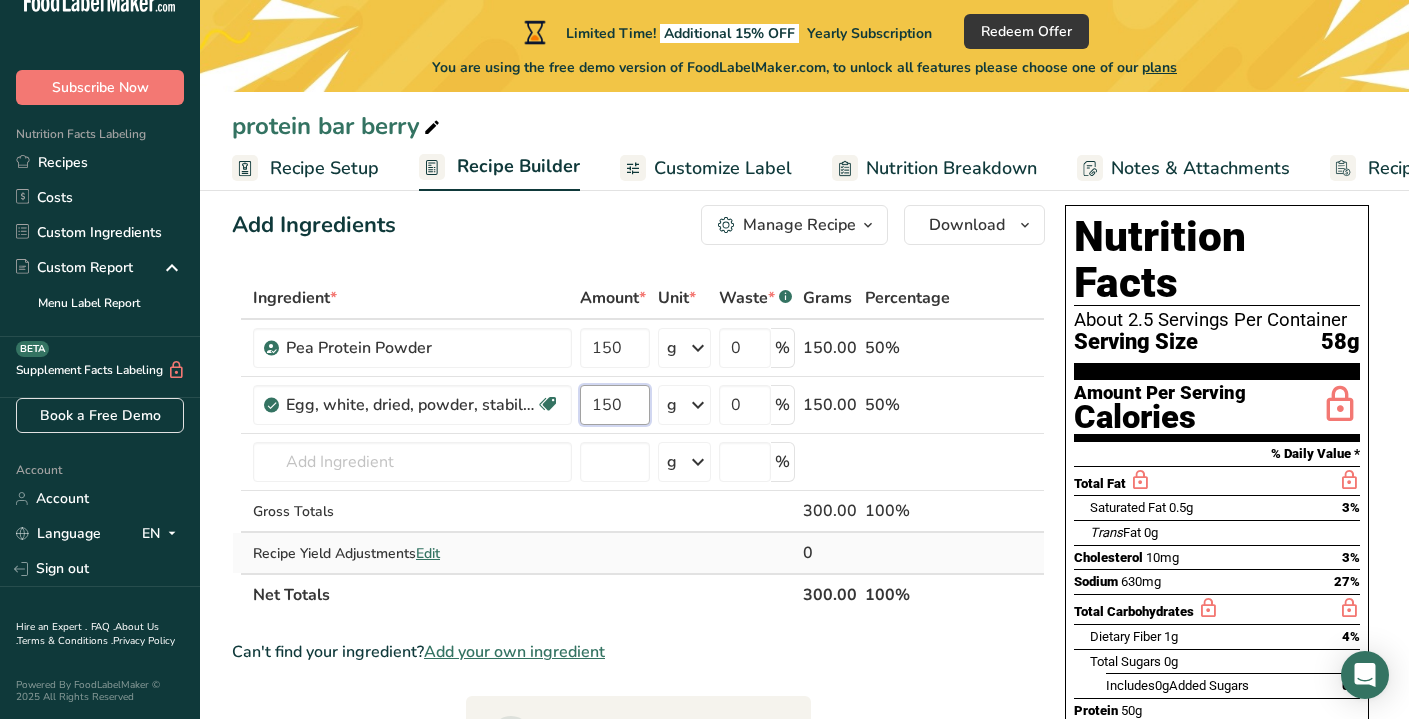 type on "150" 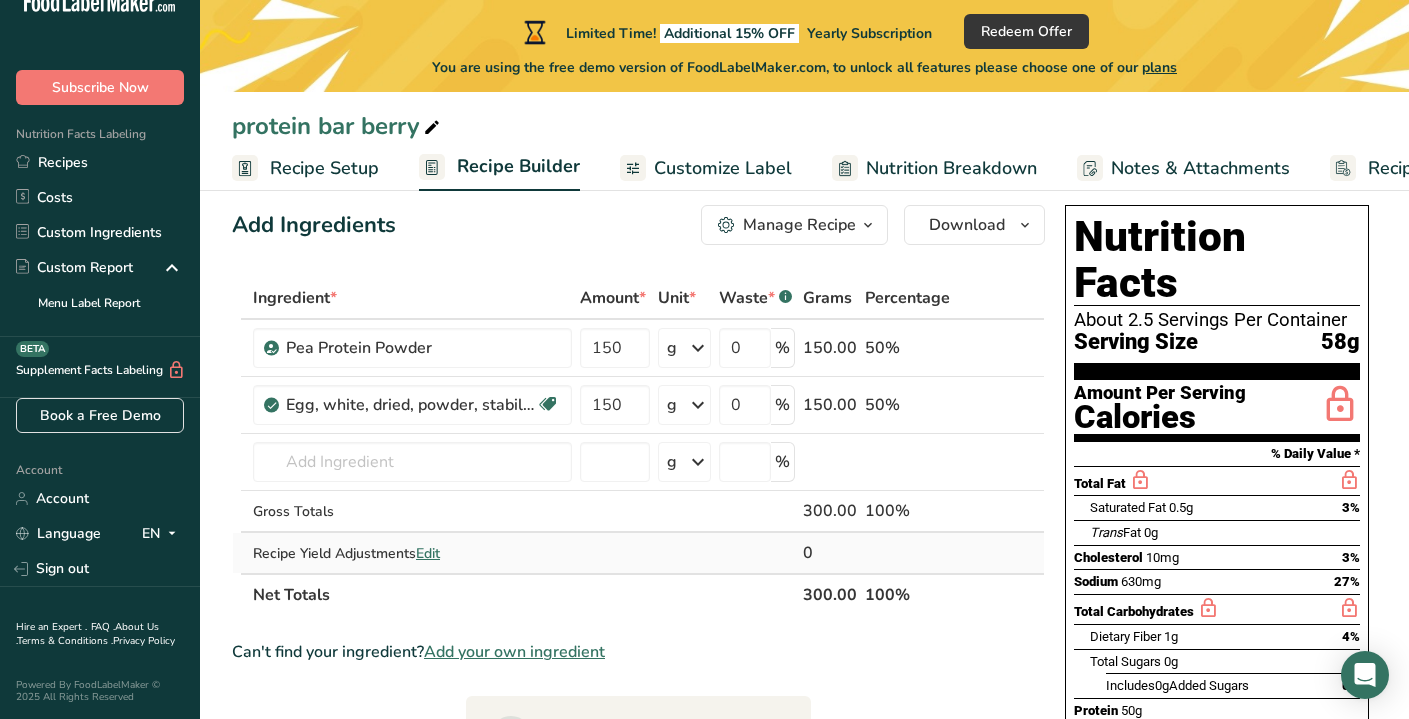 click on "Ingredient *
Amount *
Unit *
Waste *   .a-a{fill:#347362;}.b-a{fill:#fff;}          Grams
Percentage
Pea Protein Powder
150
g
Weight Units
g
kg
mg
See more
Volume Units
l
Volume units require a density conversion. If you know your ingredient's density enter it below. Otherwise, click on "RIA" our AI Regulatory bot - she will be able to help you
lb/ft3
g/cm3
Confirm
mL
Volume units require a density conversion. If you know your ingredient's density enter it below. Otherwise, click on "RIA" our AI Regulatory bot - she will be able to help you
lb/ft3" at bounding box center [638, 446] 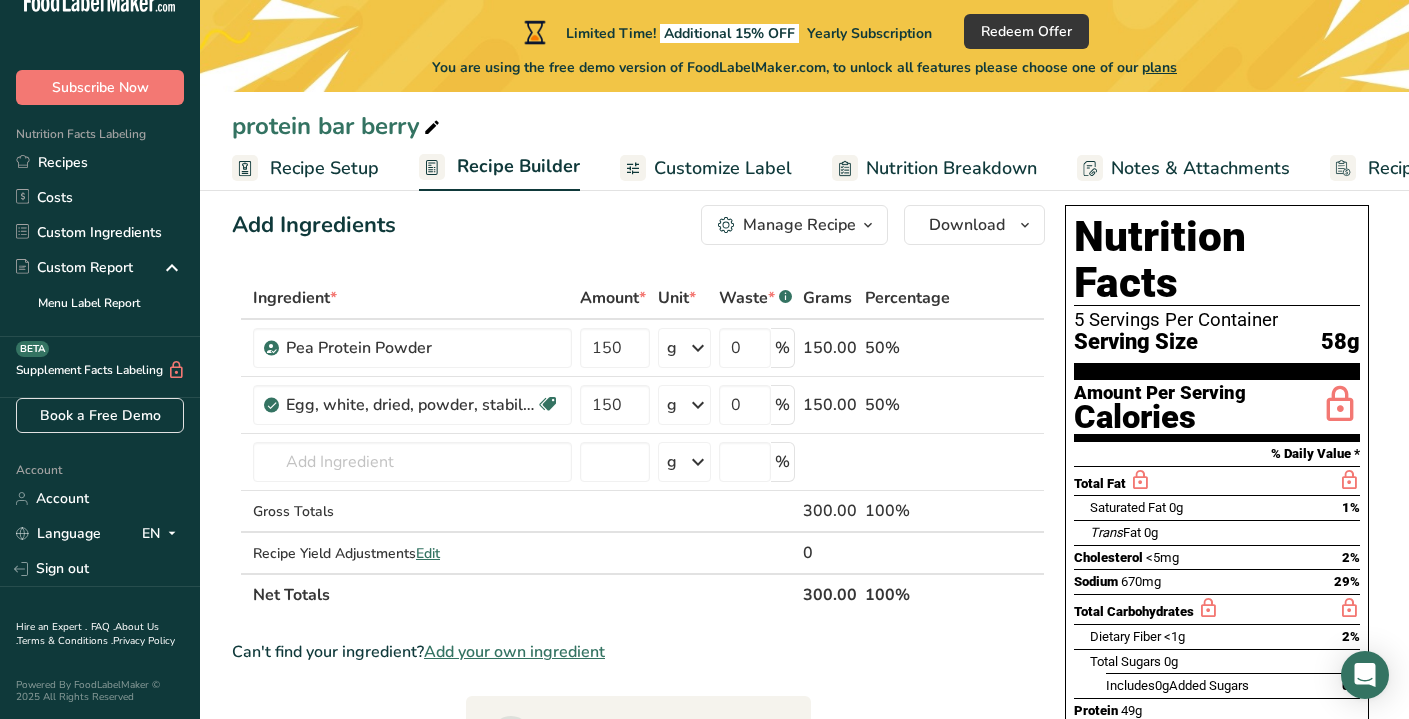 click on "Recipe Setup" at bounding box center [324, 168] 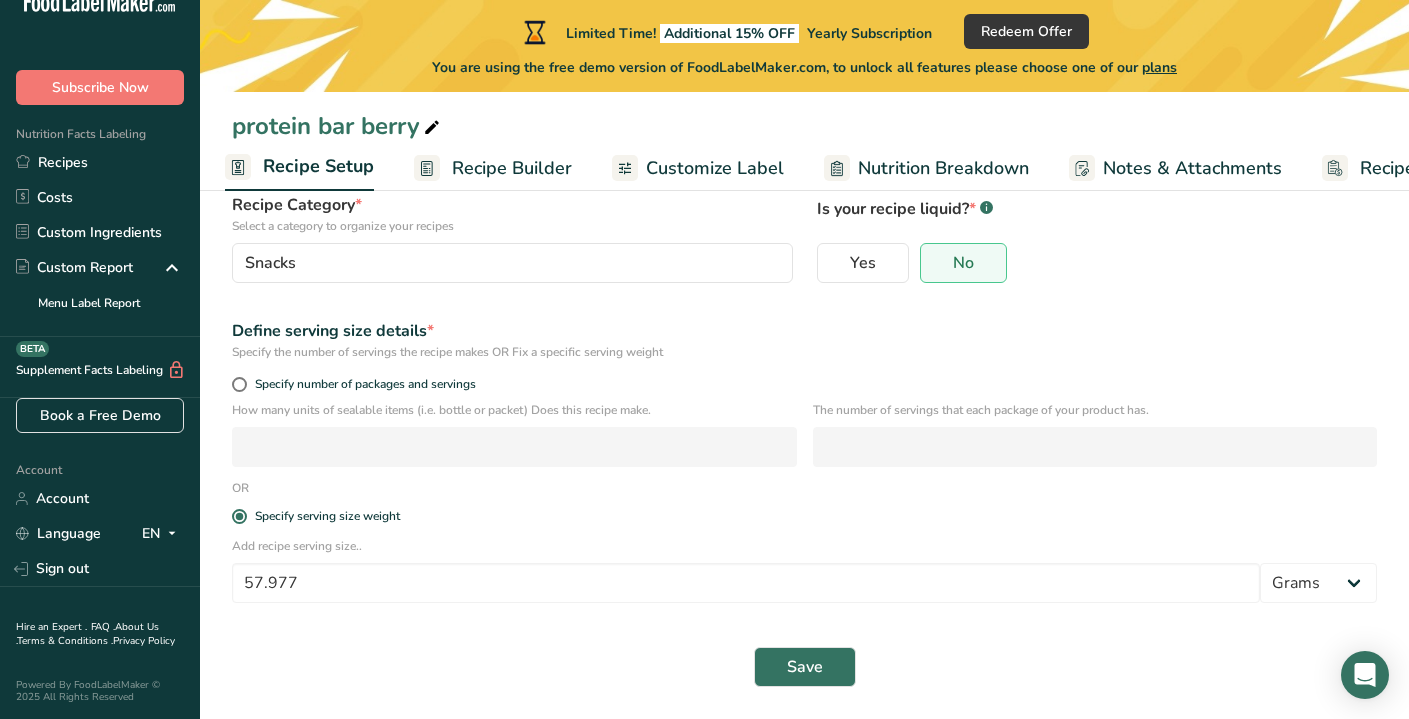 scroll, scrollTop: 163, scrollLeft: 0, axis: vertical 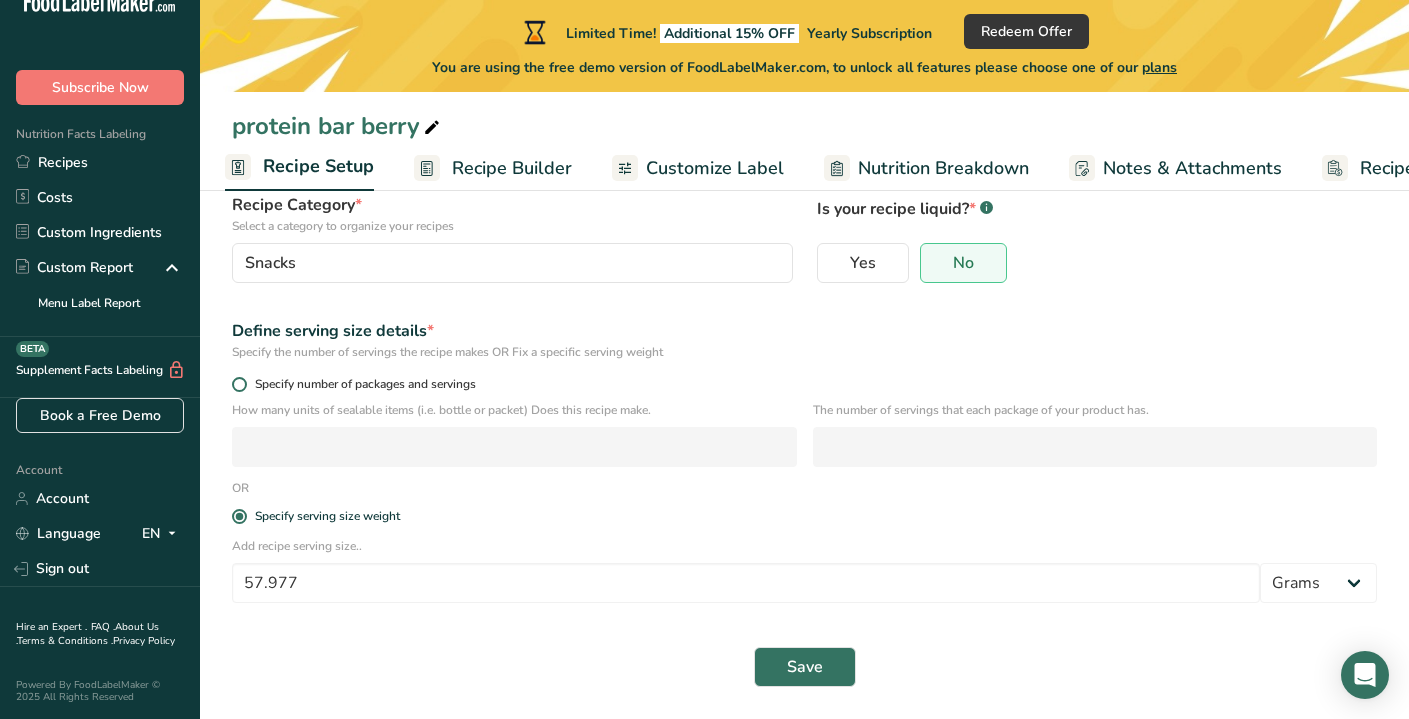 click at bounding box center (239, 384) 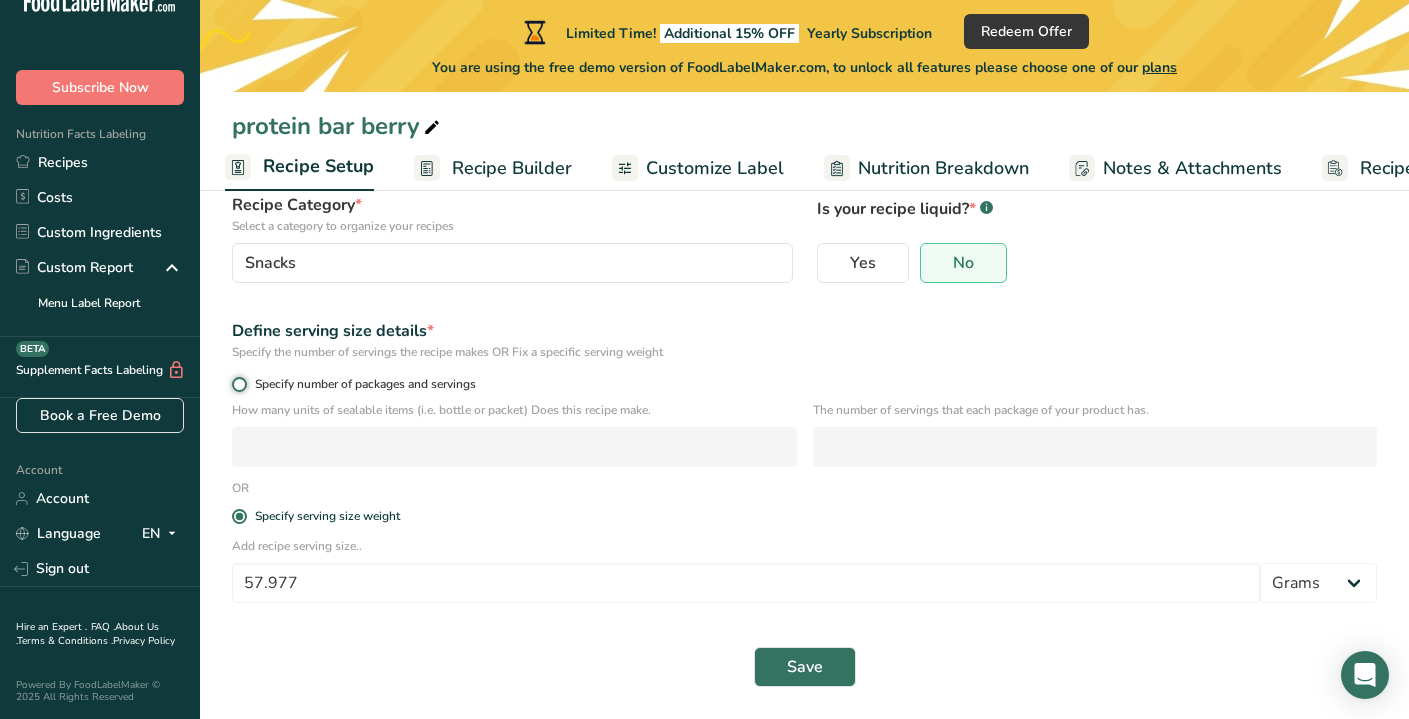 click on "Specify number of packages and servings" at bounding box center (238, 384) 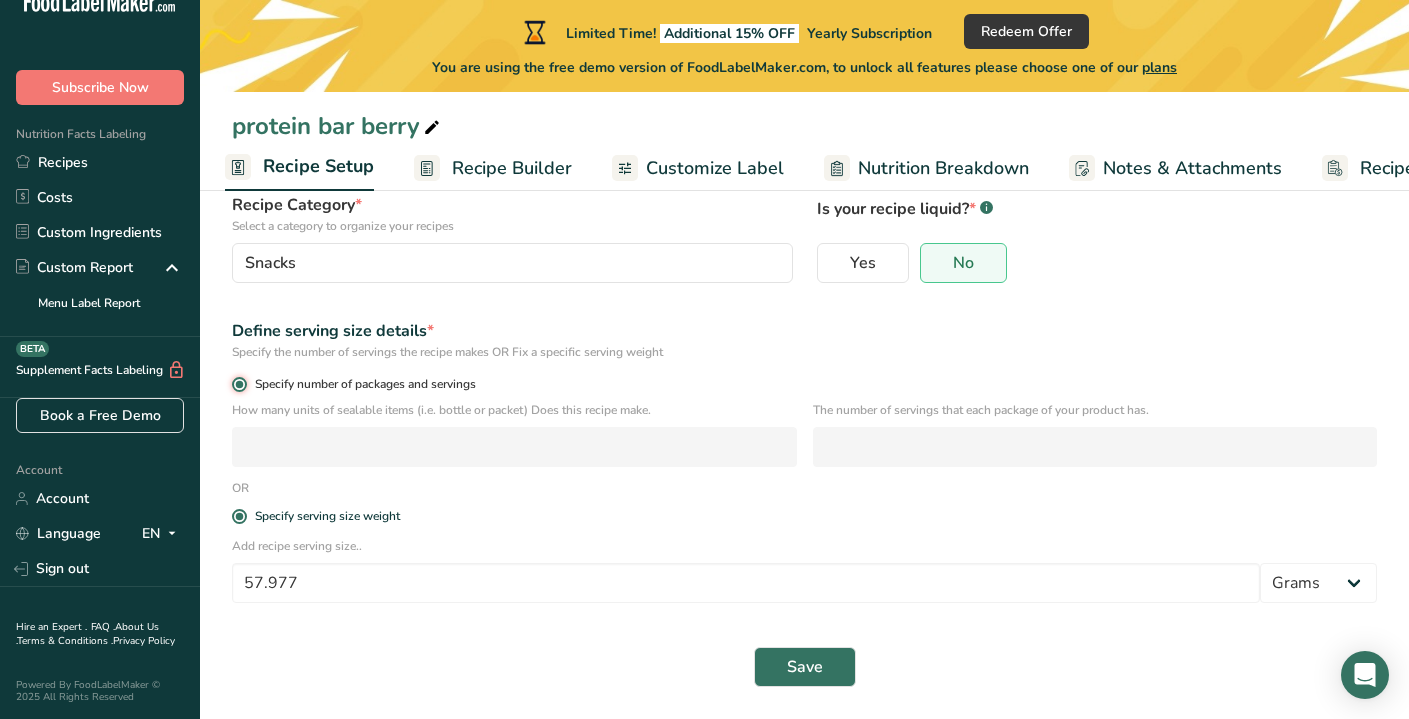 radio on "false" 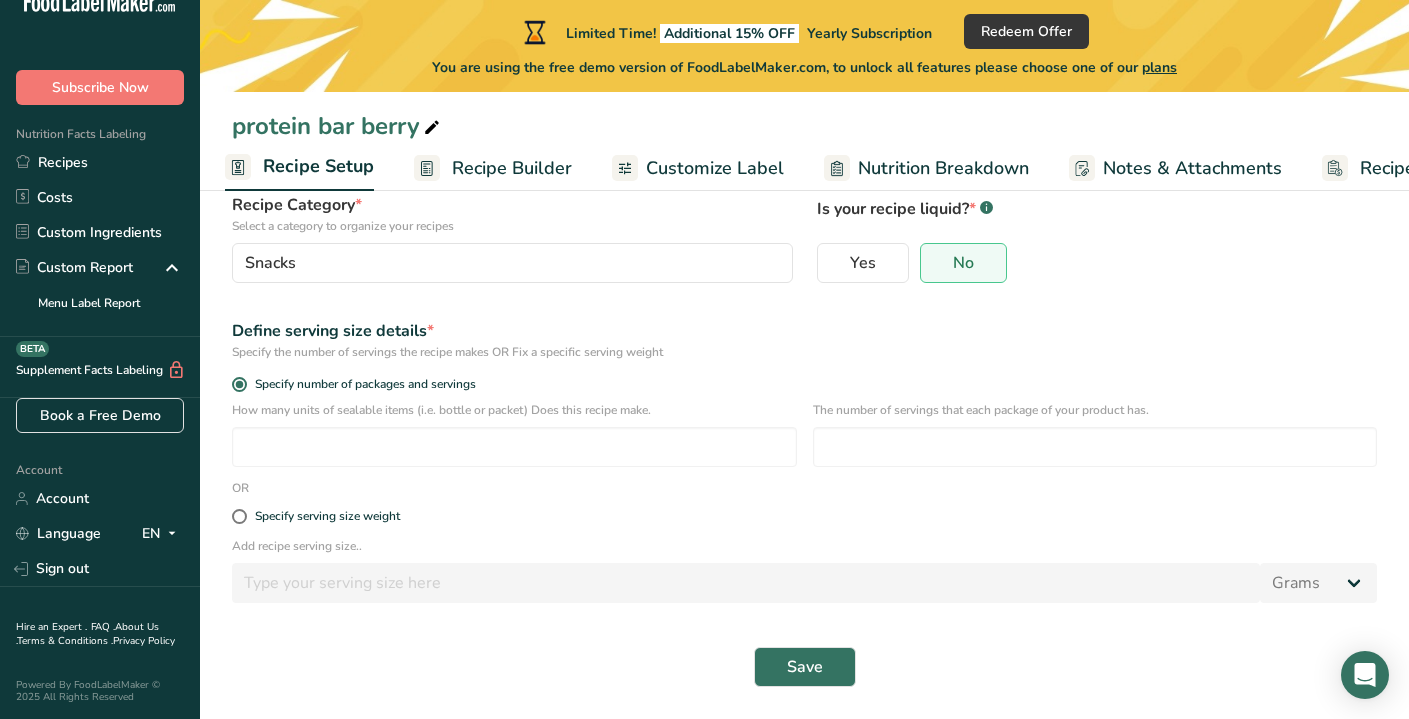 click on "The number of servings that each package of your product has." at bounding box center (1095, 410) 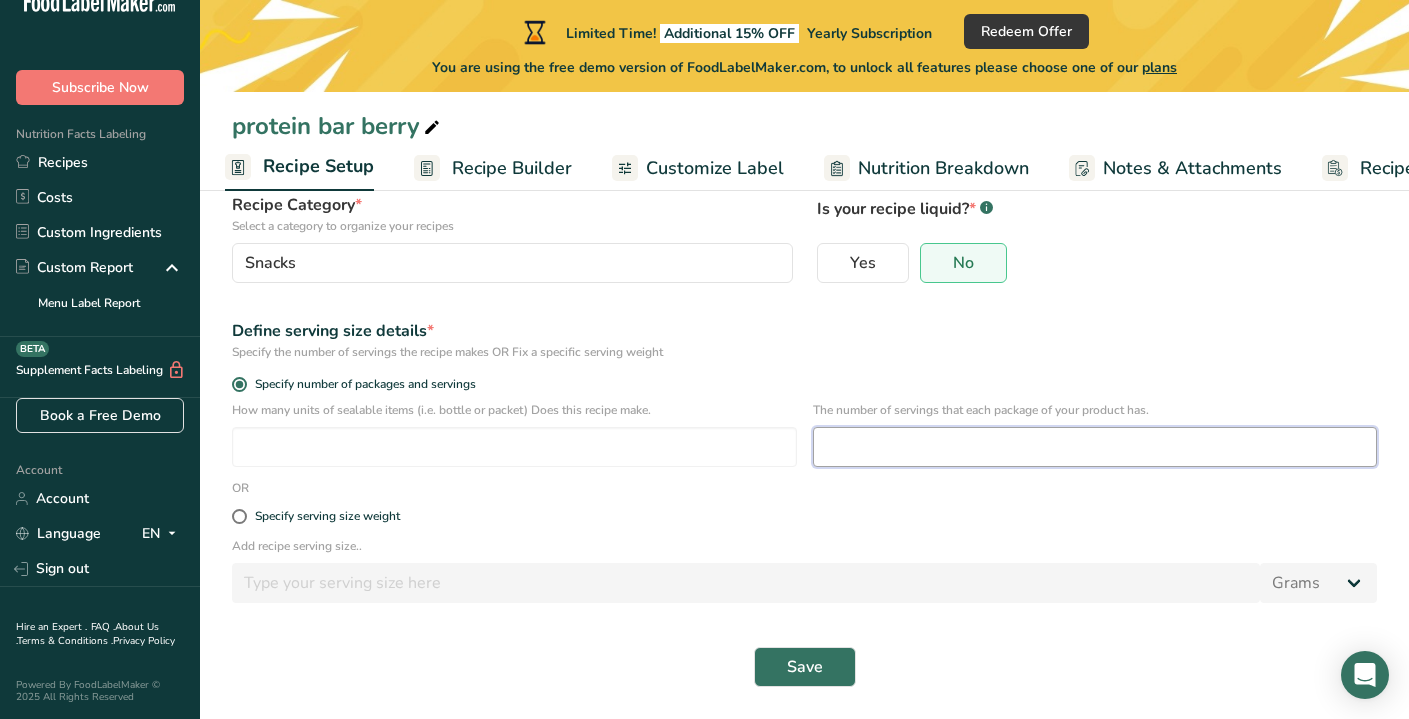 click at bounding box center [1095, 447] 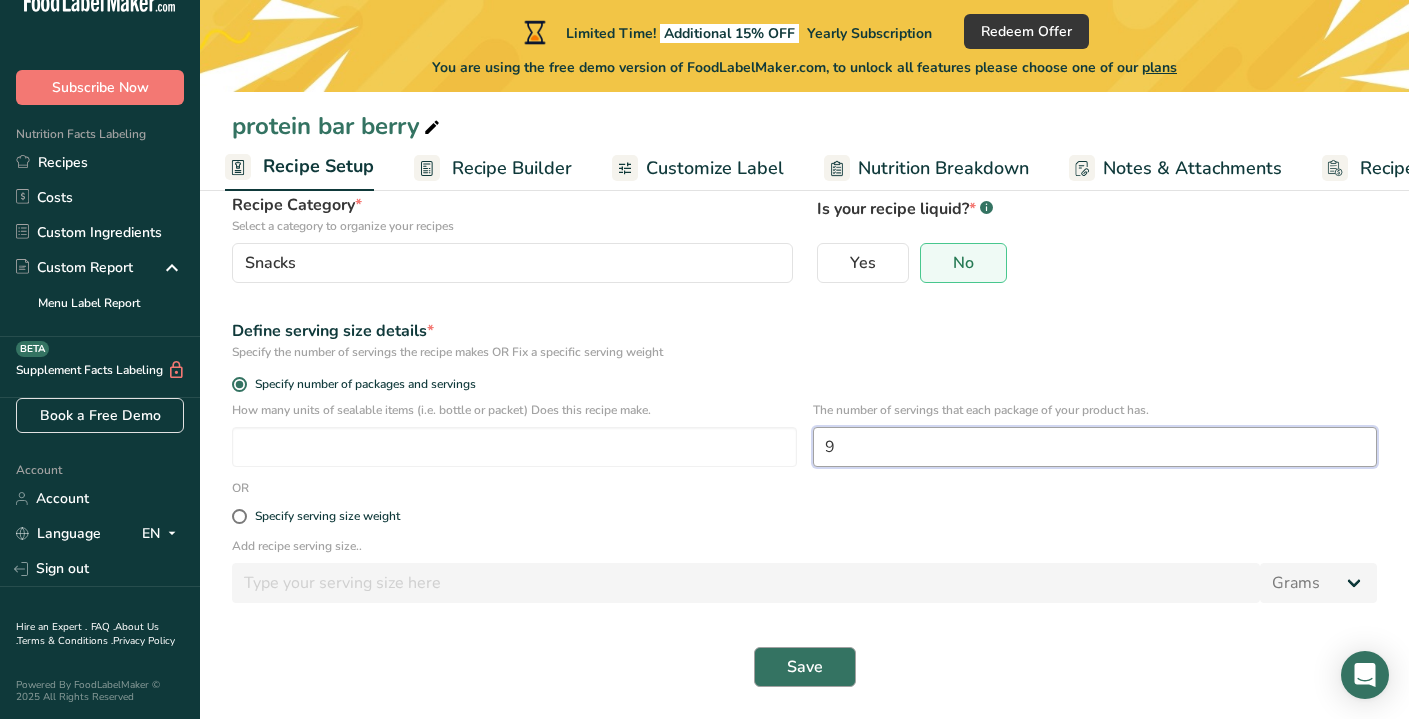 type on "9" 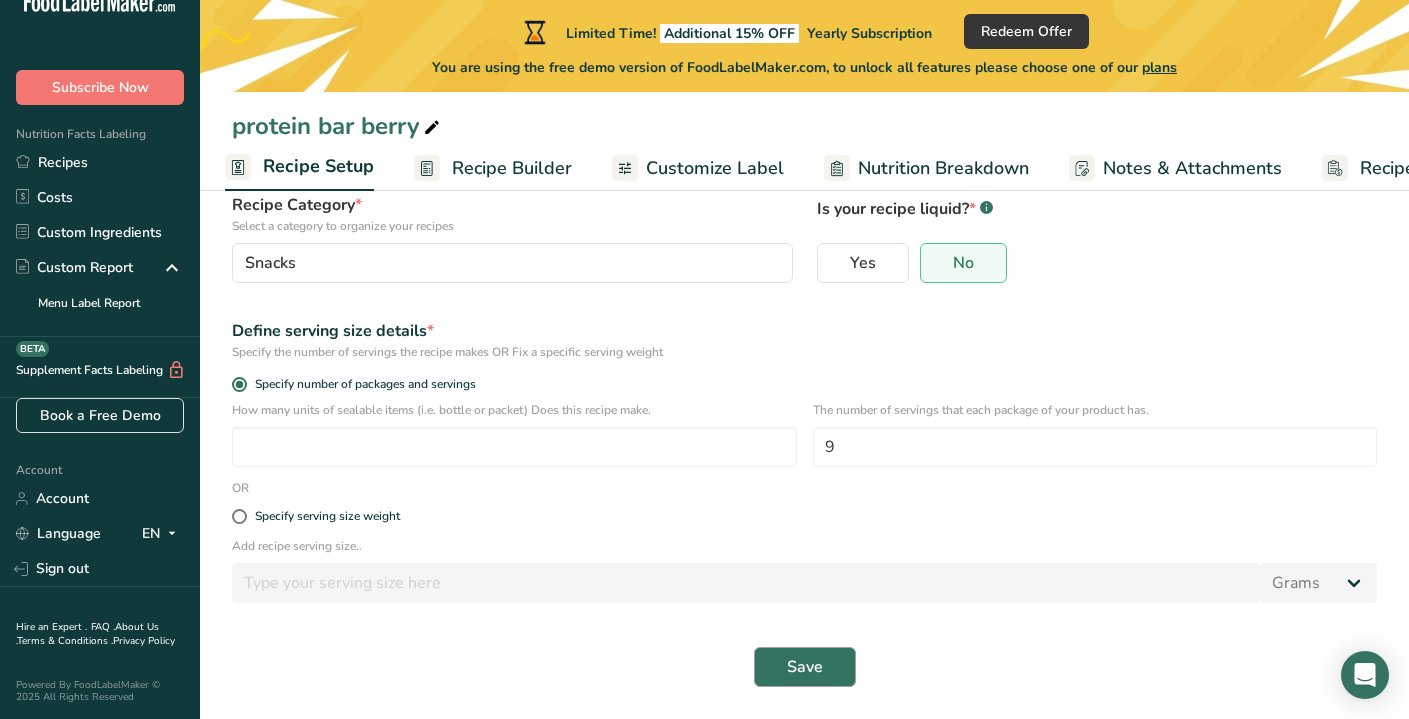 click on "Save" at bounding box center [805, 667] 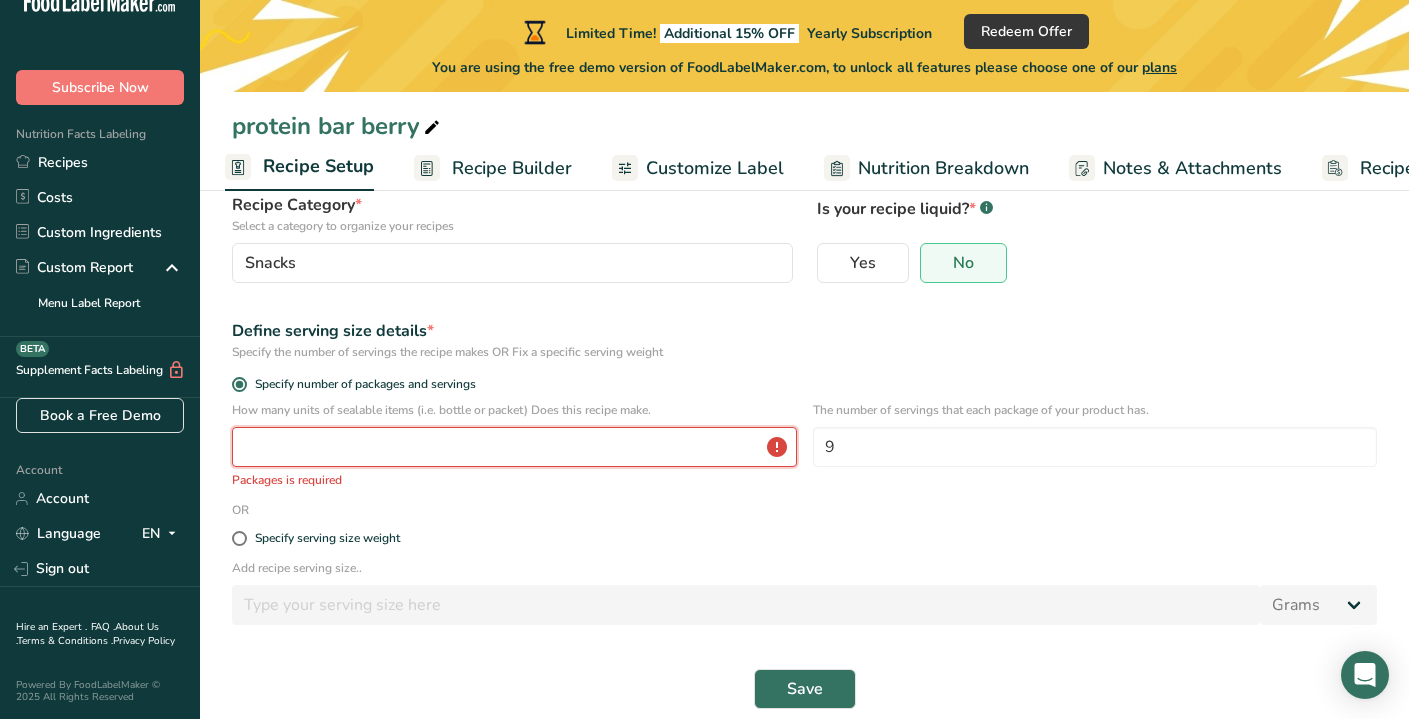click at bounding box center (514, 447) 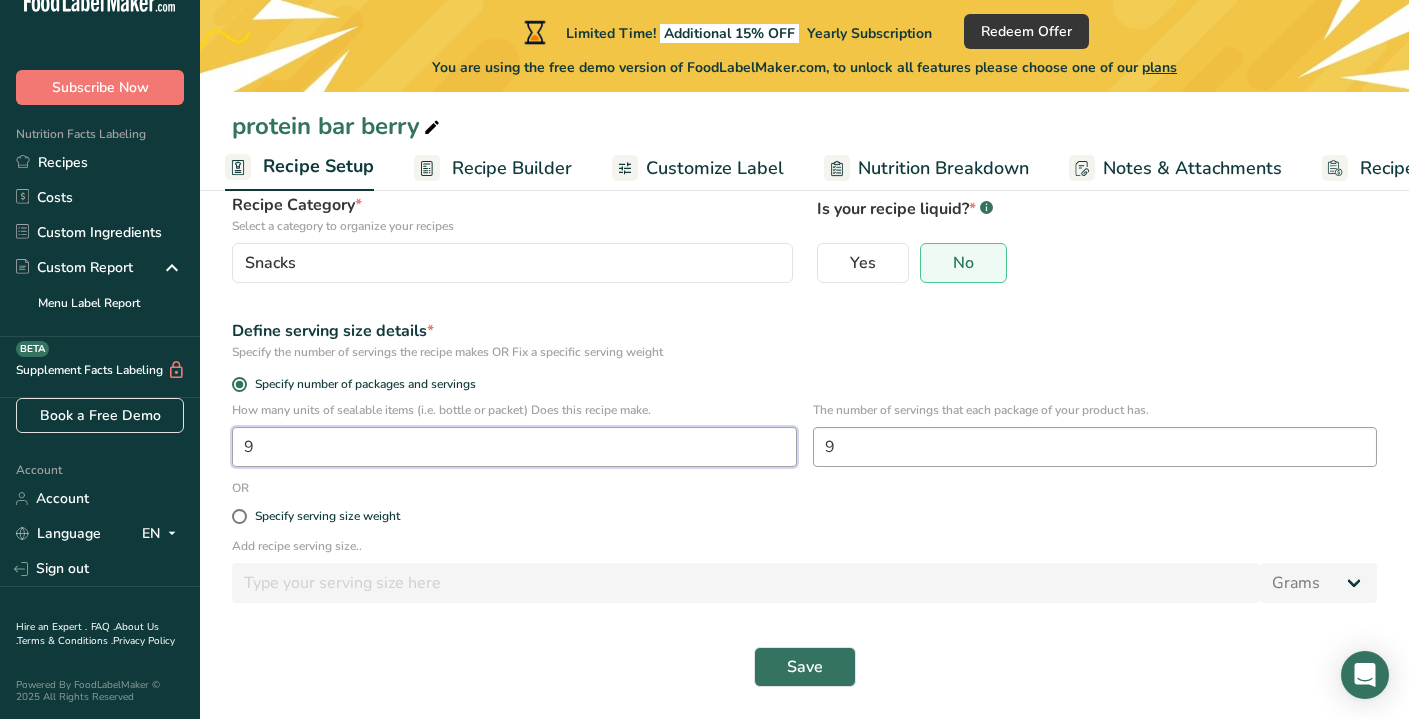 type on "9" 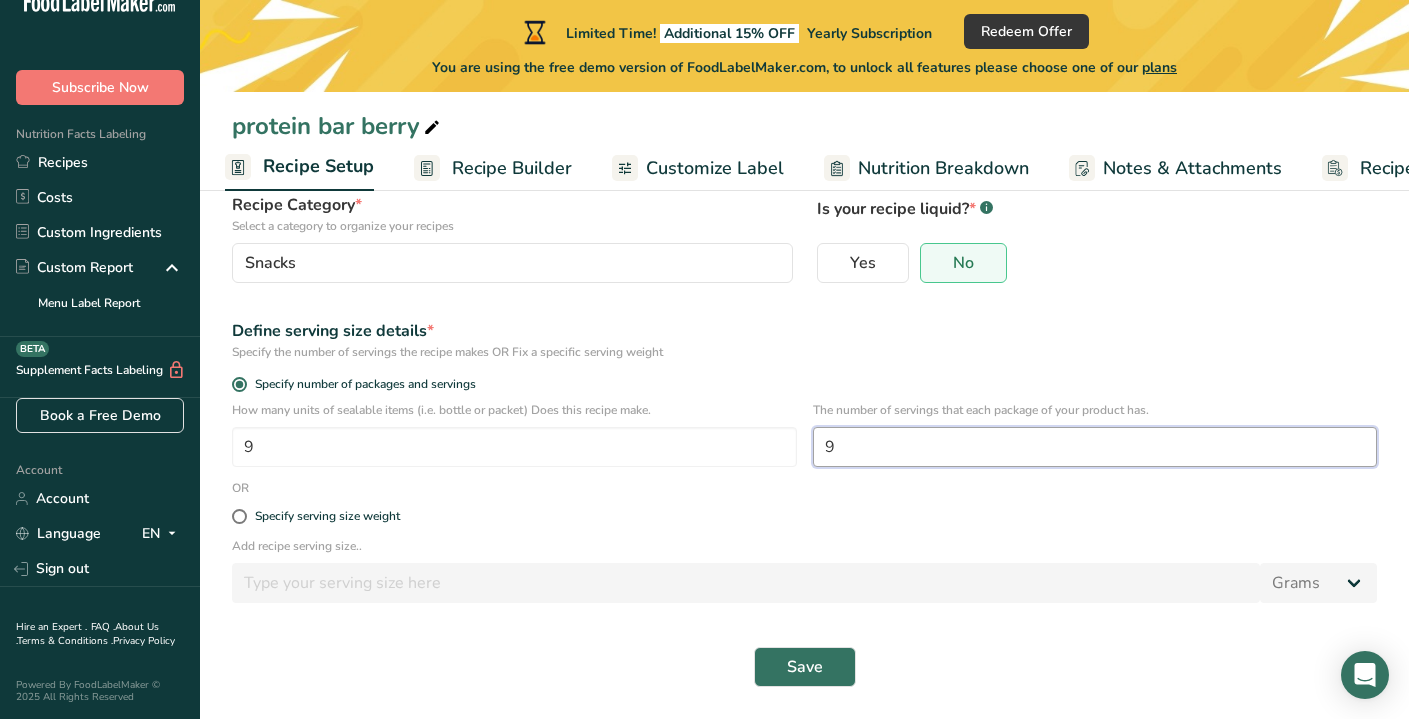click on "9" at bounding box center [1095, 447] 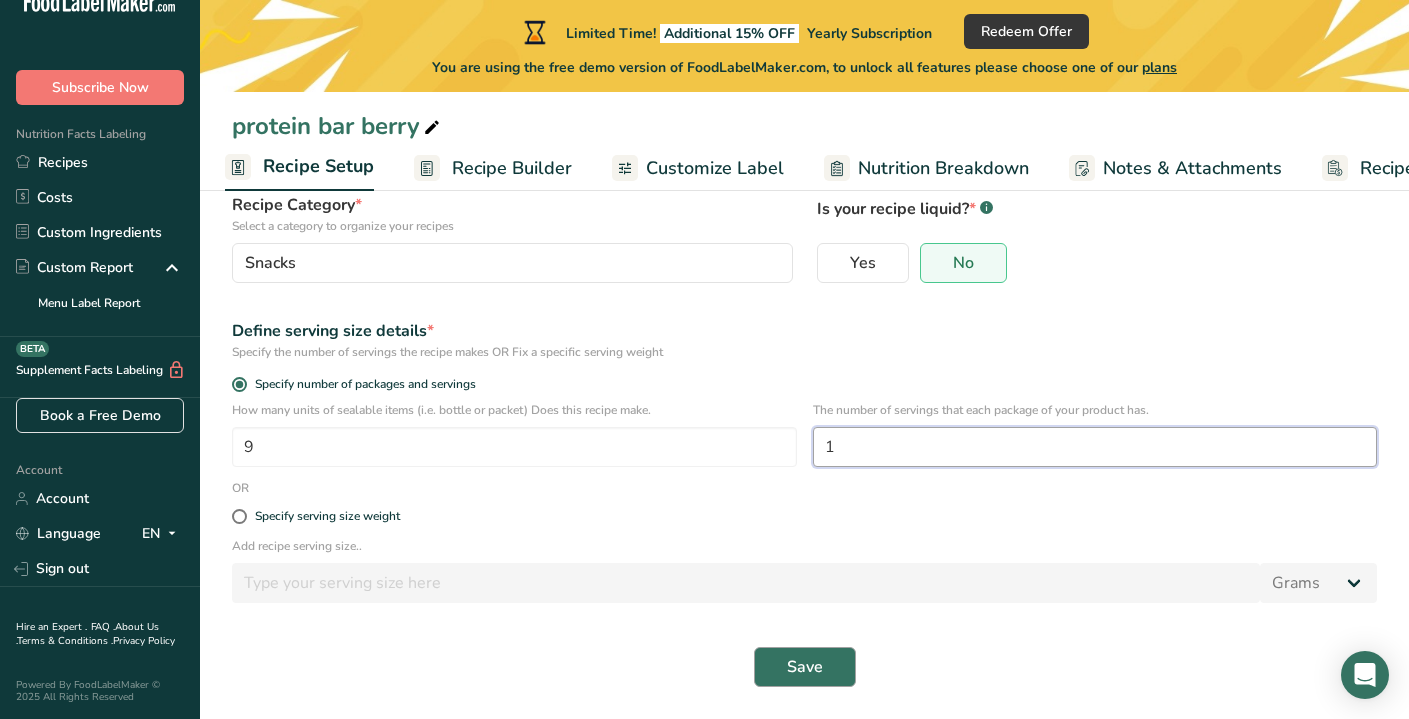 type on "1" 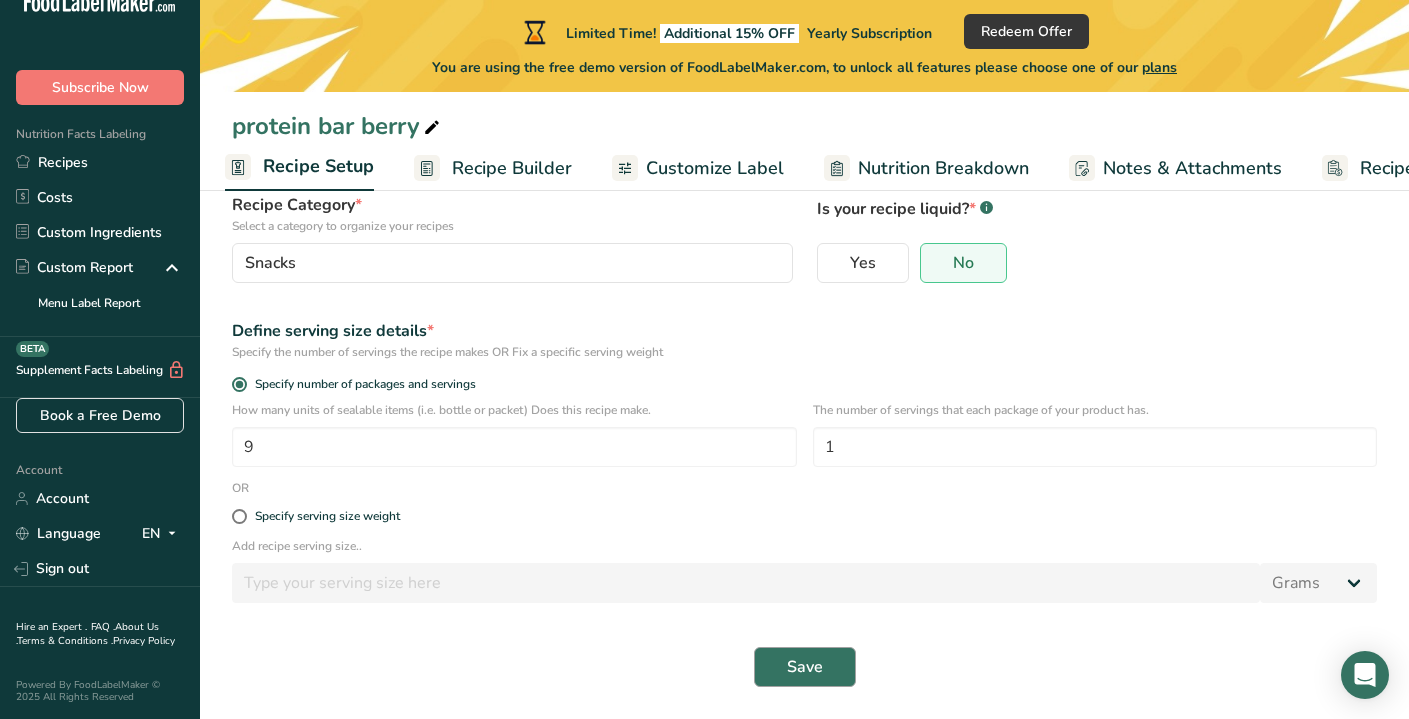 click on "Save" at bounding box center (805, 667) 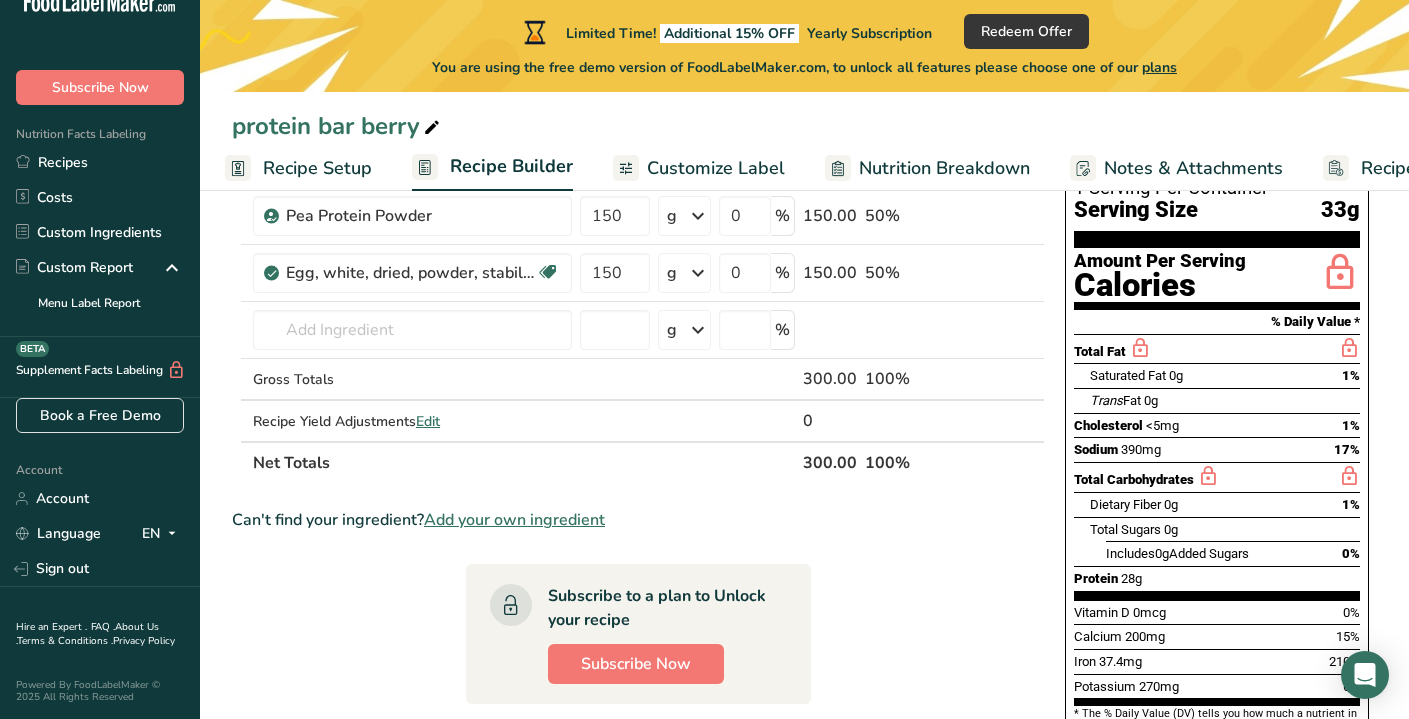 click on "Recipe Setup" at bounding box center (317, 168) 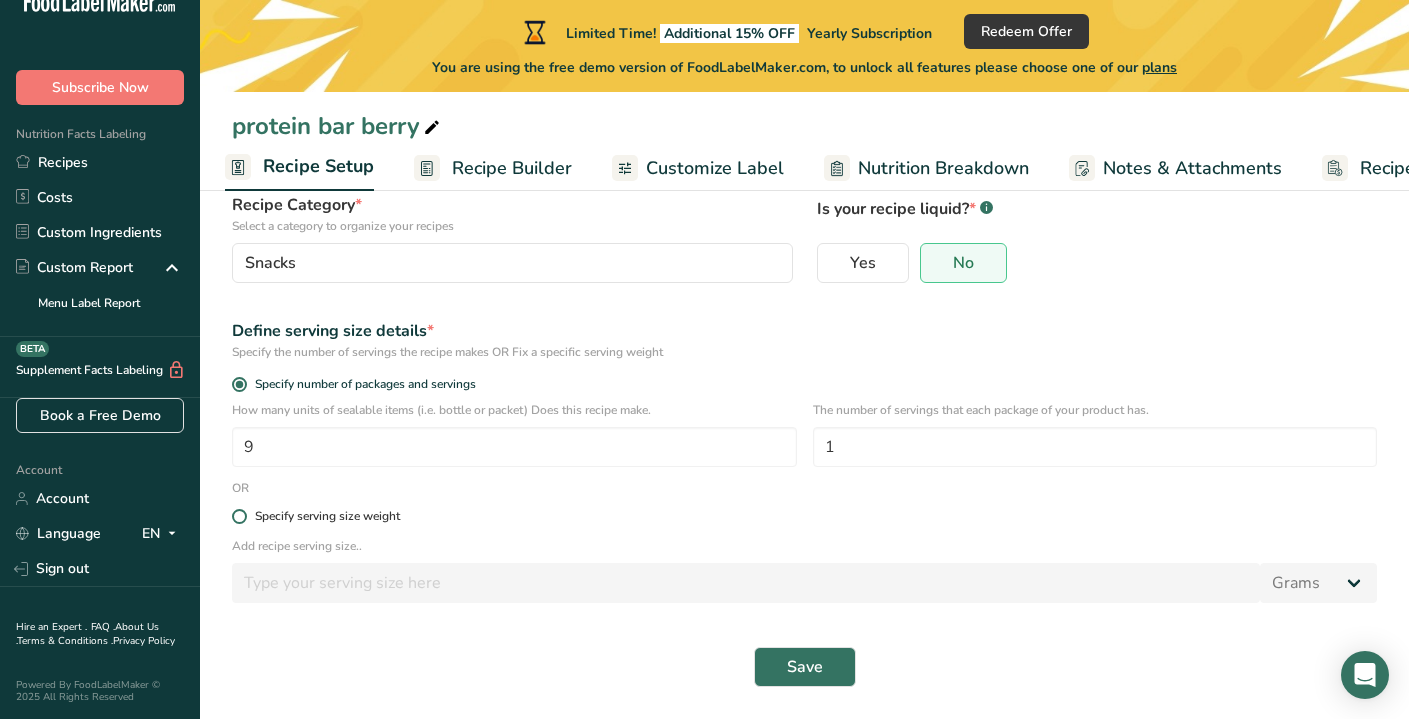 click at bounding box center (239, 516) 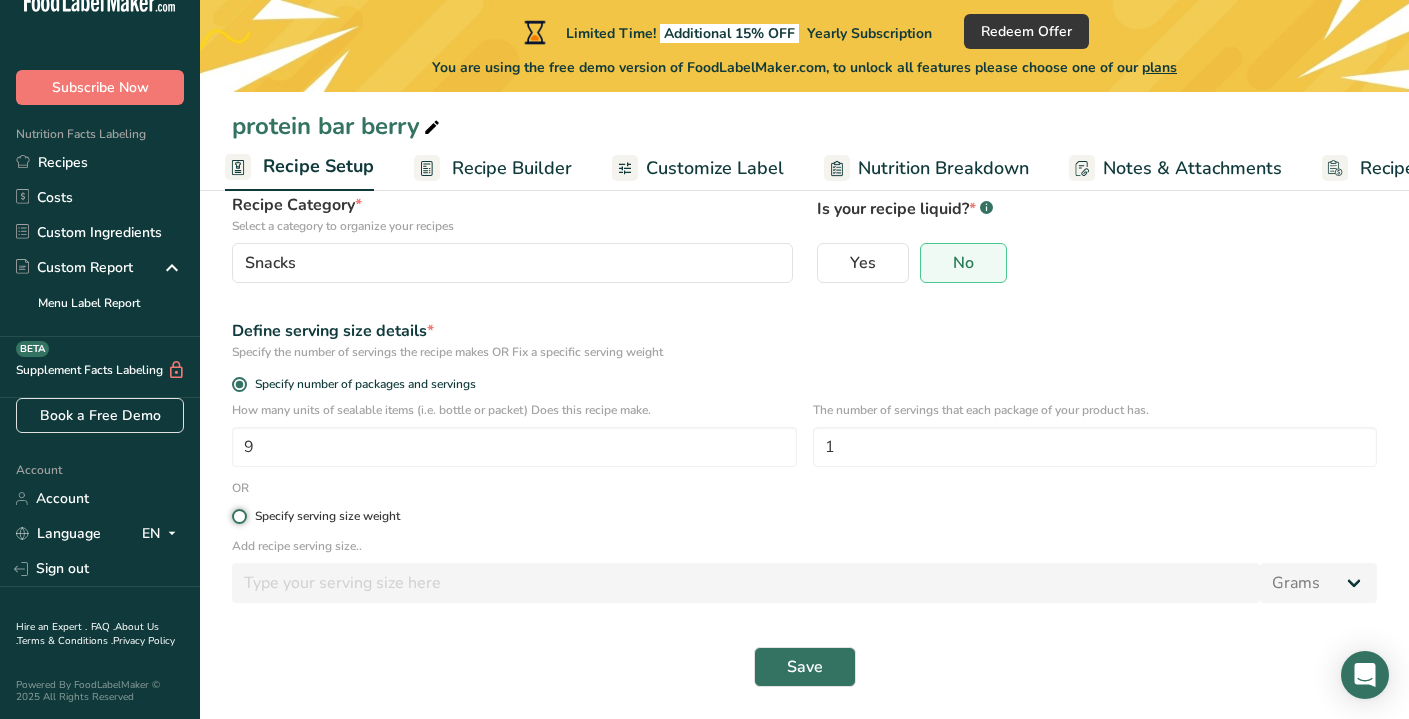 click on "Specify serving size weight" at bounding box center [238, 516] 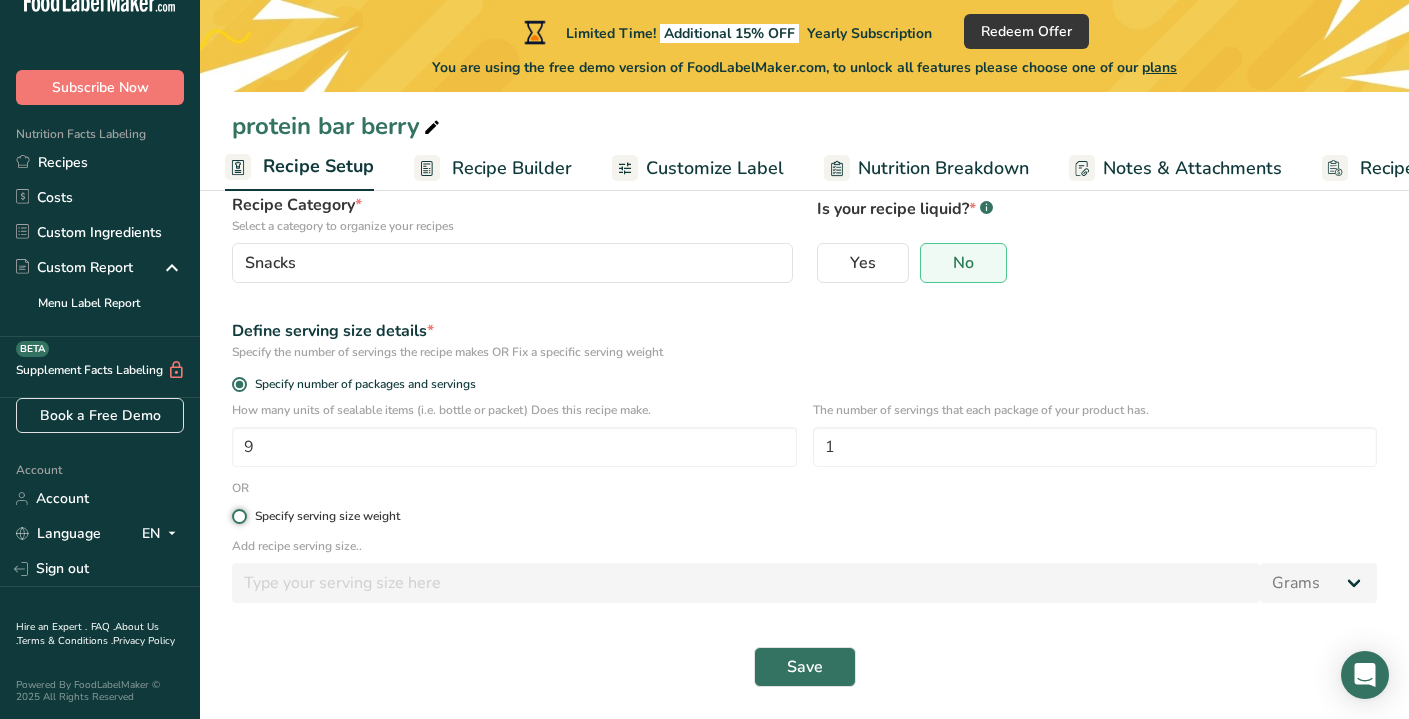 radio on "true" 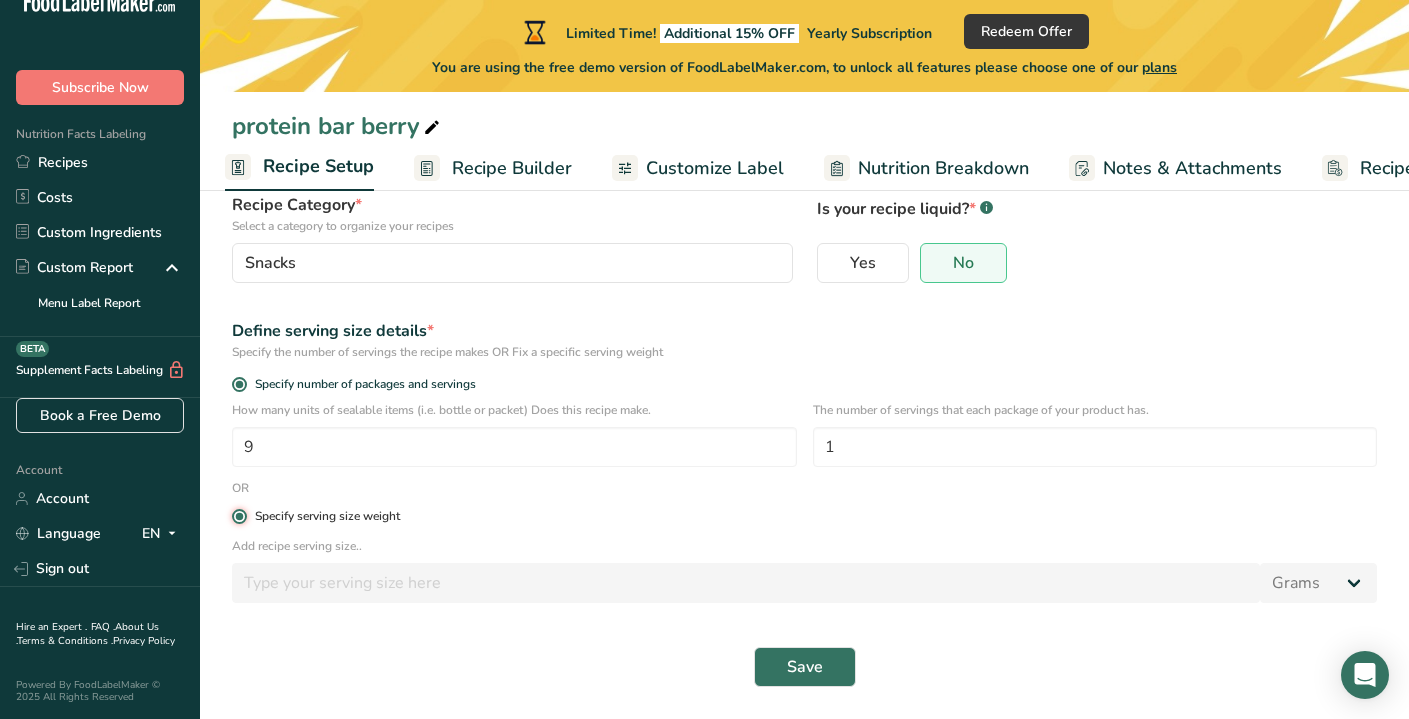 radio on "false" 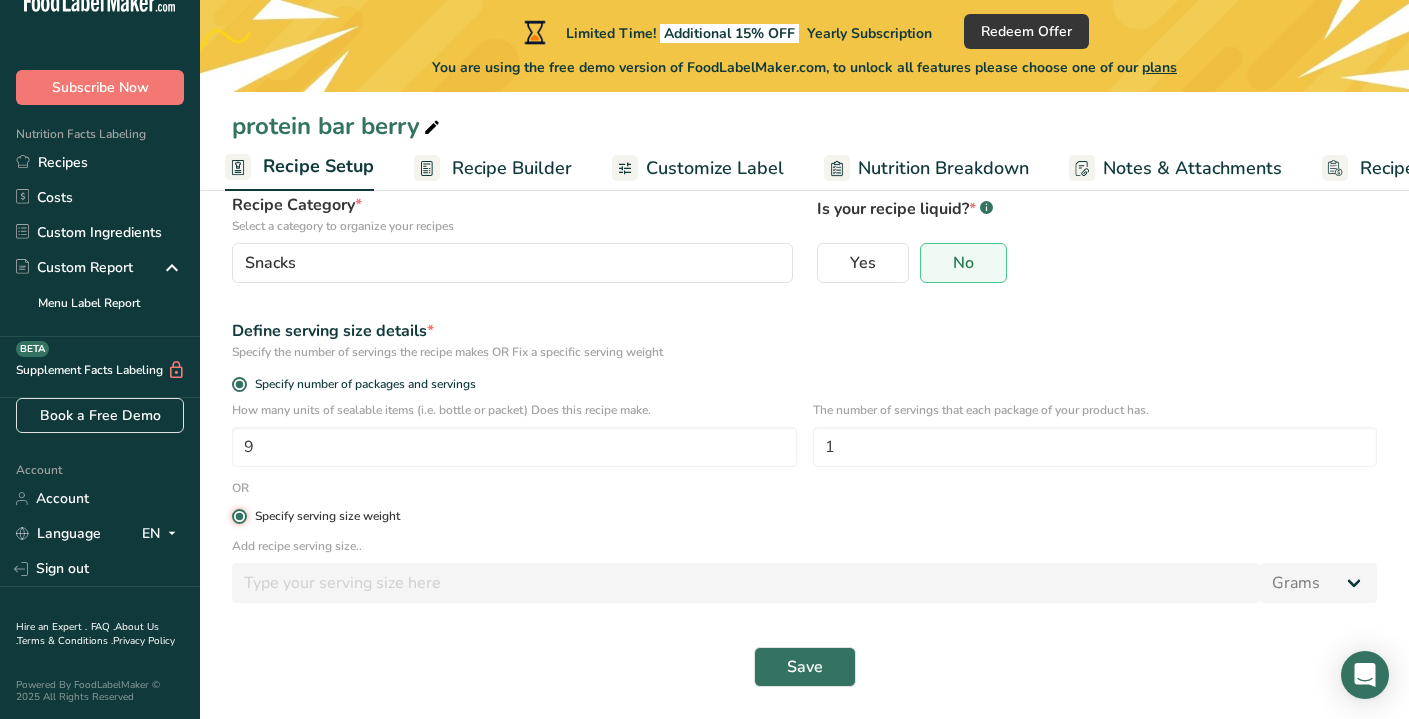 type 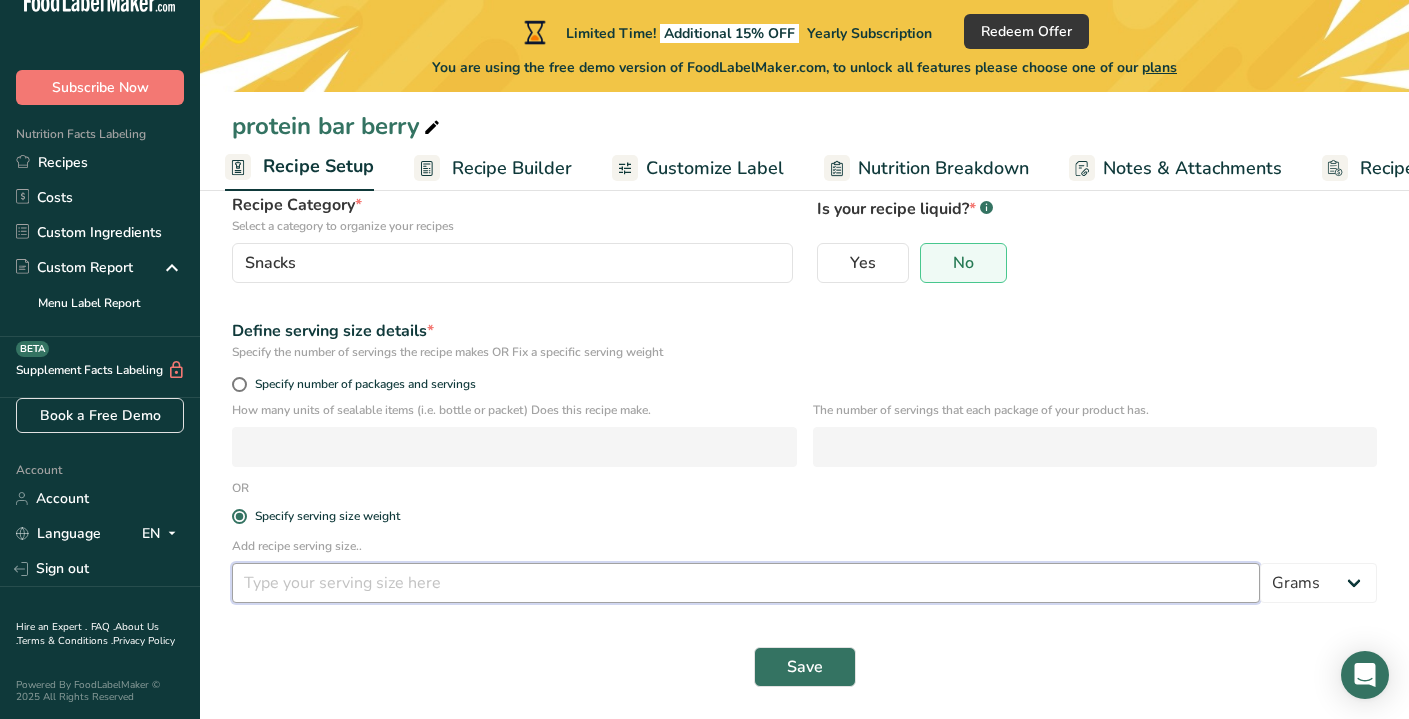 click at bounding box center (746, 583) 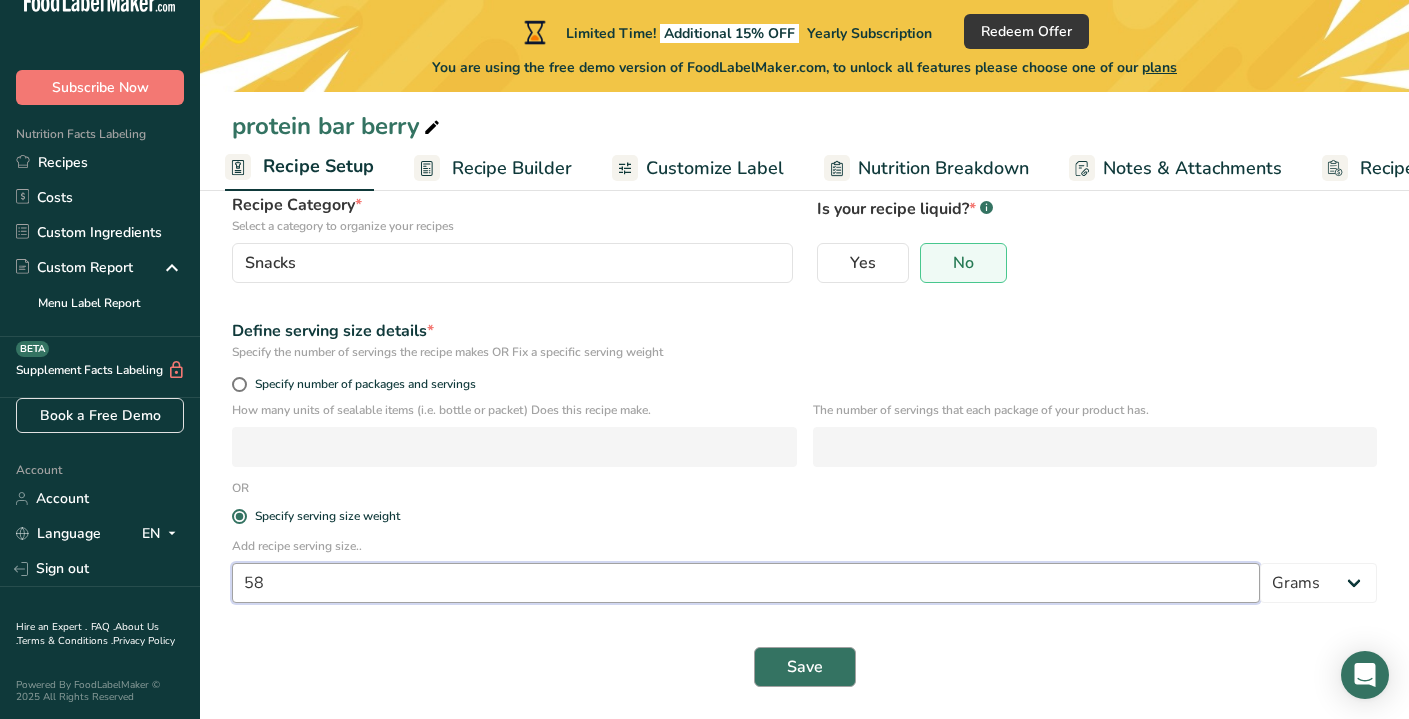 type on "58" 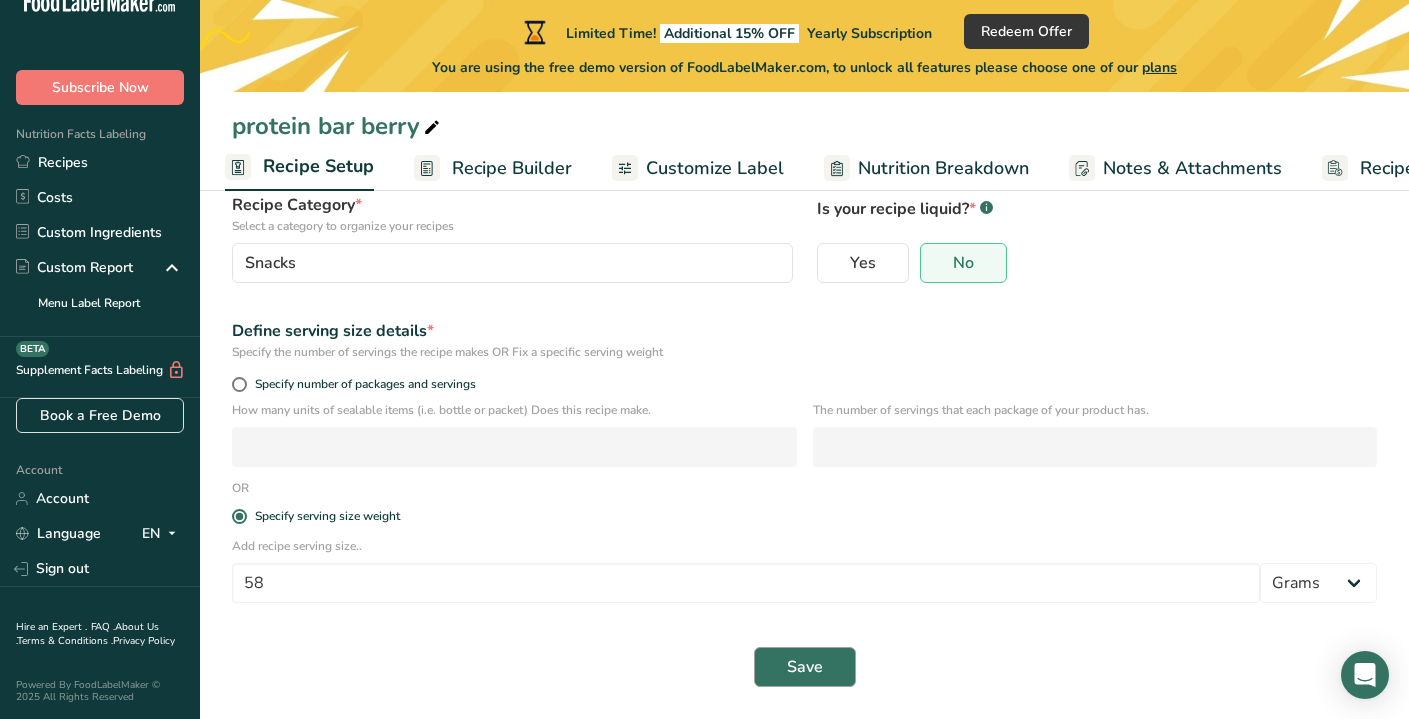 click on "Save" at bounding box center (805, 667) 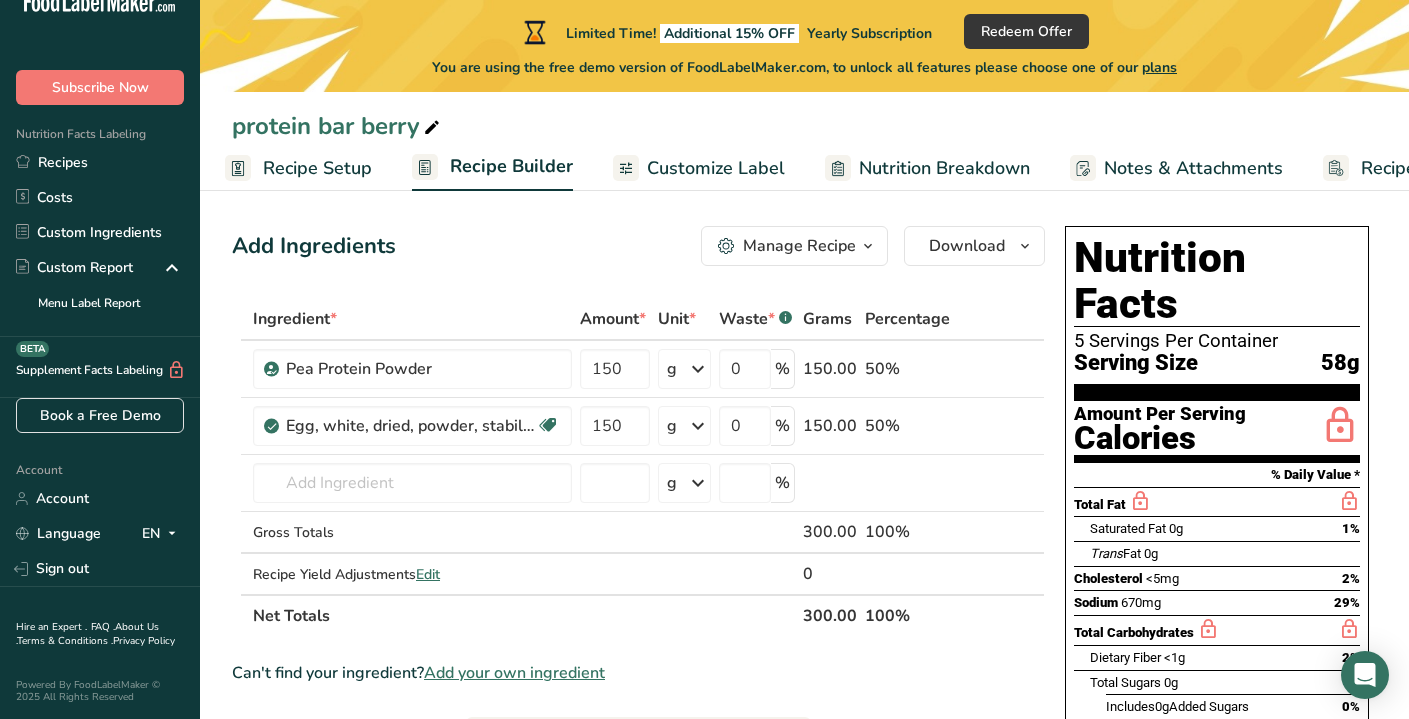 scroll, scrollTop: 0, scrollLeft: 0, axis: both 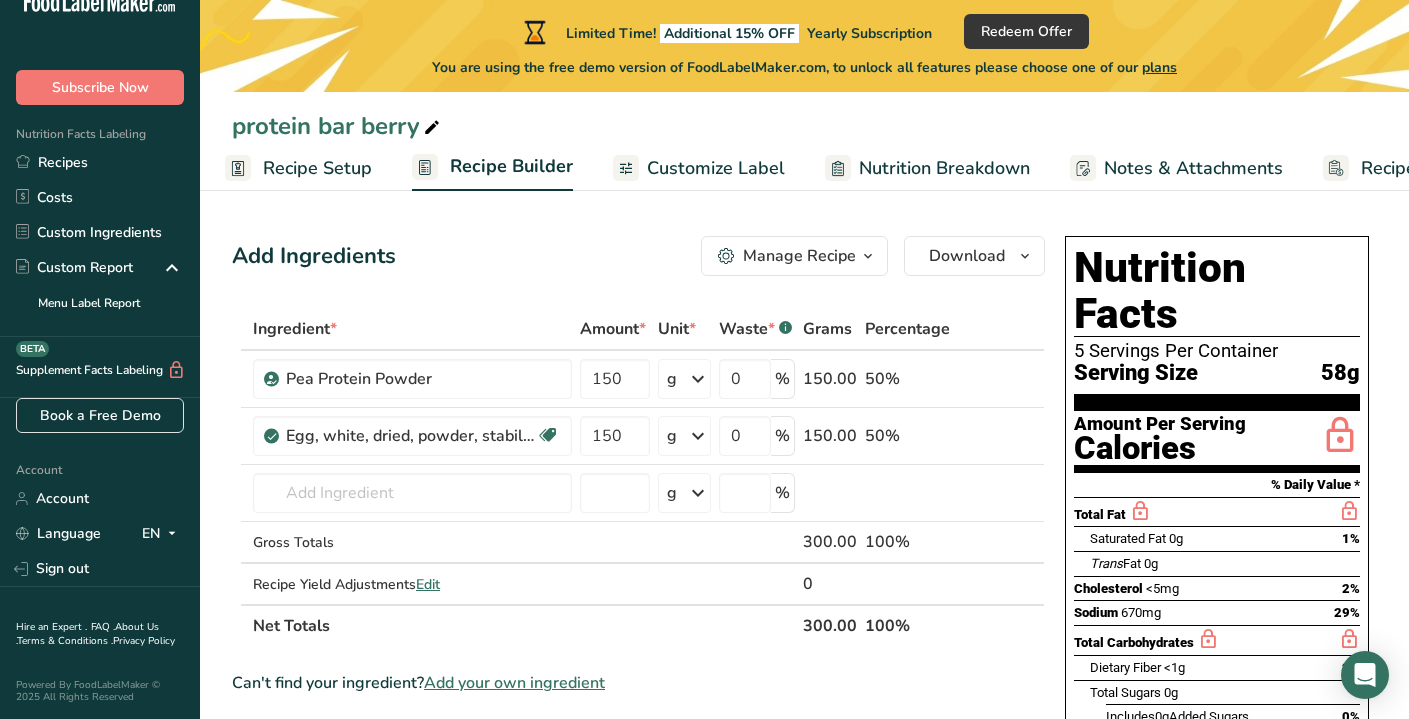 click on "Recipe Setup" at bounding box center [317, 168] 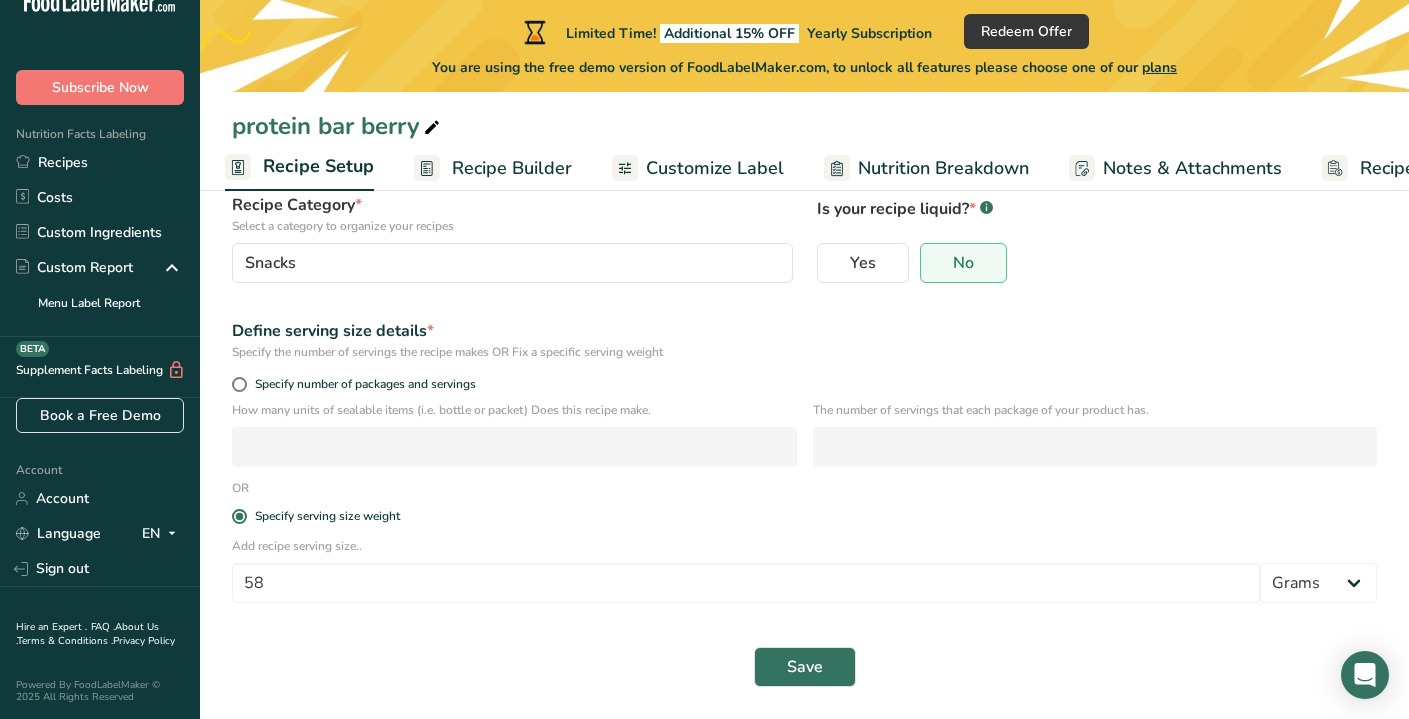 scroll, scrollTop: 163, scrollLeft: 0, axis: vertical 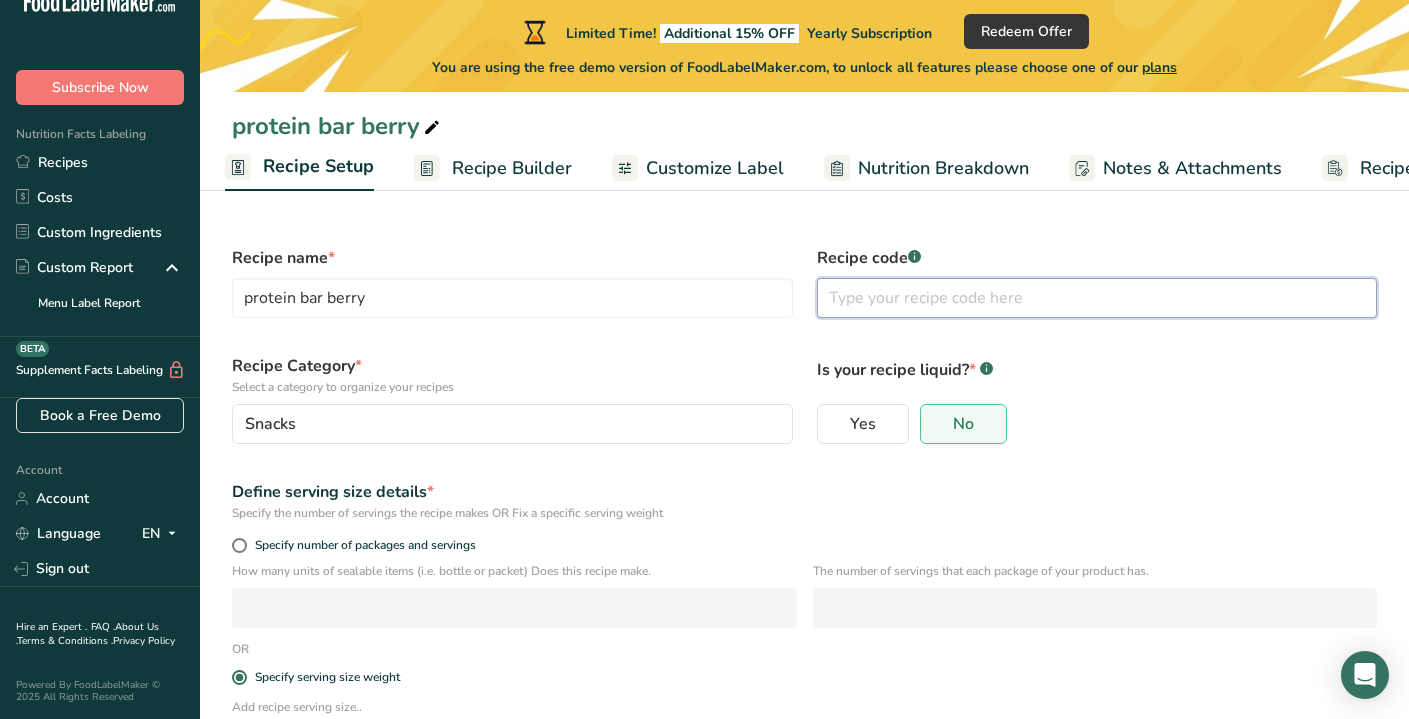 click at bounding box center [1097, 298] 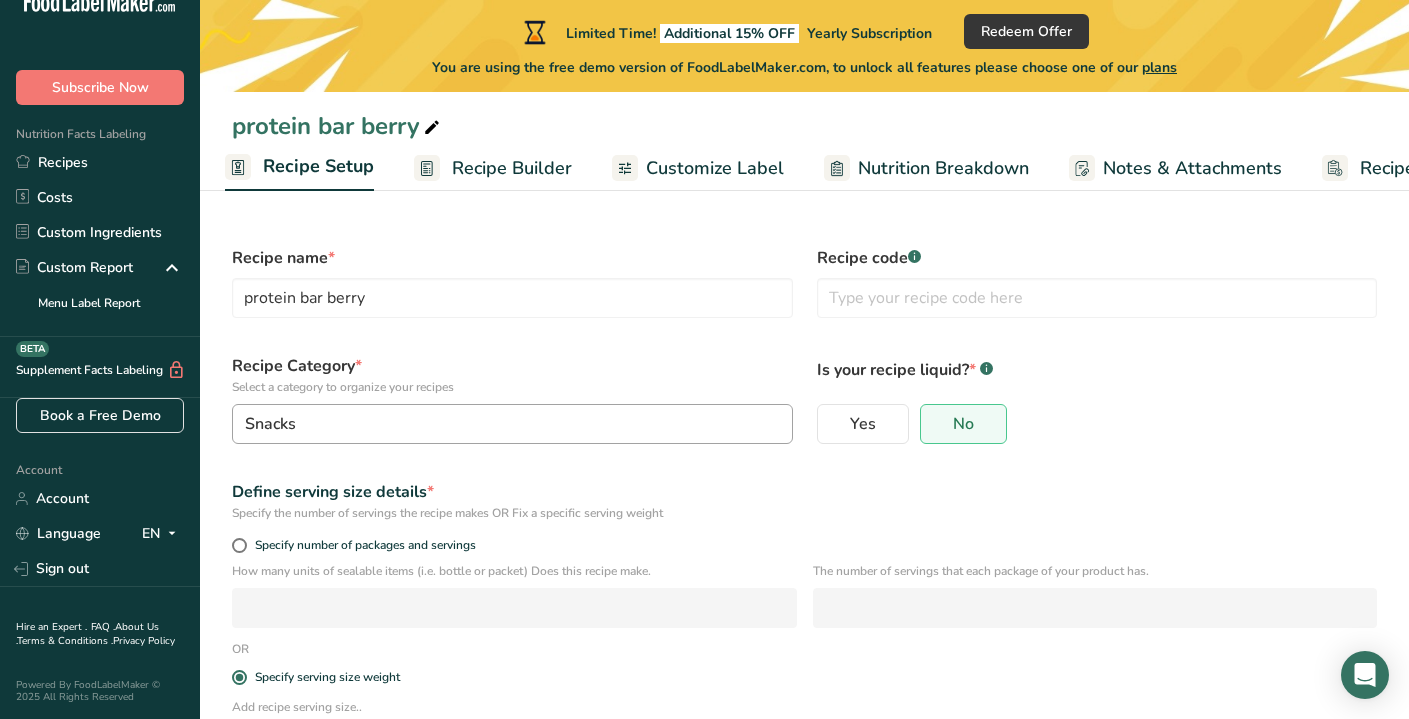 click on "Snacks" at bounding box center [512, 424] 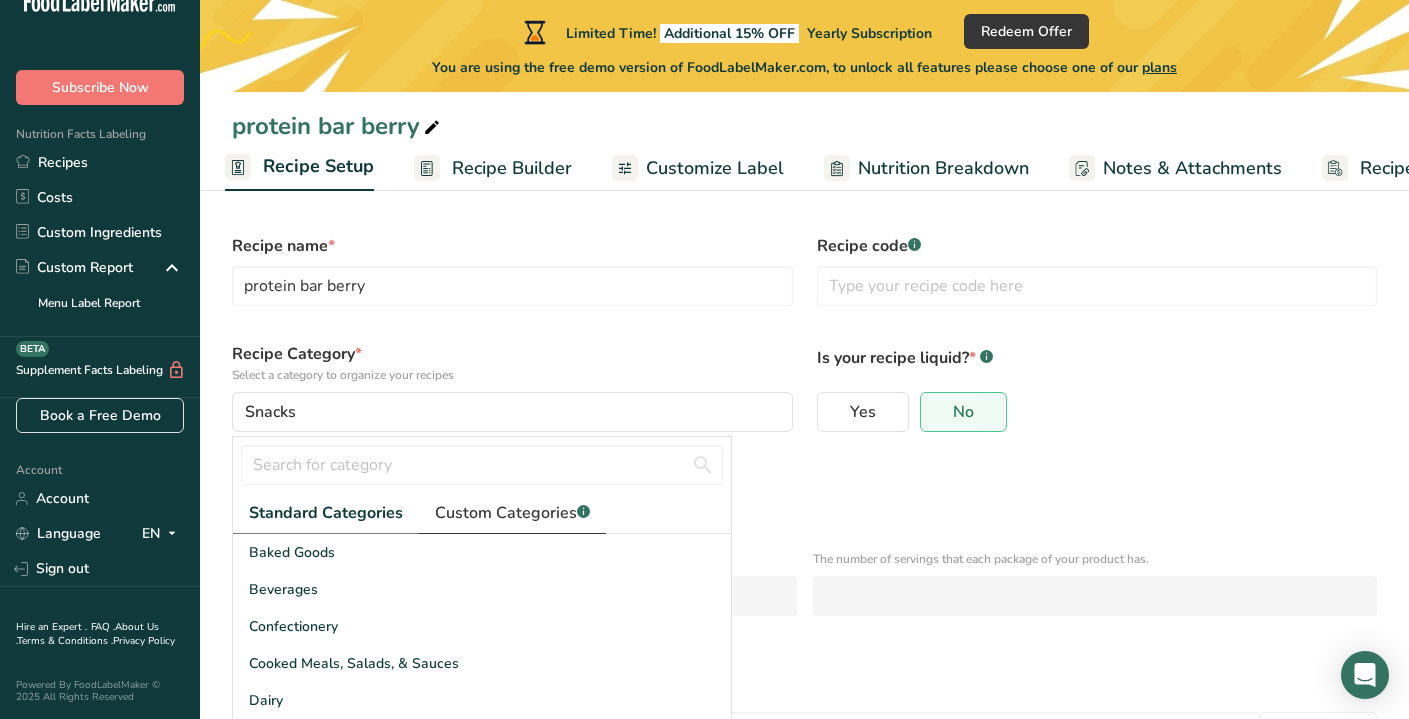 scroll, scrollTop: 12, scrollLeft: 0, axis: vertical 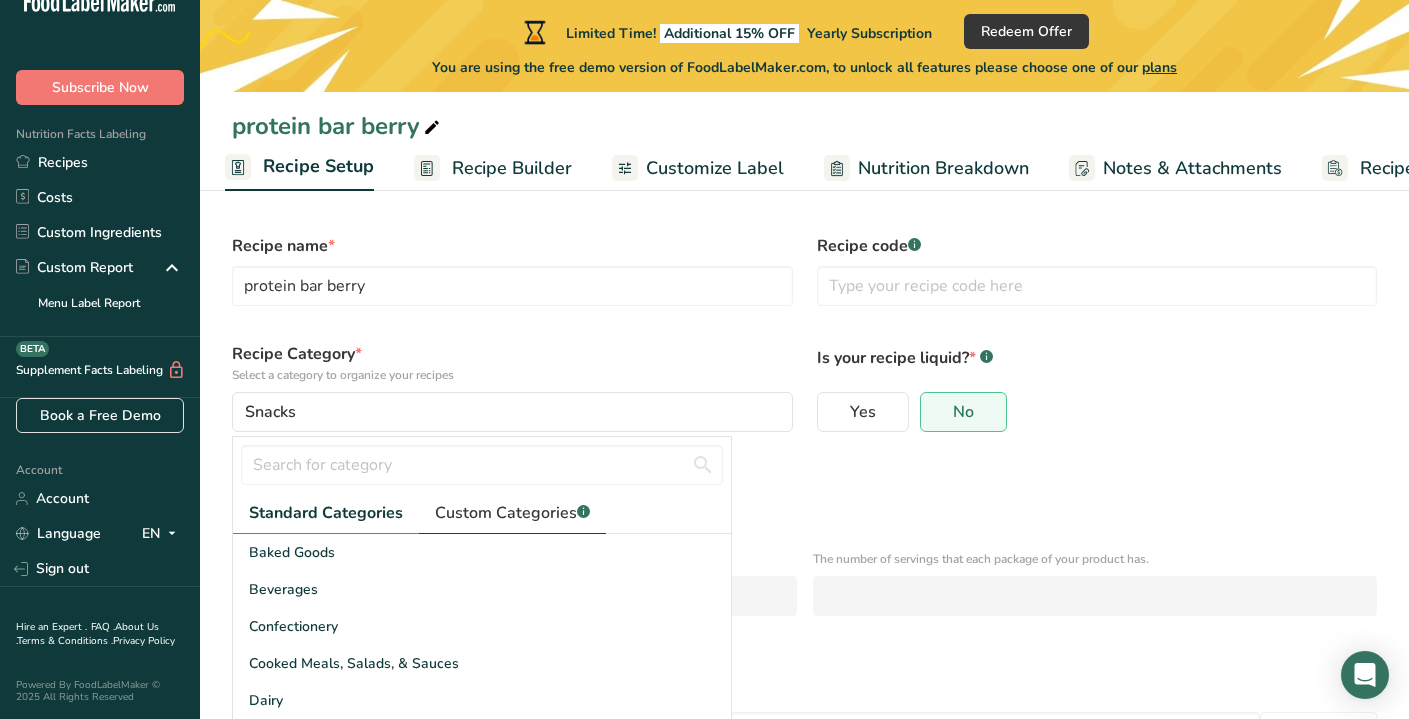 click on "Custom Categories
.a-a{fill:#347362;}.b-a{fill:#fff;}" at bounding box center (512, 513) 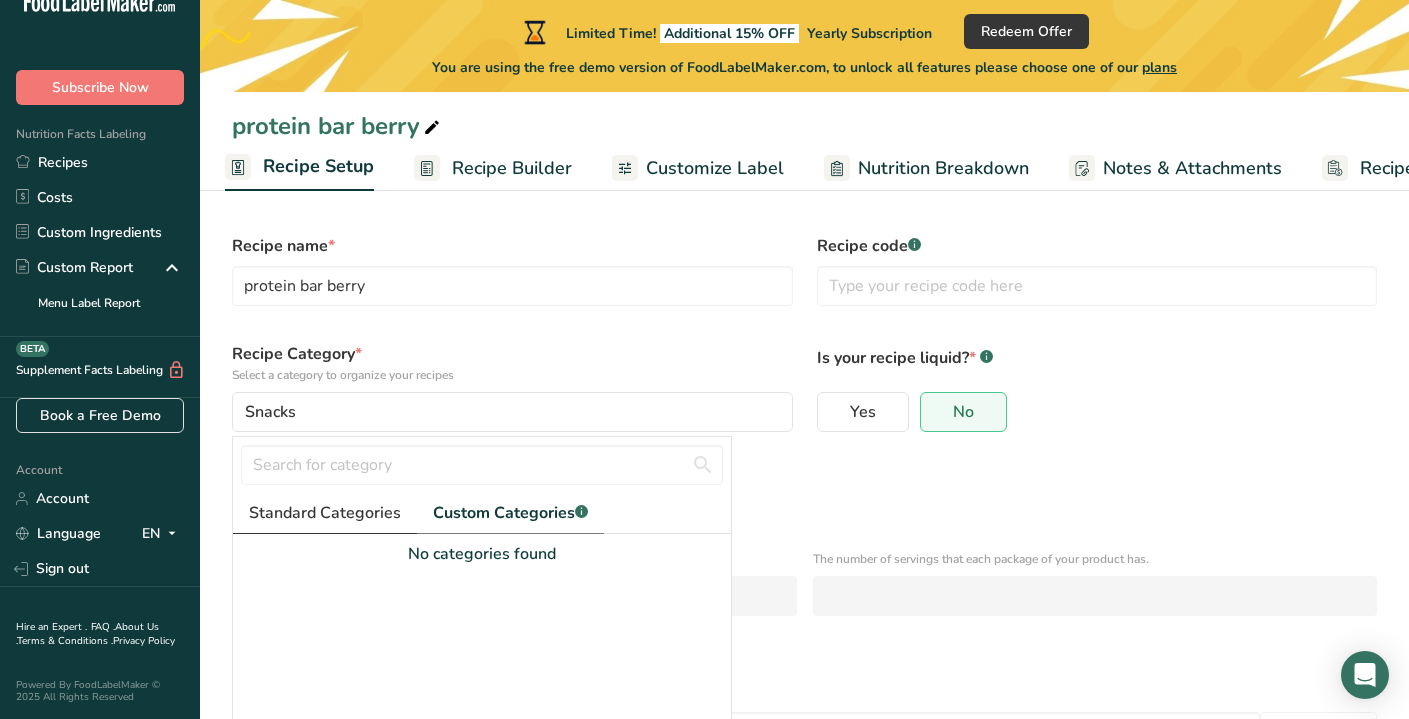 click on "Standard Categories" at bounding box center [325, 513] 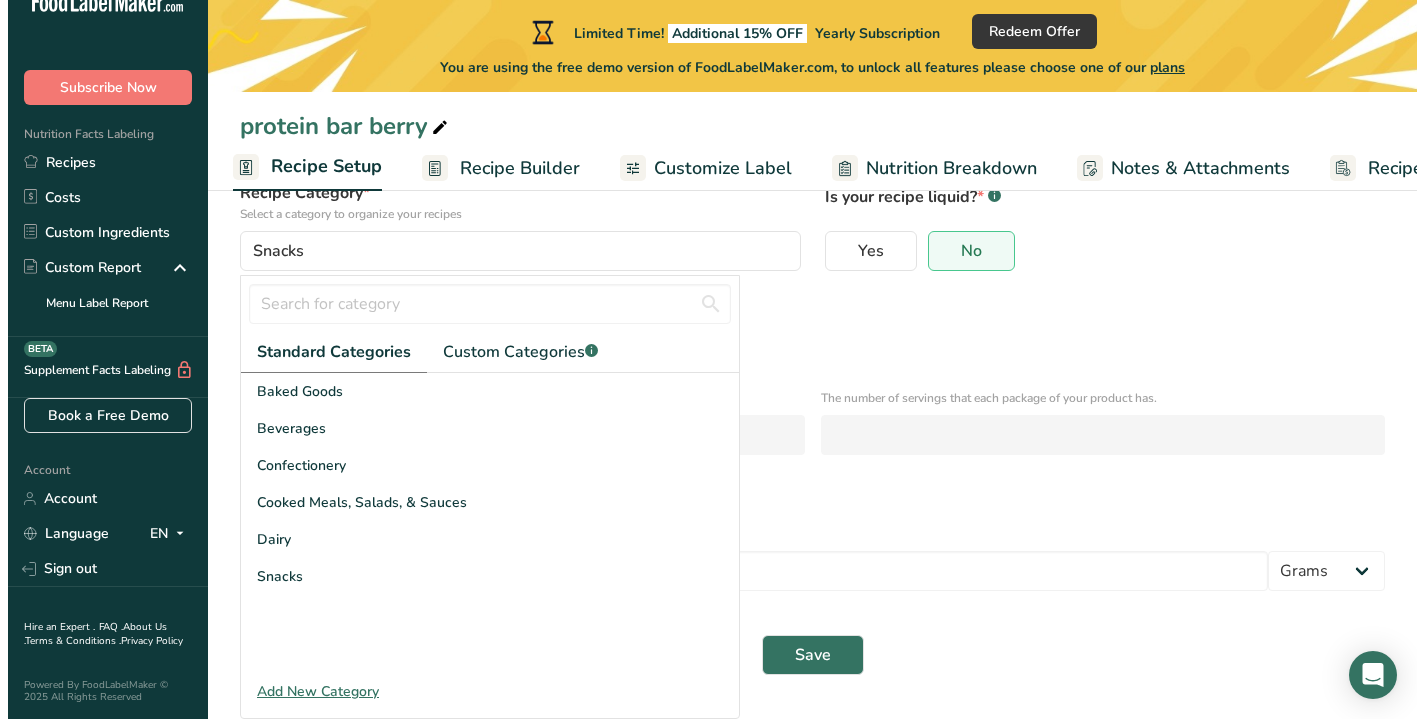 scroll, scrollTop: 163, scrollLeft: 0, axis: vertical 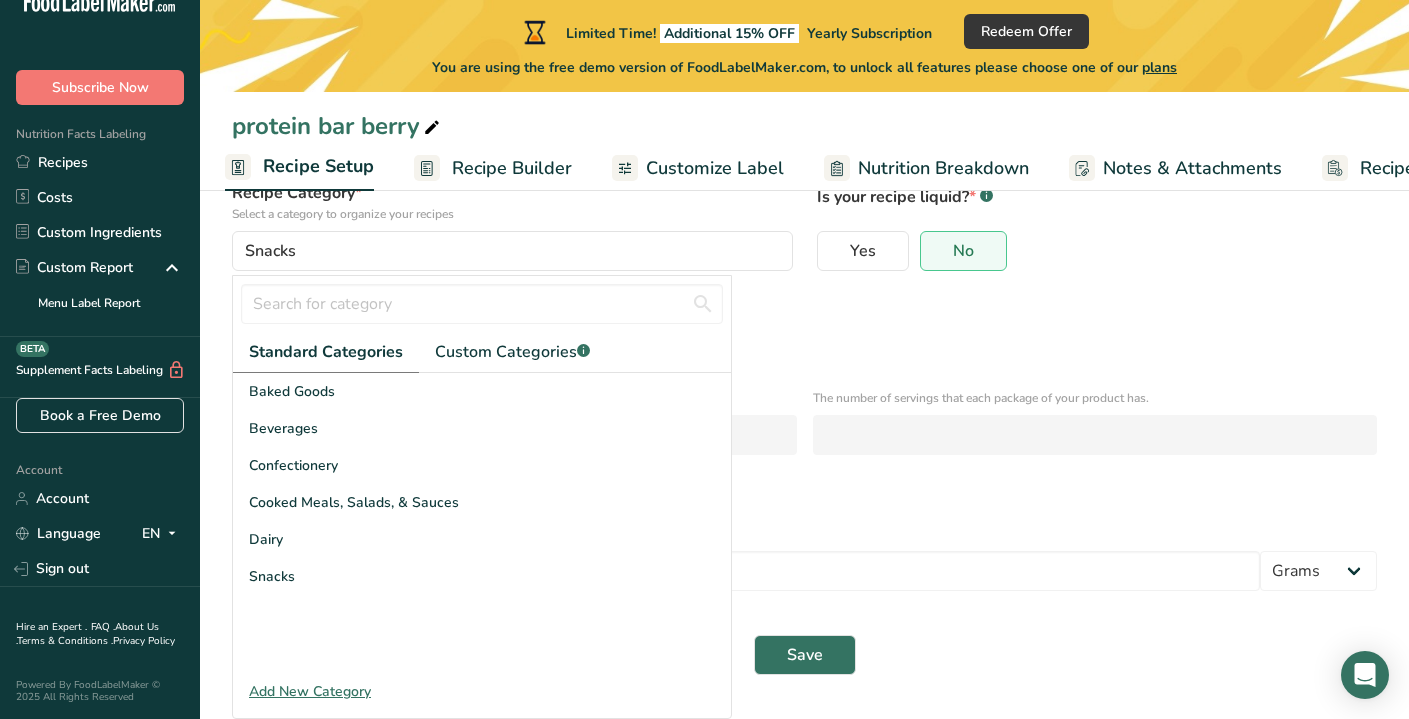 click on "Add New Category" at bounding box center [482, 691] 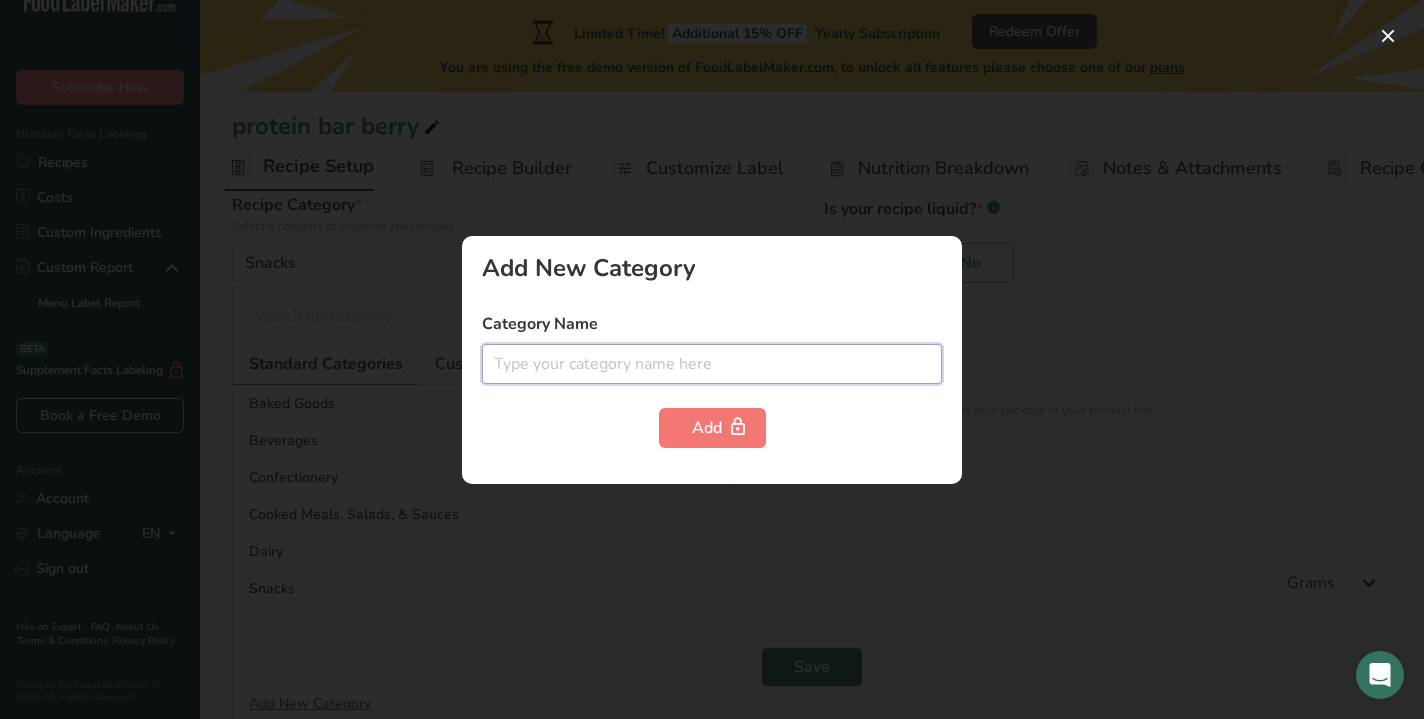 click at bounding box center (712, 364) 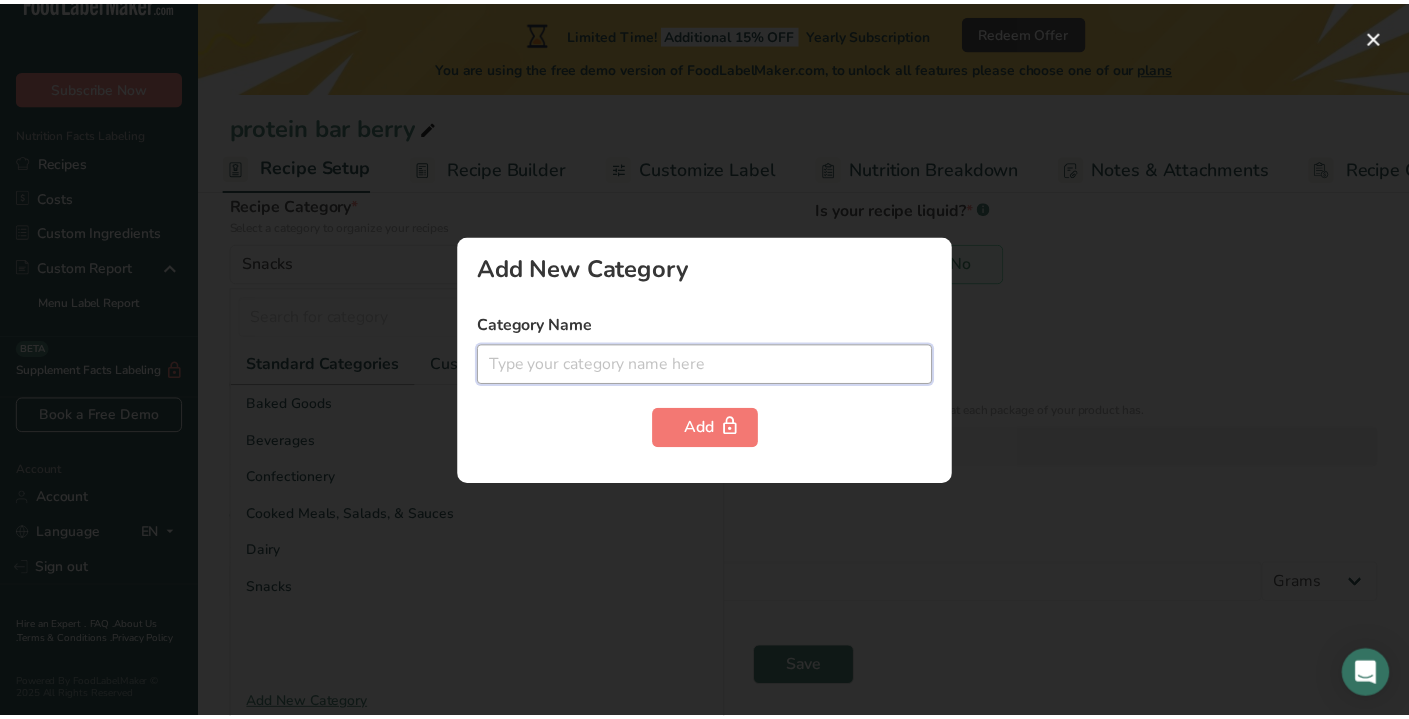 scroll, scrollTop: 0, scrollLeft: 0, axis: both 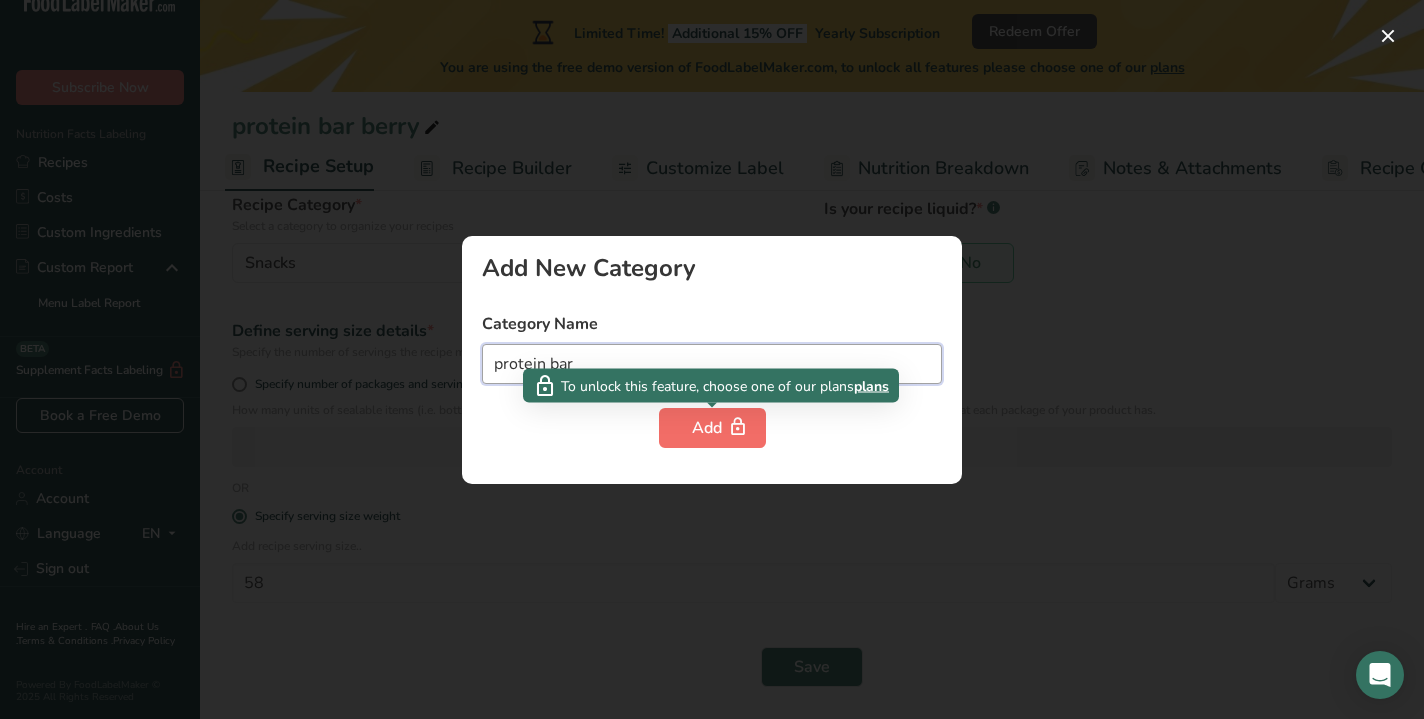 type on "protein bar" 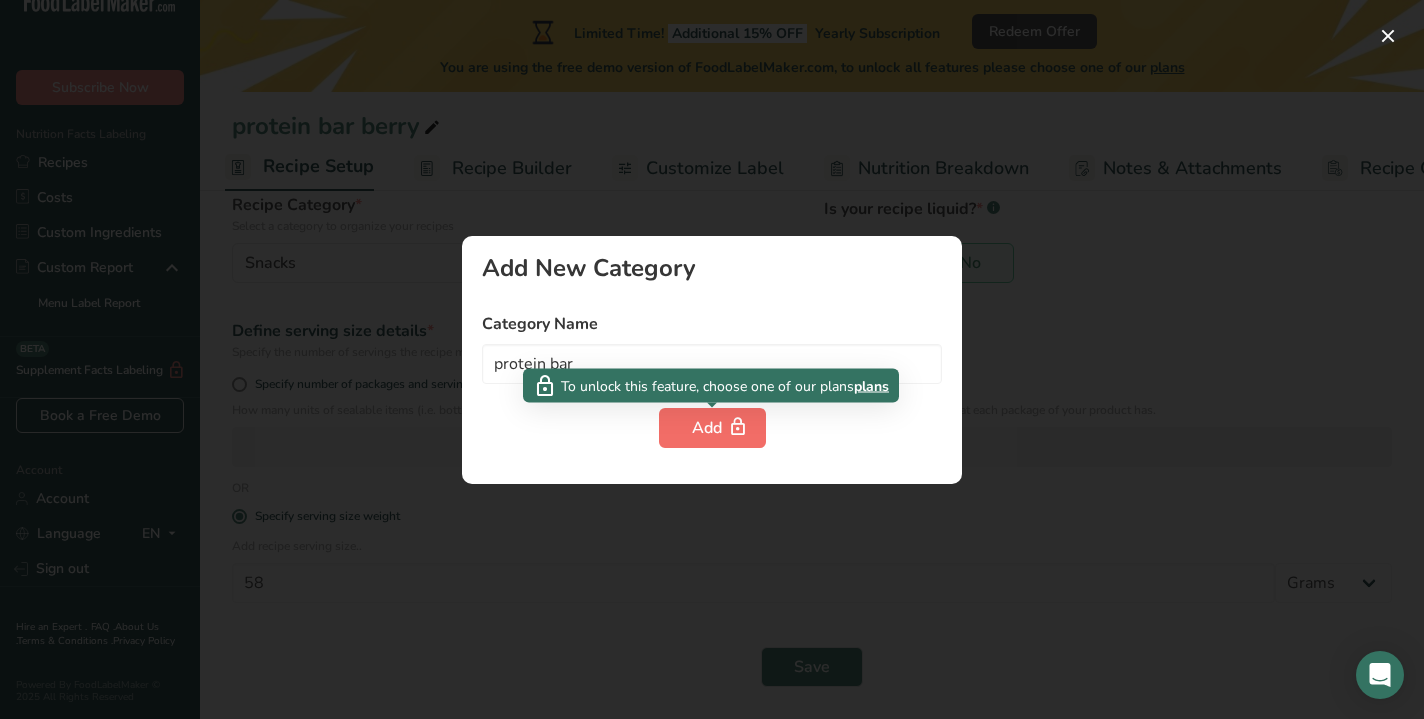 click on "Add" at bounding box center [712, 428] 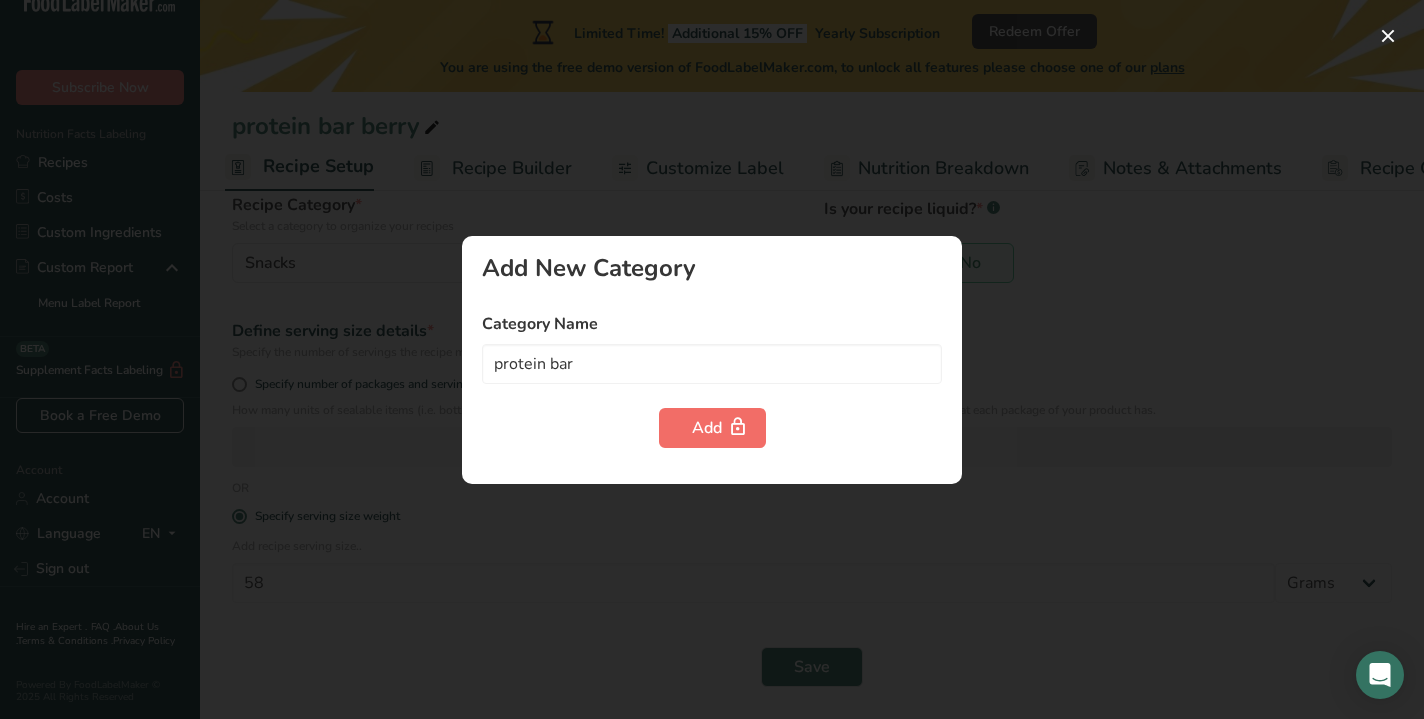 click on "Add" at bounding box center [712, 428] 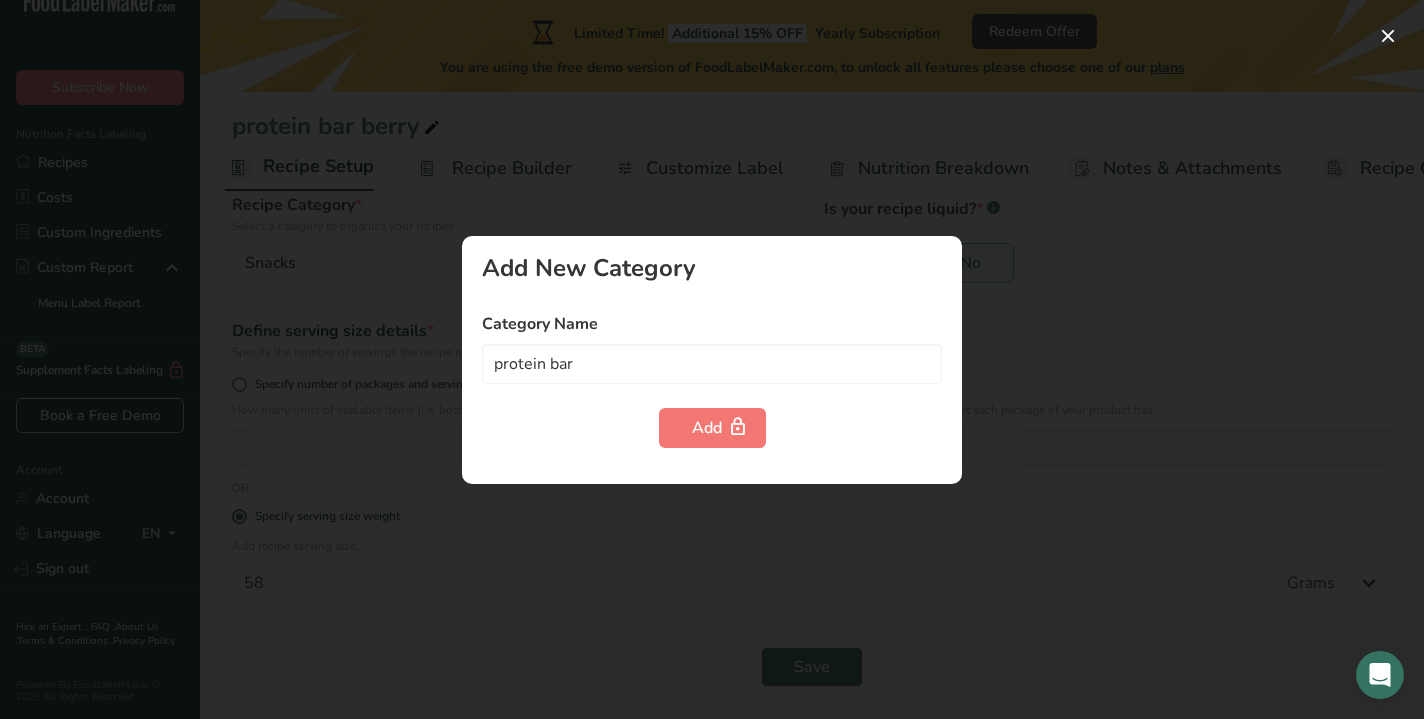 click at bounding box center [712, 359] 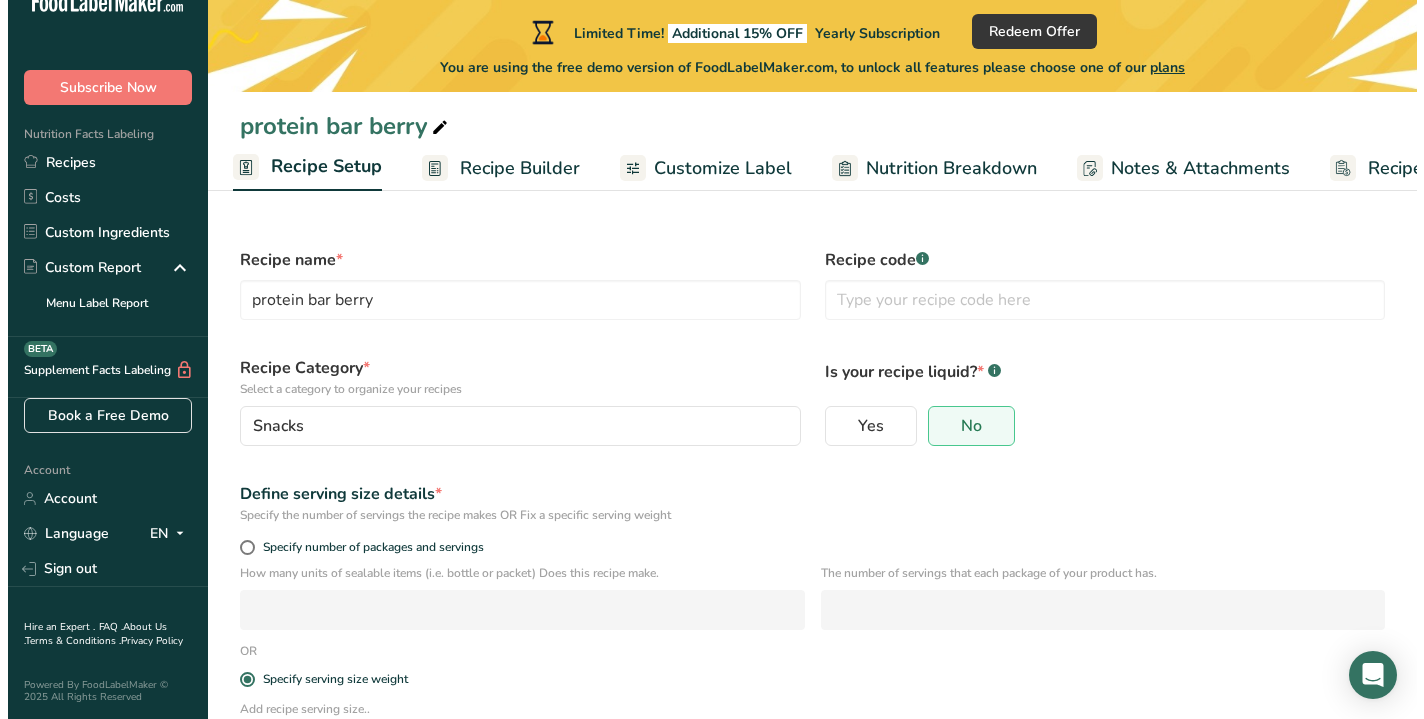 scroll, scrollTop: 0, scrollLeft: 0, axis: both 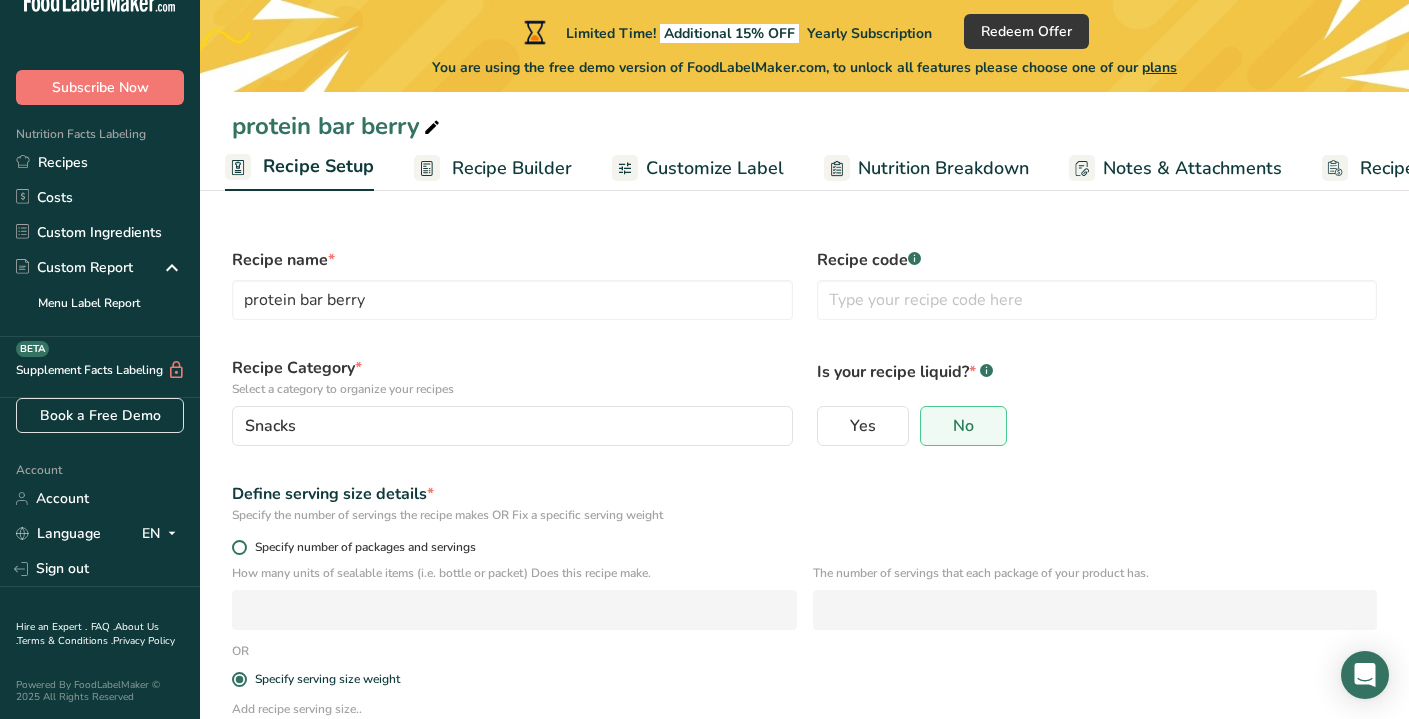 click at bounding box center (239, 547) 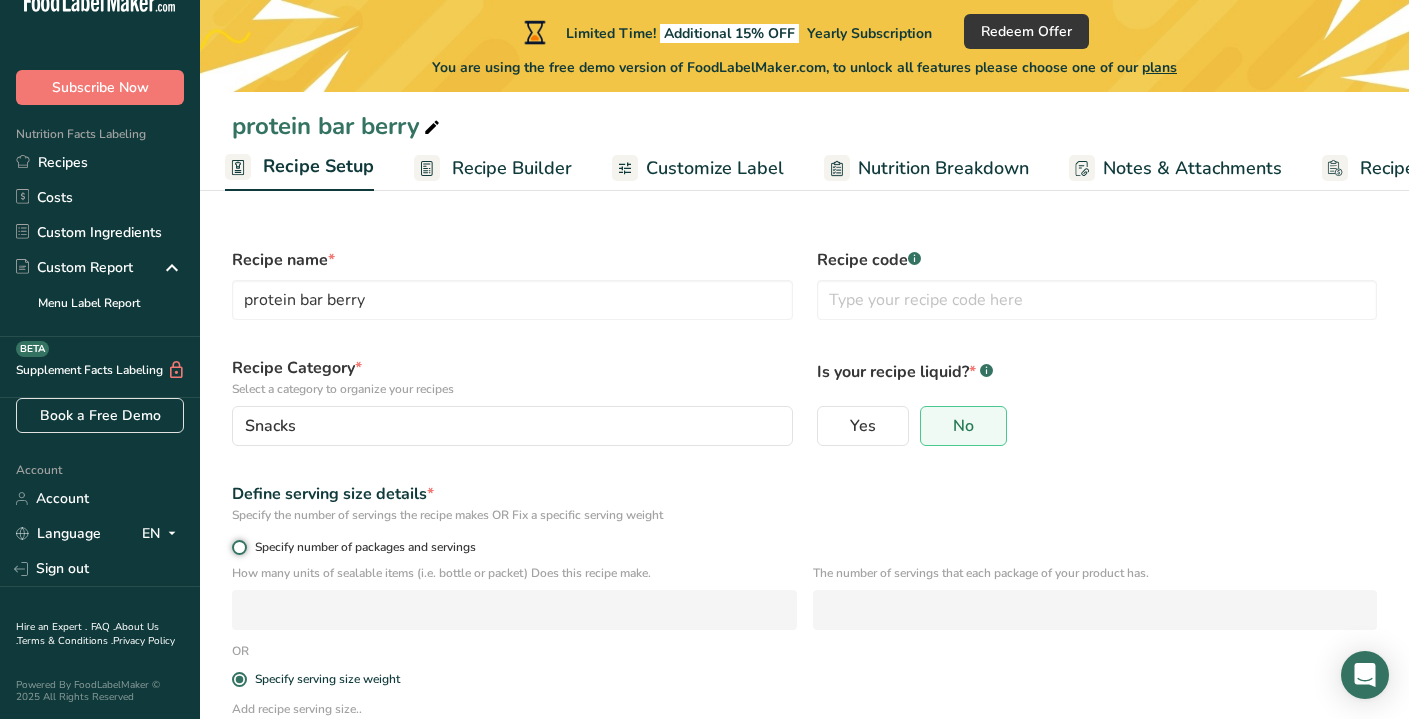 click on "Specify number of packages and servings" at bounding box center (238, 547) 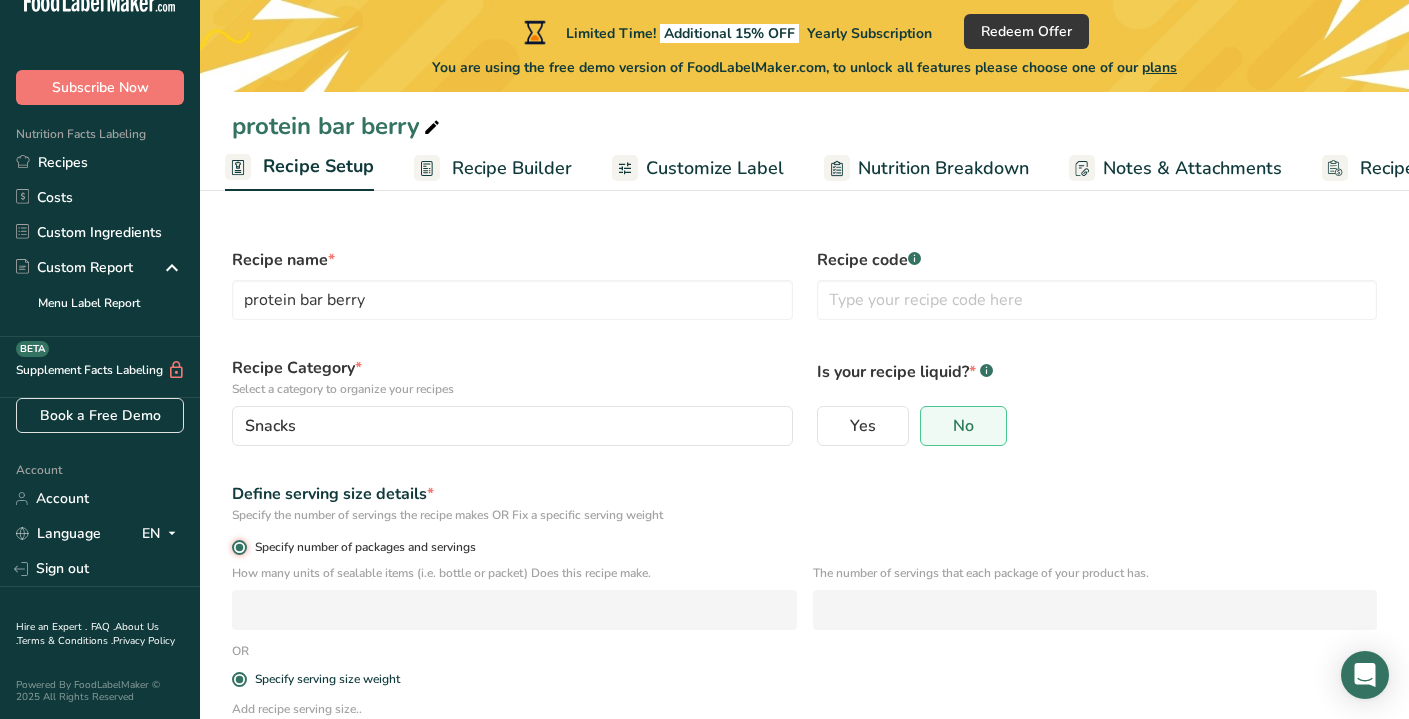 radio on "false" 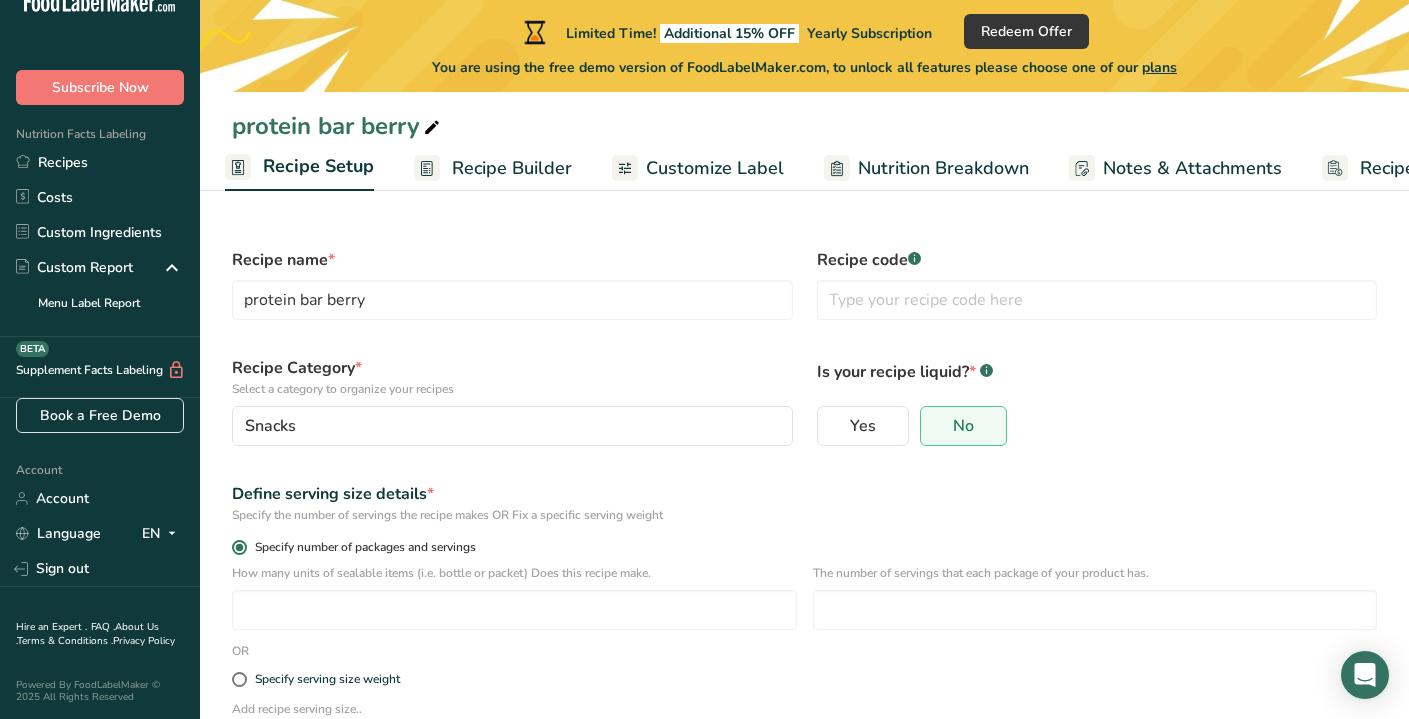 click at bounding box center (239, 547) 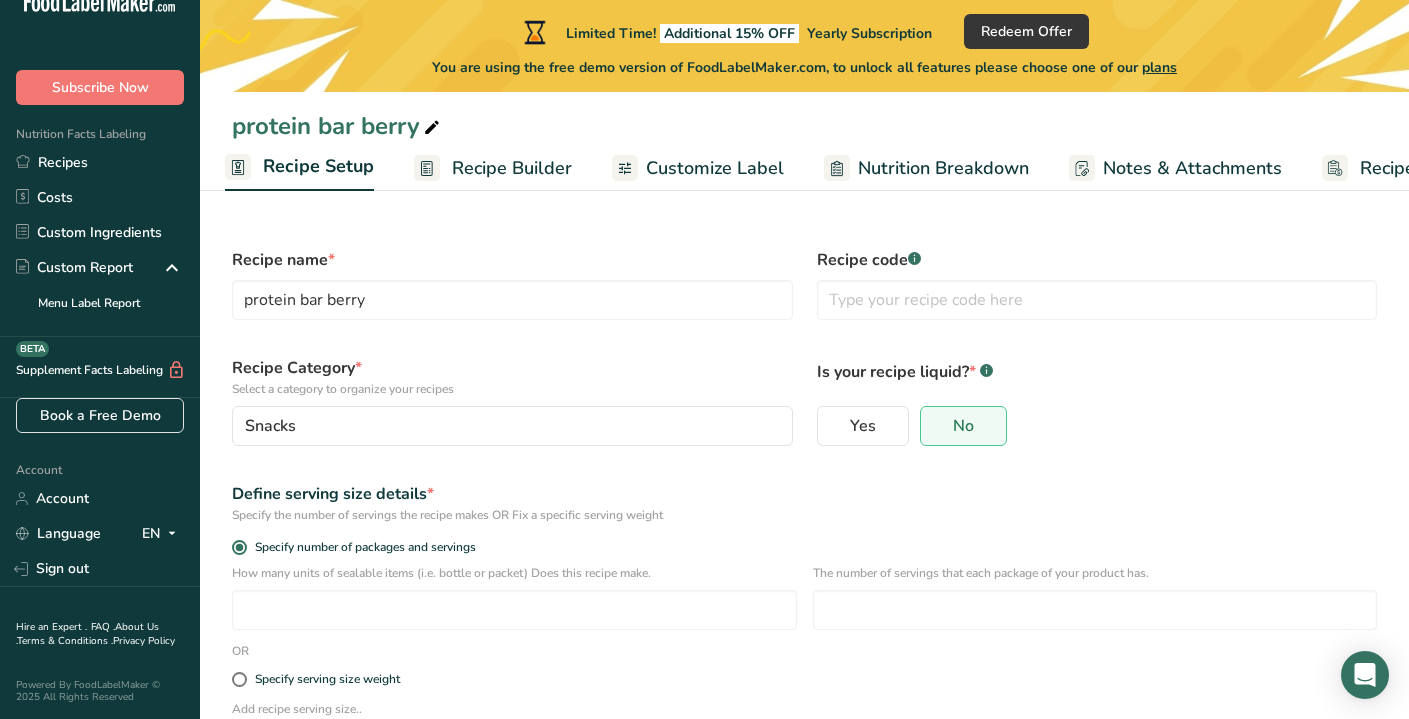 click on "plans" at bounding box center (1159, 67) 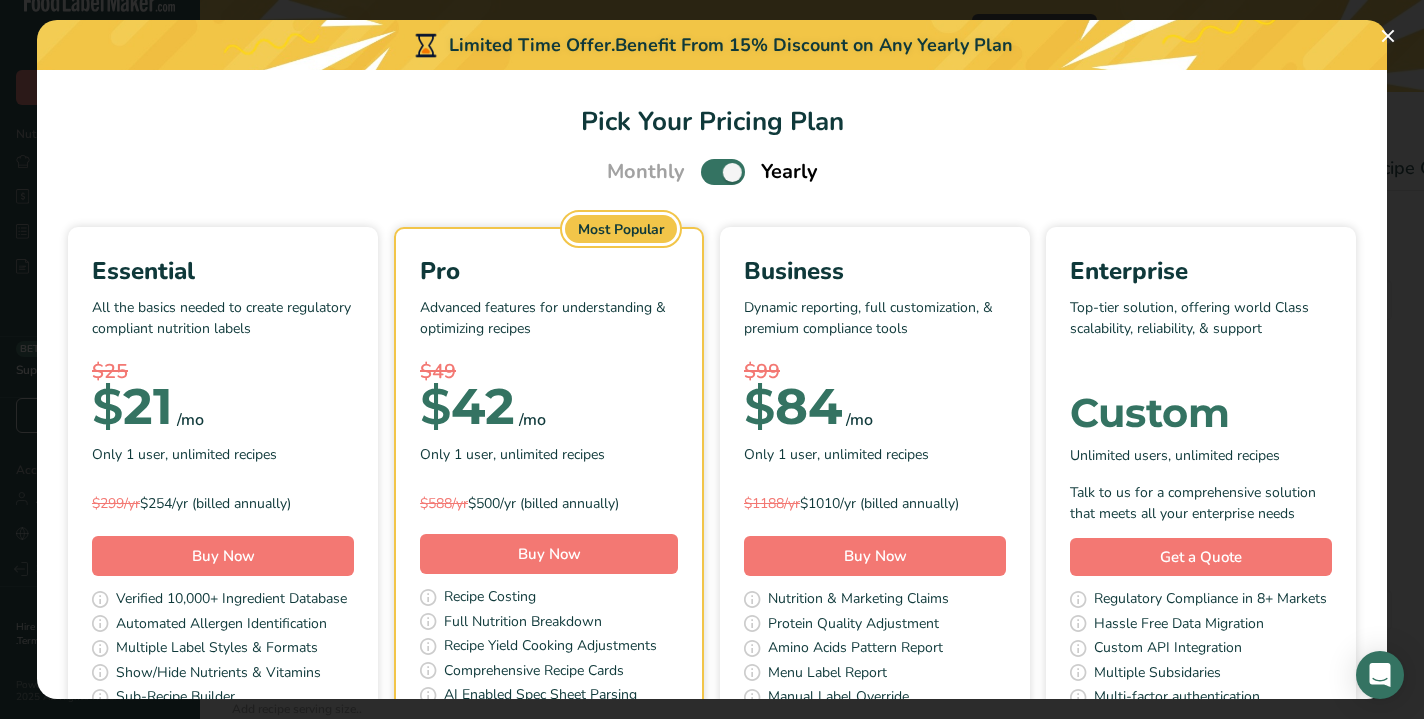 scroll, scrollTop: 0, scrollLeft: 0, axis: both 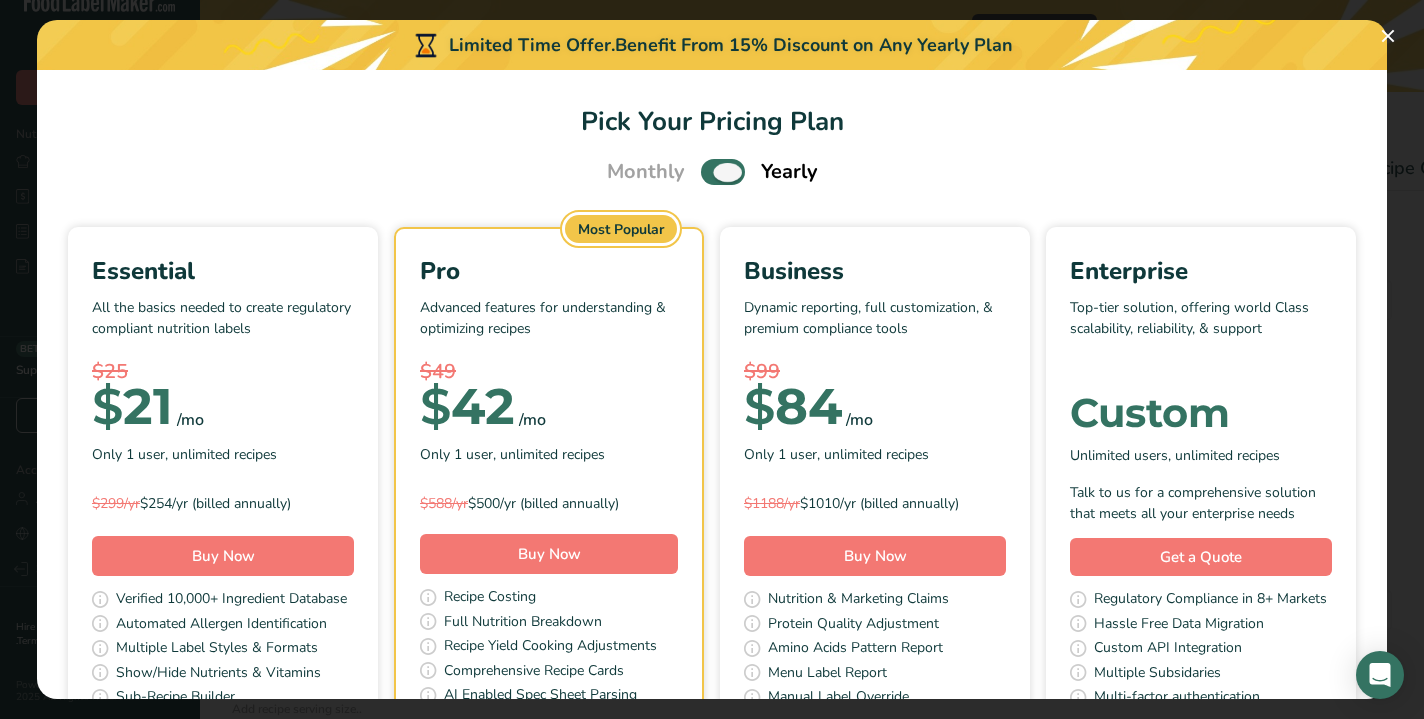 click at bounding box center [723, 171] 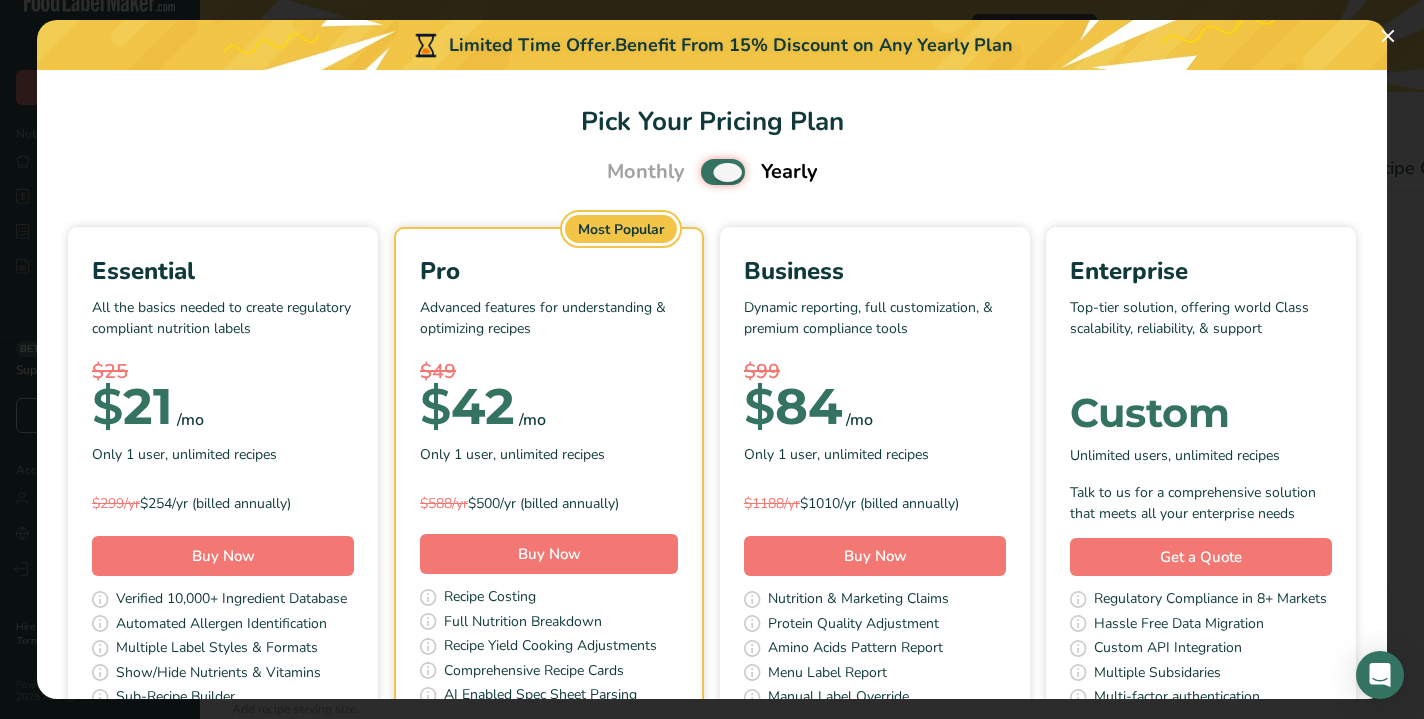 checkbox on "false" 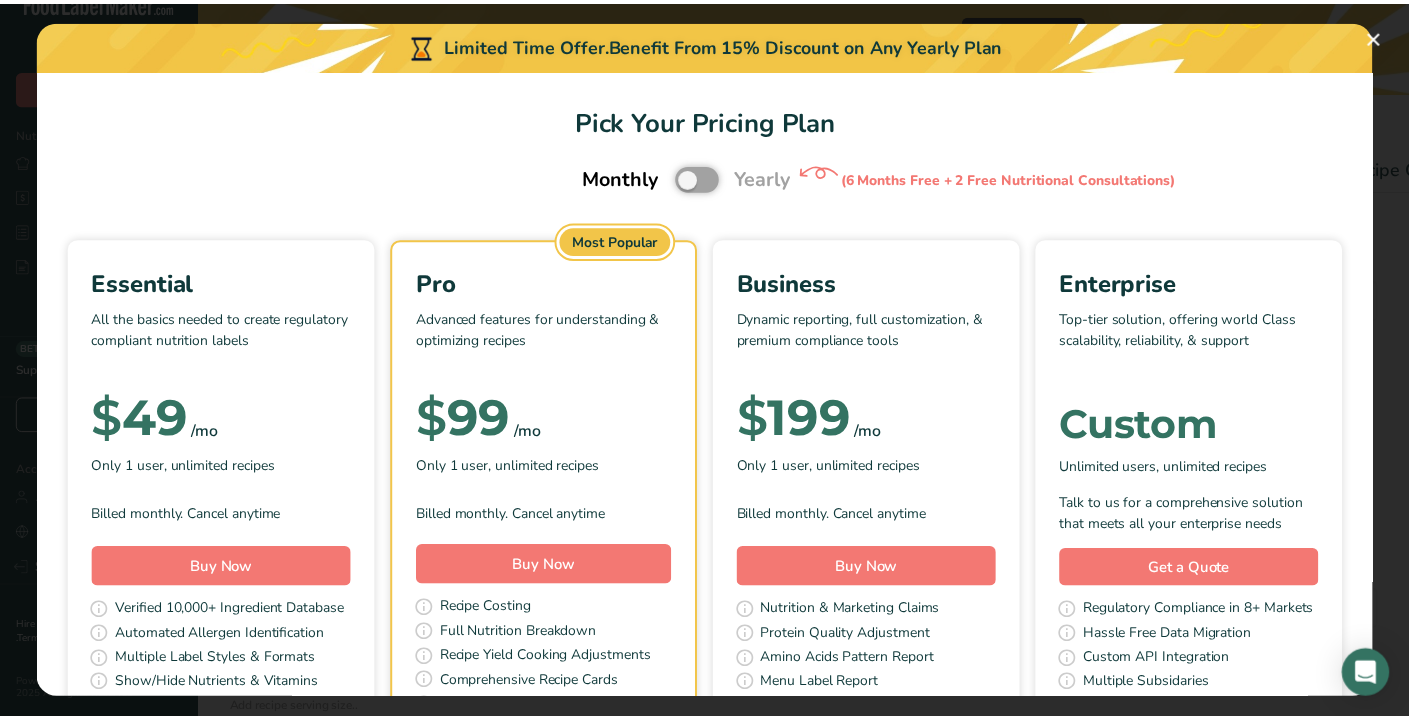 scroll, scrollTop: 0, scrollLeft: 0, axis: both 